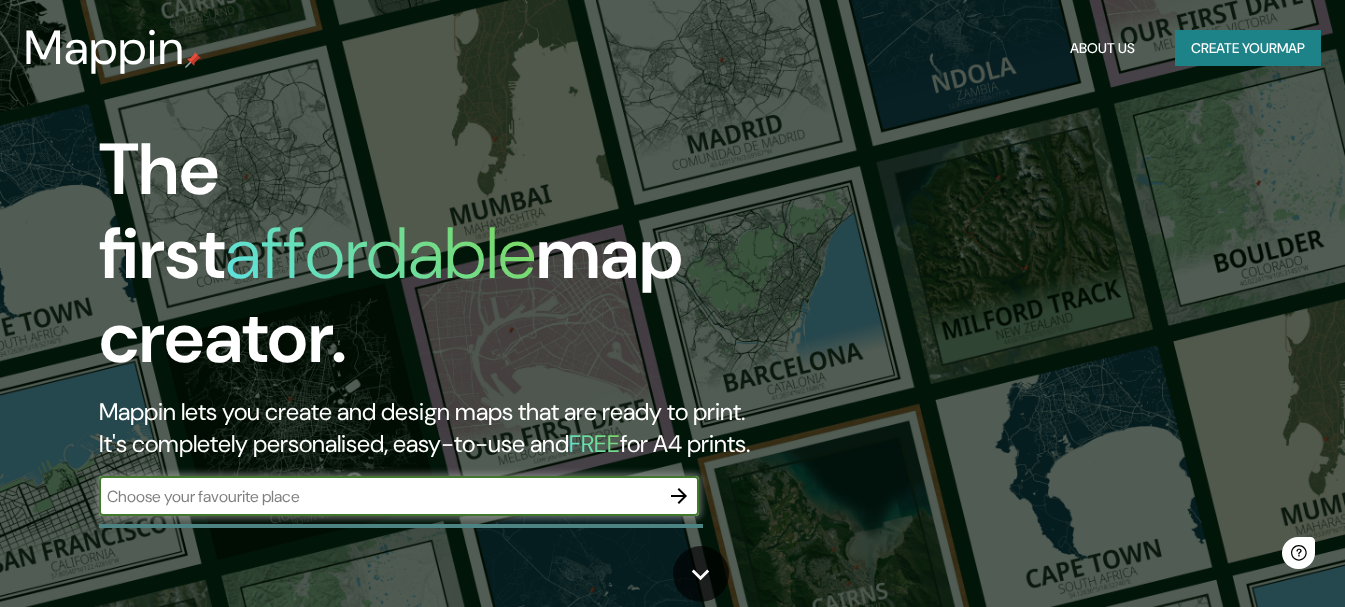 scroll, scrollTop: 0, scrollLeft: 0, axis: both 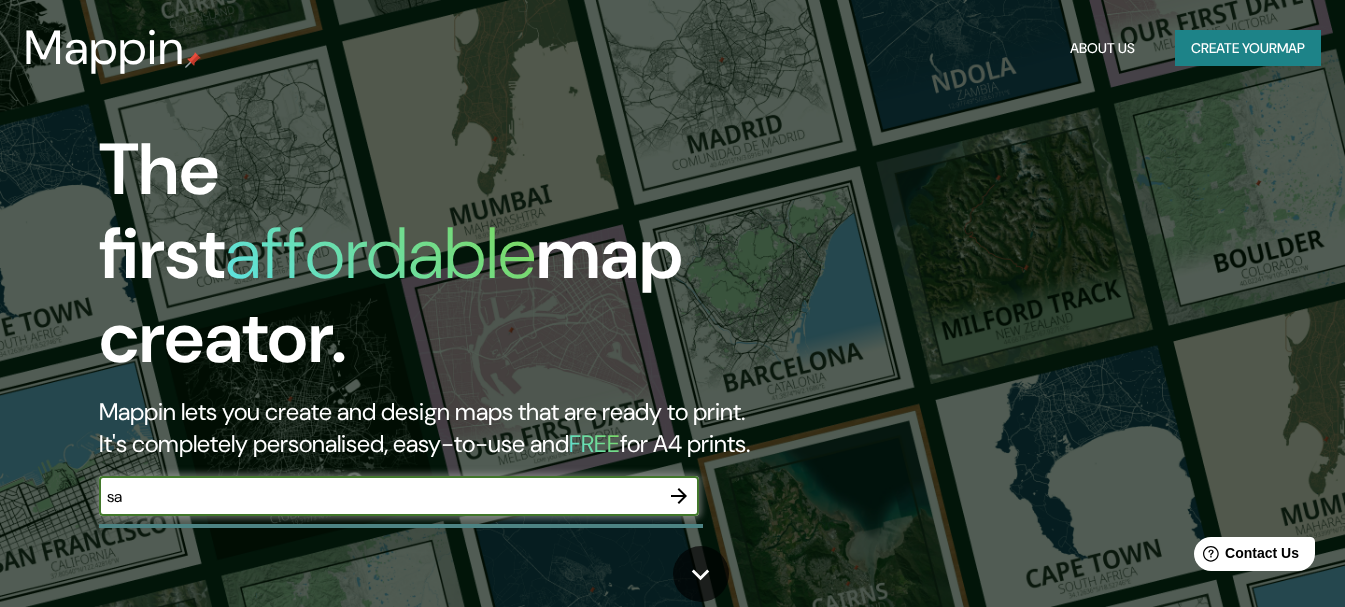 type on "s" 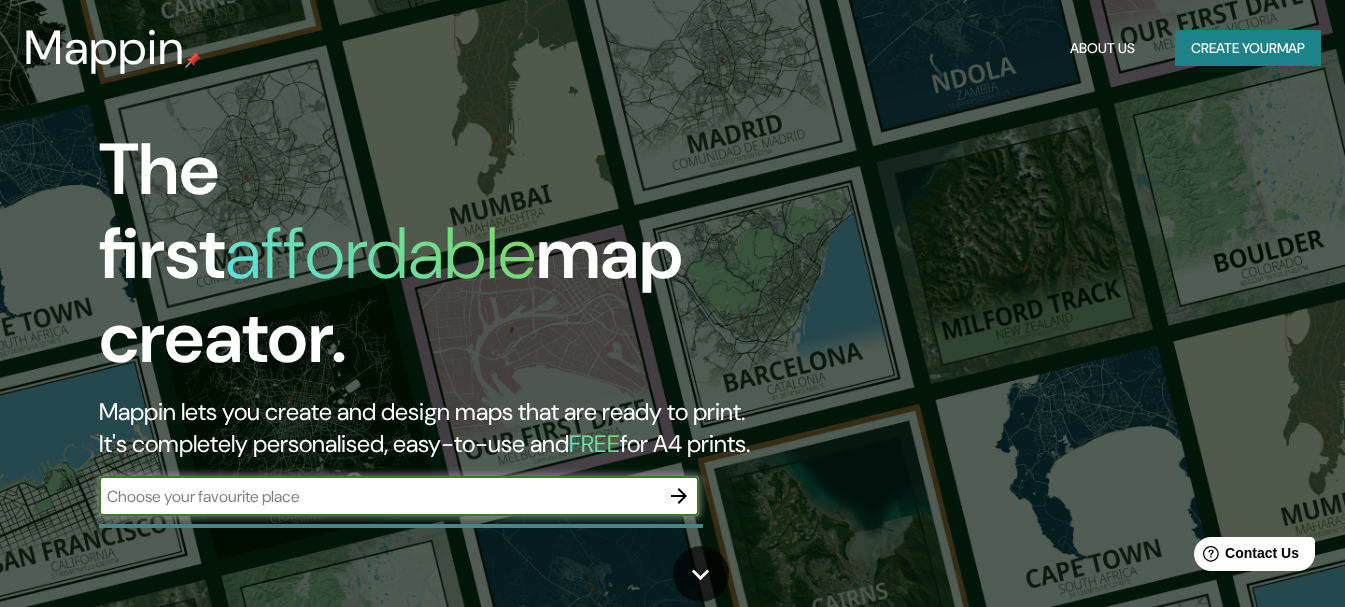 type 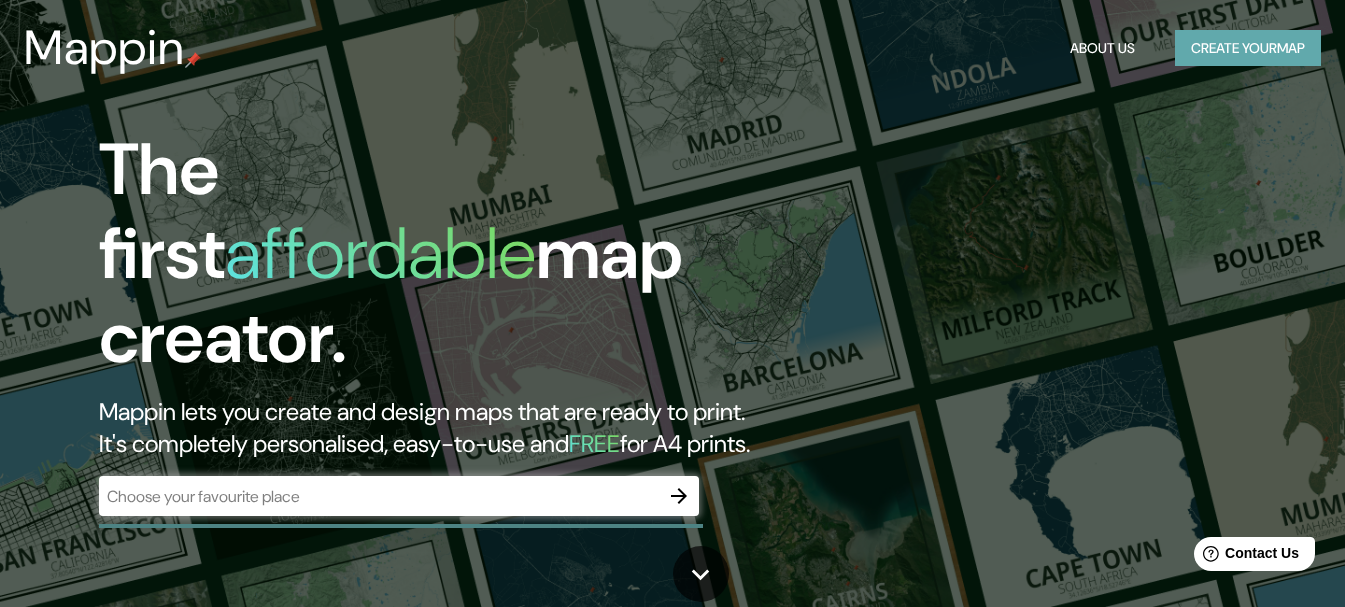 click on "Create your   map" at bounding box center (1248, 48) 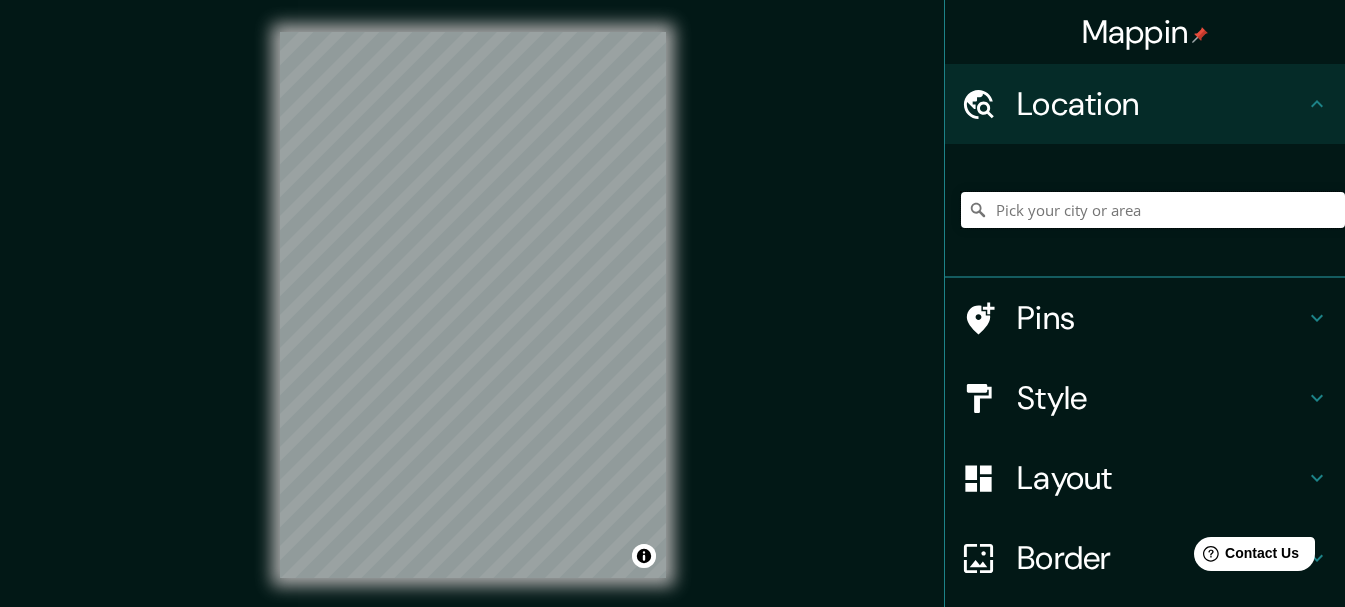 click at bounding box center (1153, 210) 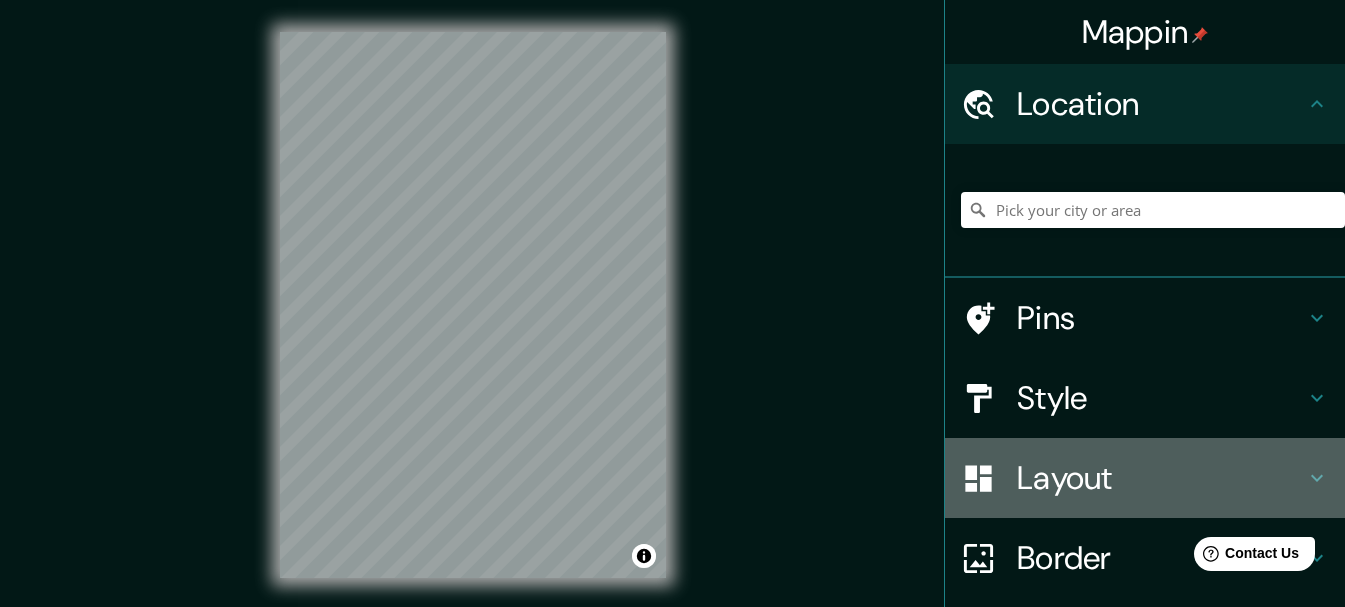 click on "Layout" at bounding box center (1161, 478) 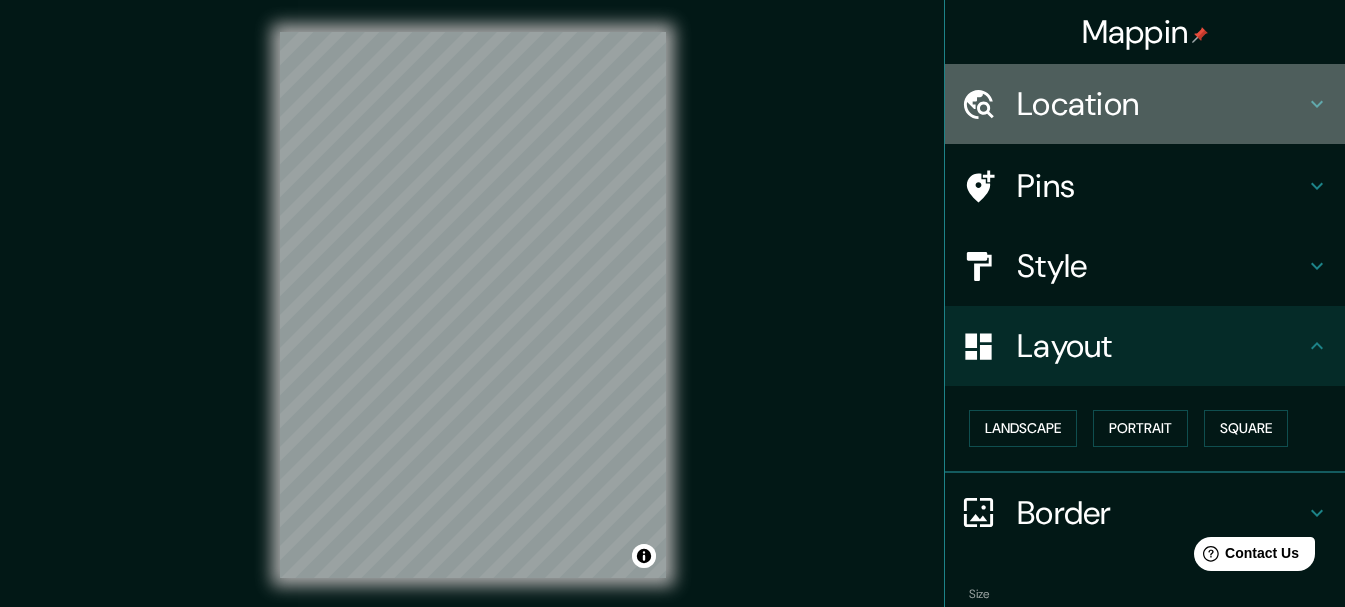click on "Location" at bounding box center [1161, 104] 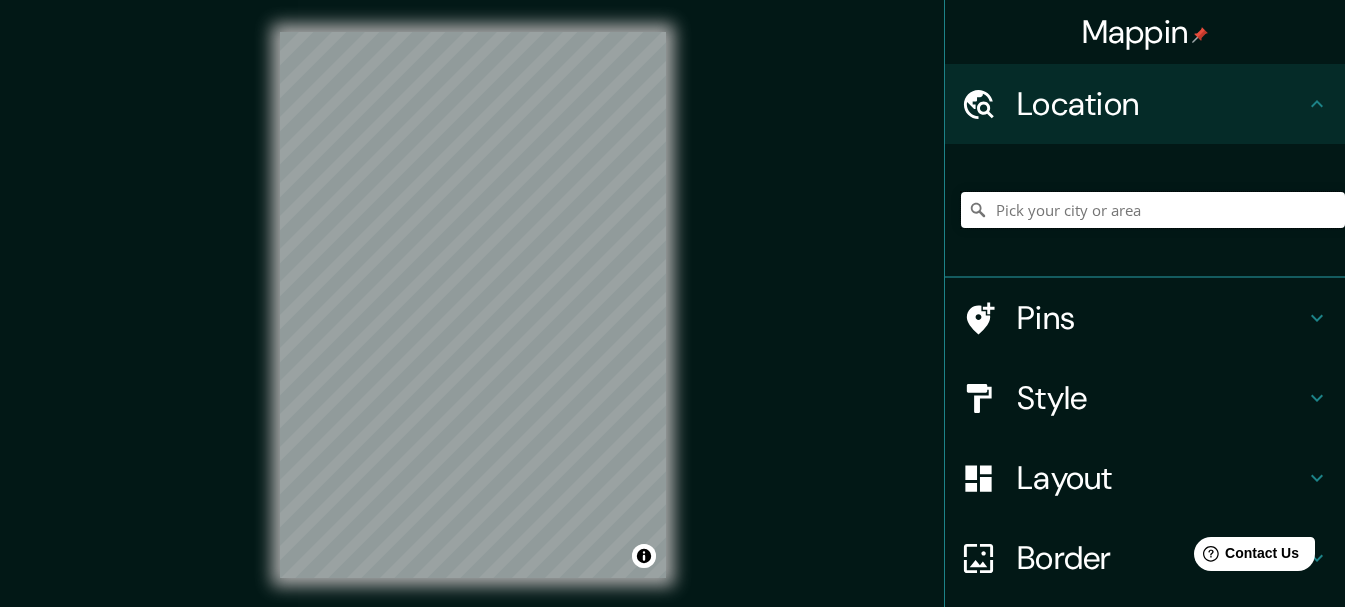 click at bounding box center (1153, 210) 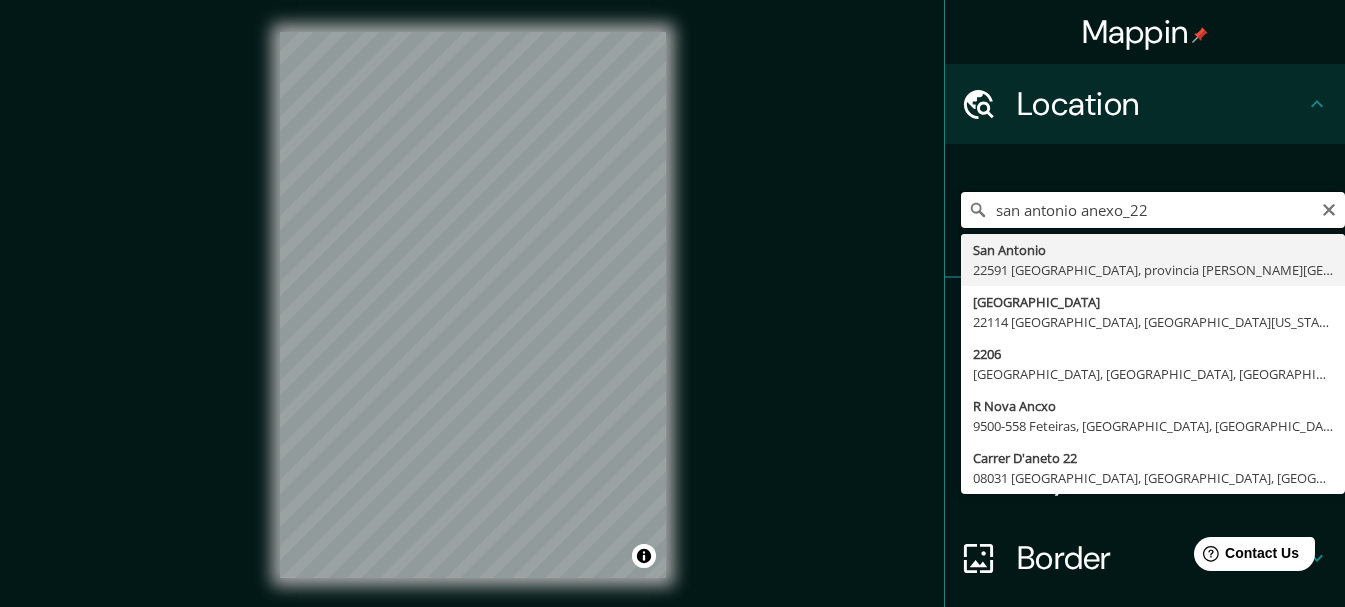 click on "san antonio anexo_22" at bounding box center [1153, 210] 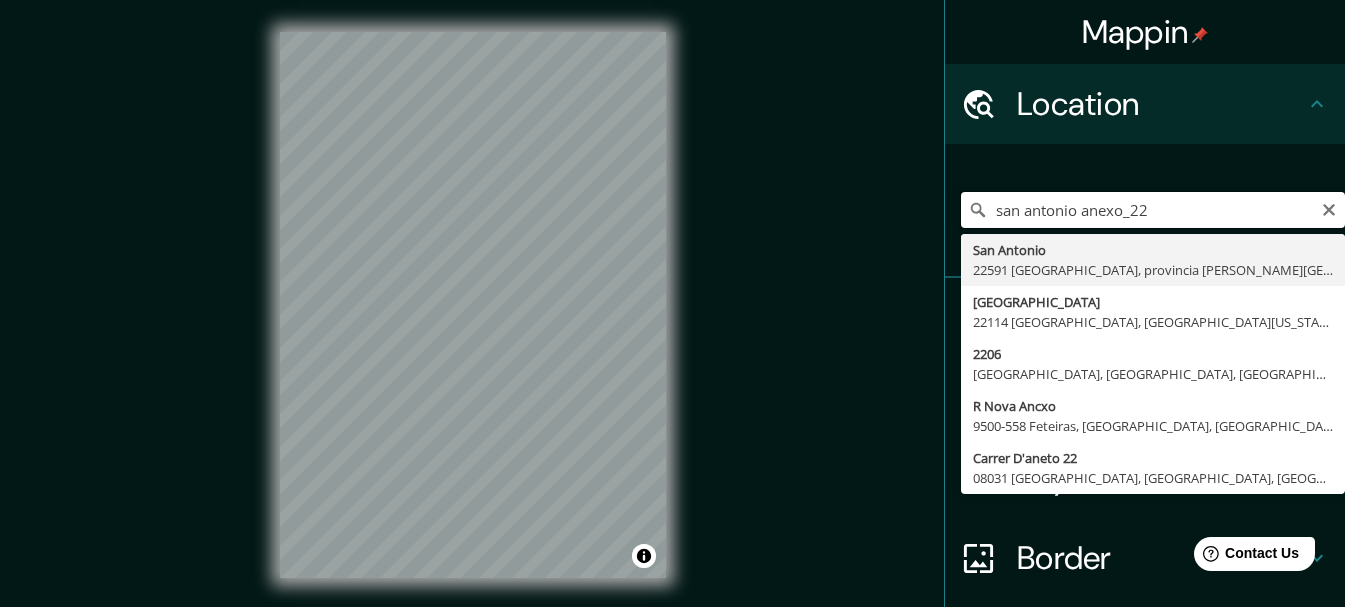 click on "san antonio anexo_22" at bounding box center [1153, 210] 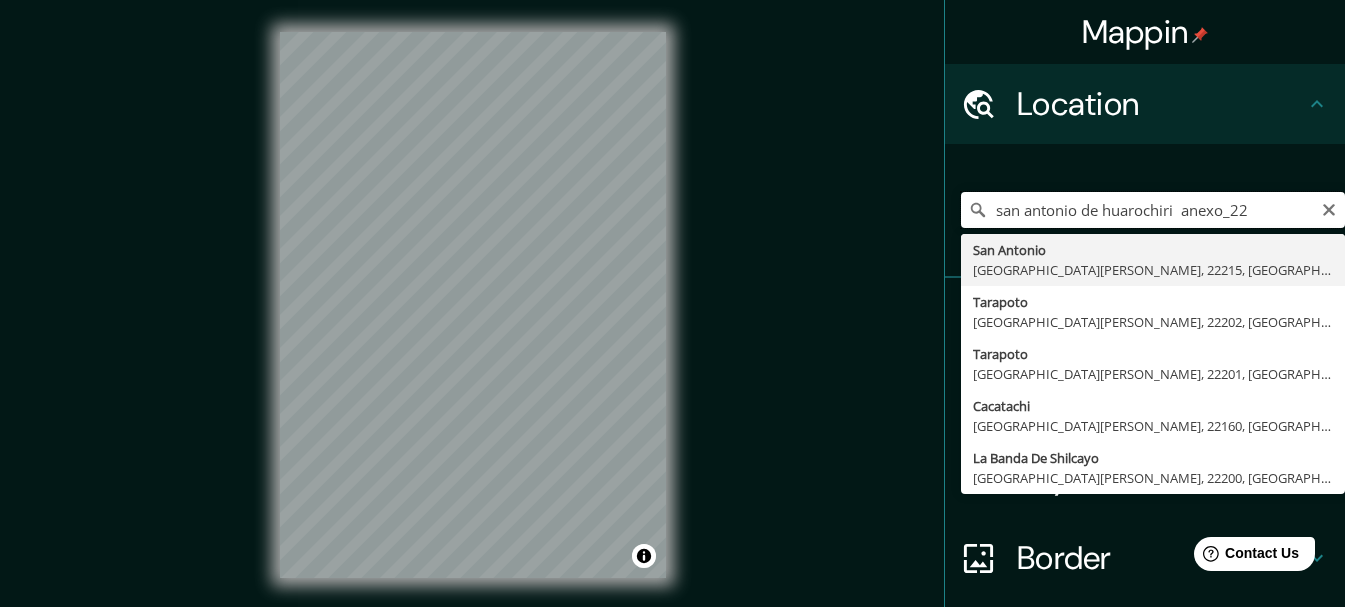 click on "san antonio de huarochiri  anexo_22" at bounding box center (1153, 210) 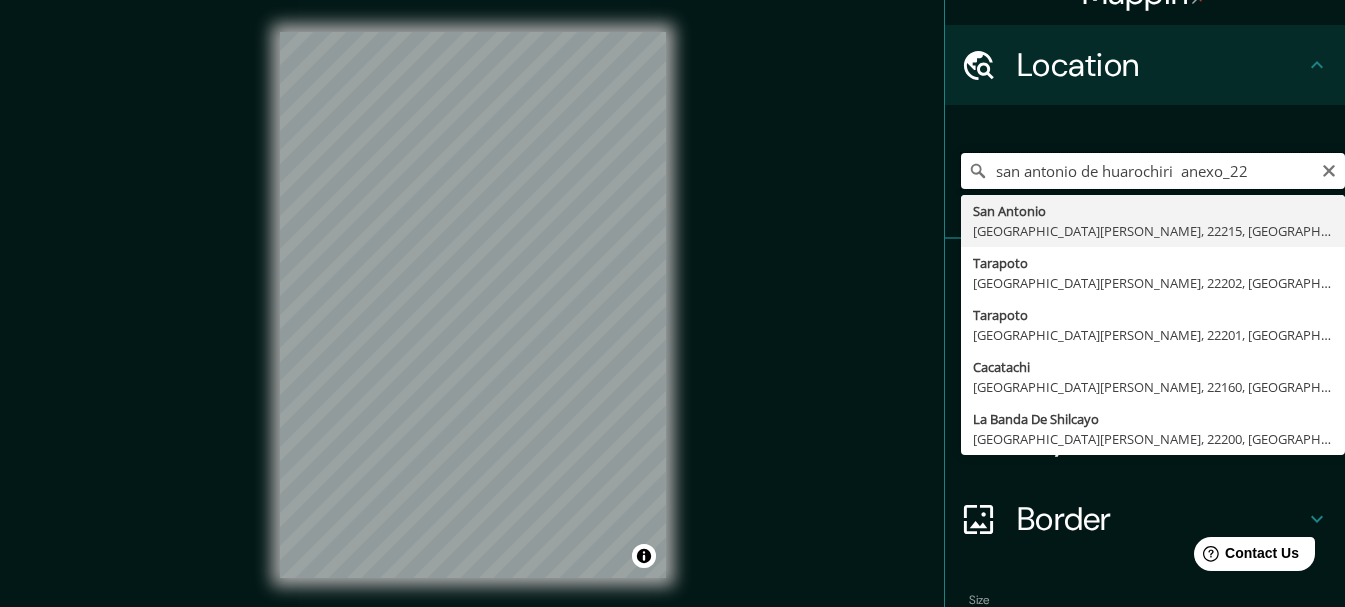 scroll, scrollTop: 0, scrollLeft: 0, axis: both 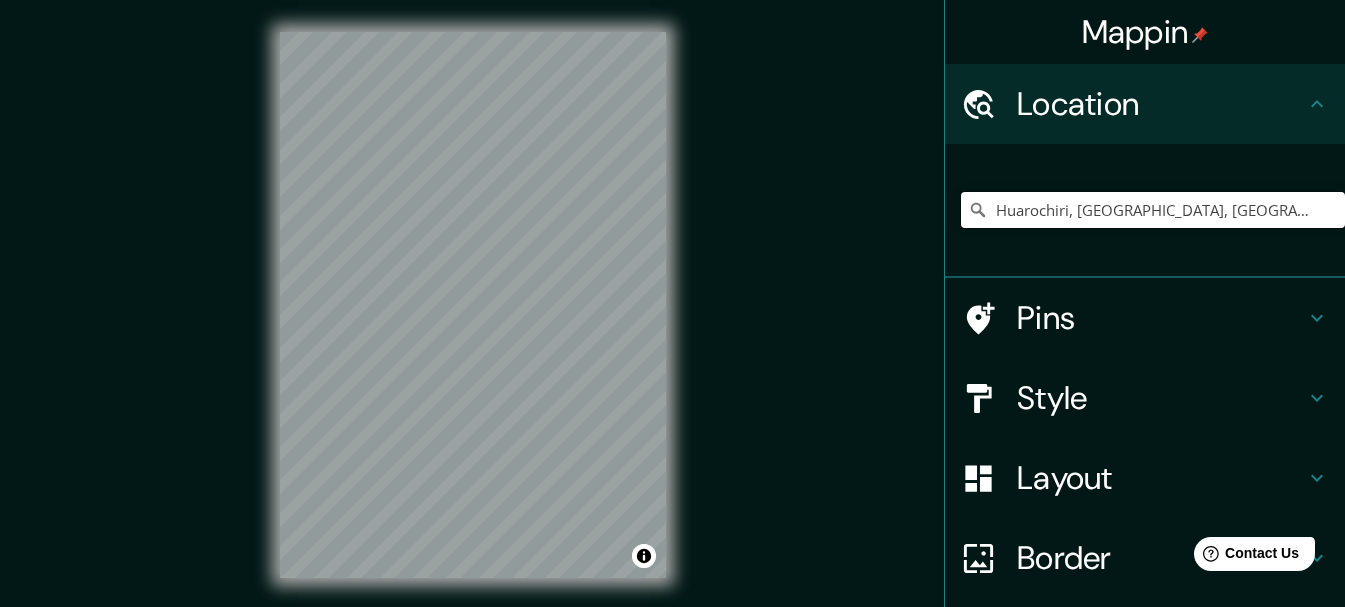 type on "Huarochiri, [GEOGRAPHIC_DATA], [GEOGRAPHIC_DATA]" 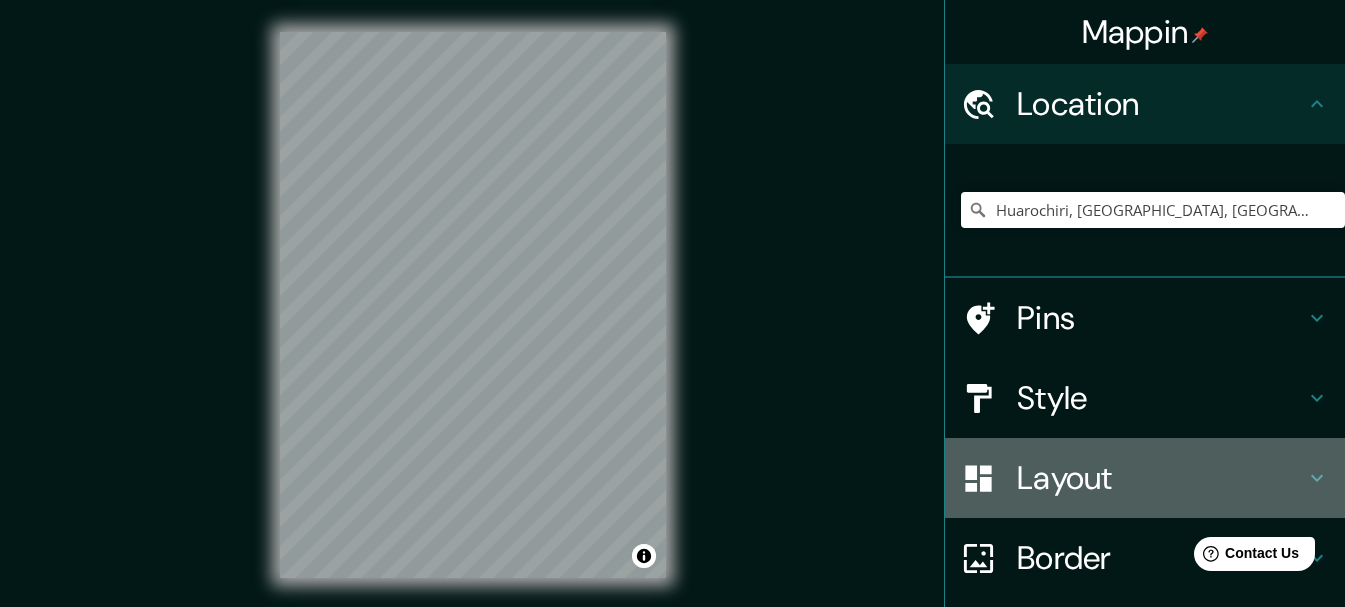 click on "Layout" at bounding box center [1161, 478] 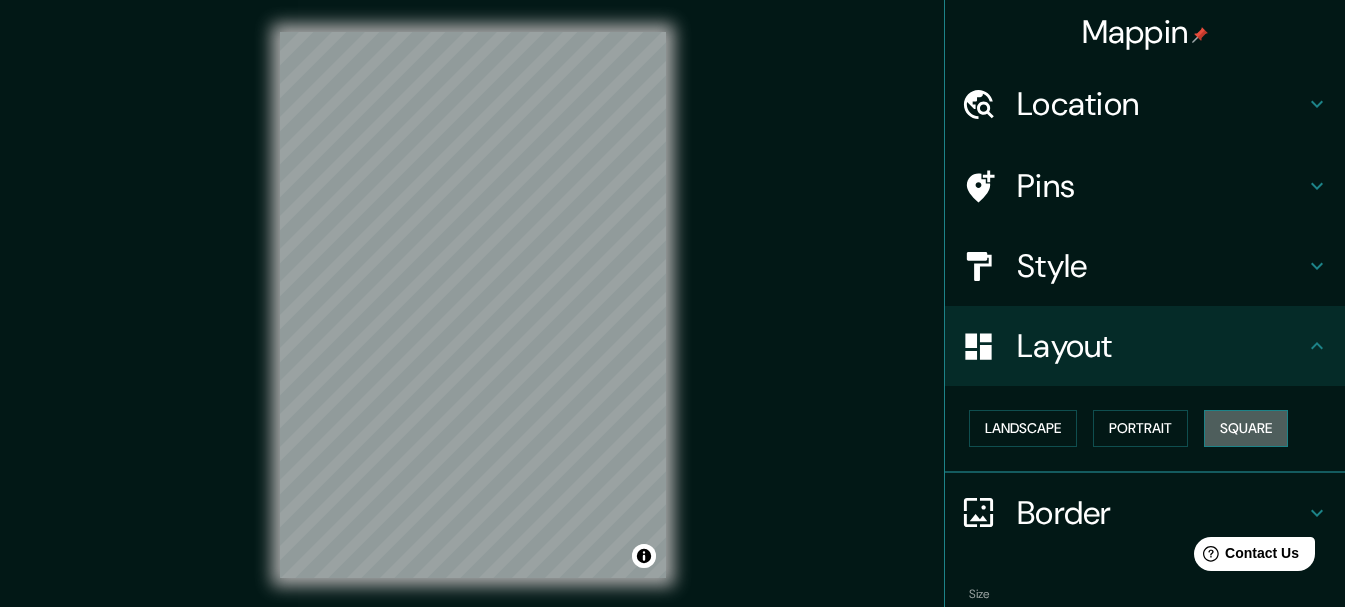 click on "Square" at bounding box center (1246, 428) 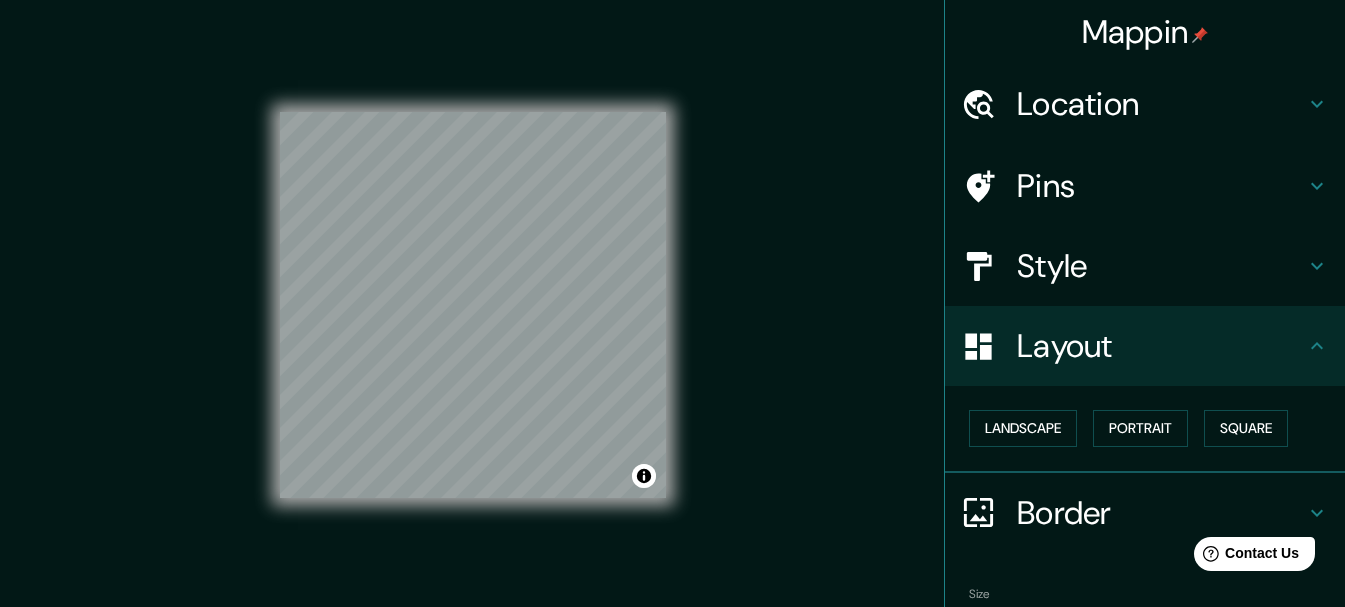 click on "© Mapbox   © OpenStreetMap   Improve this map" at bounding box center [473, 305] 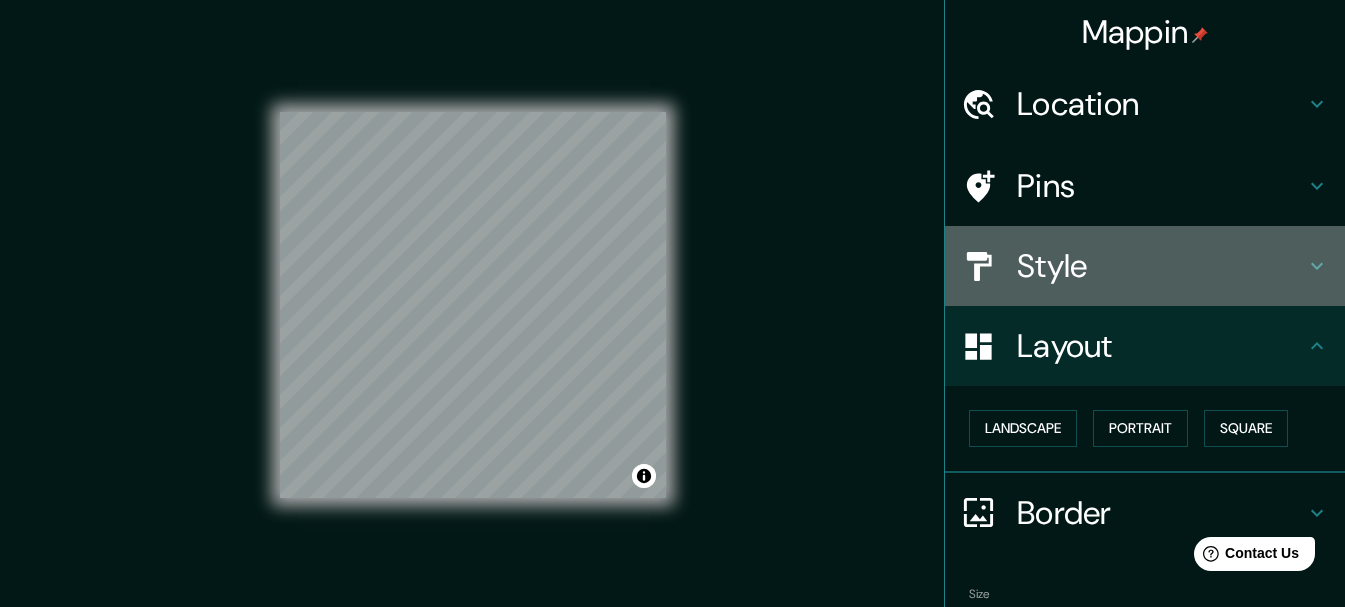 click on "Style" at bounding box center (1161, 266) 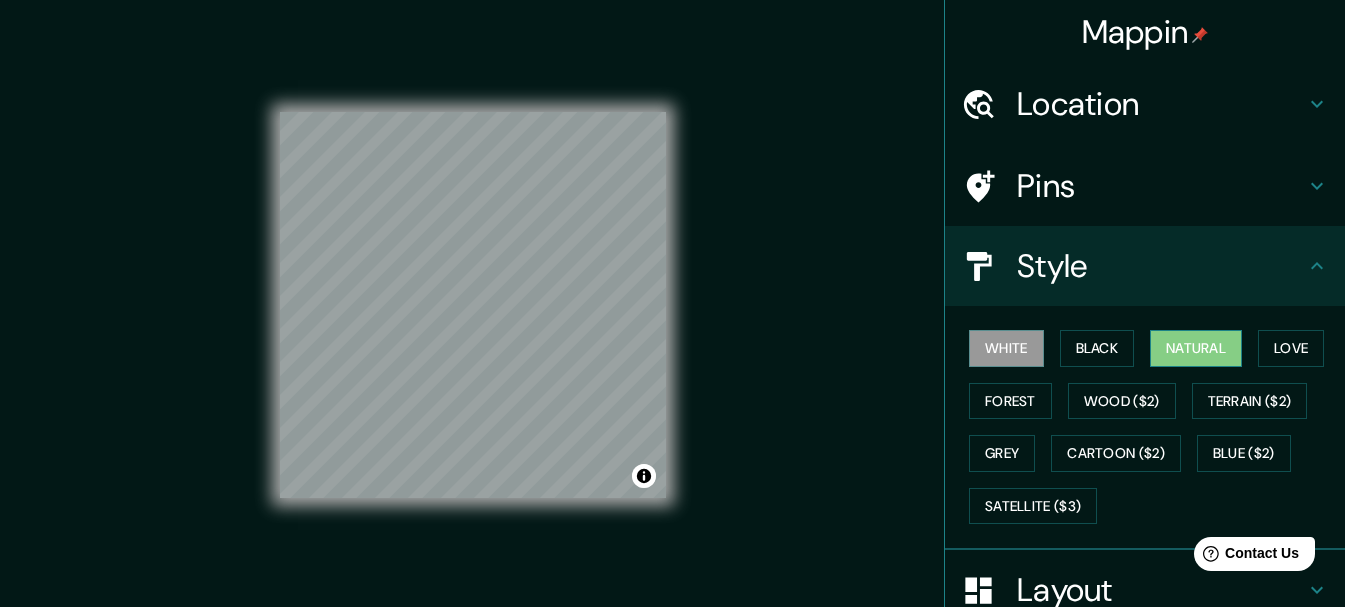 click on "Natural" at bounding box center [1196, 348] 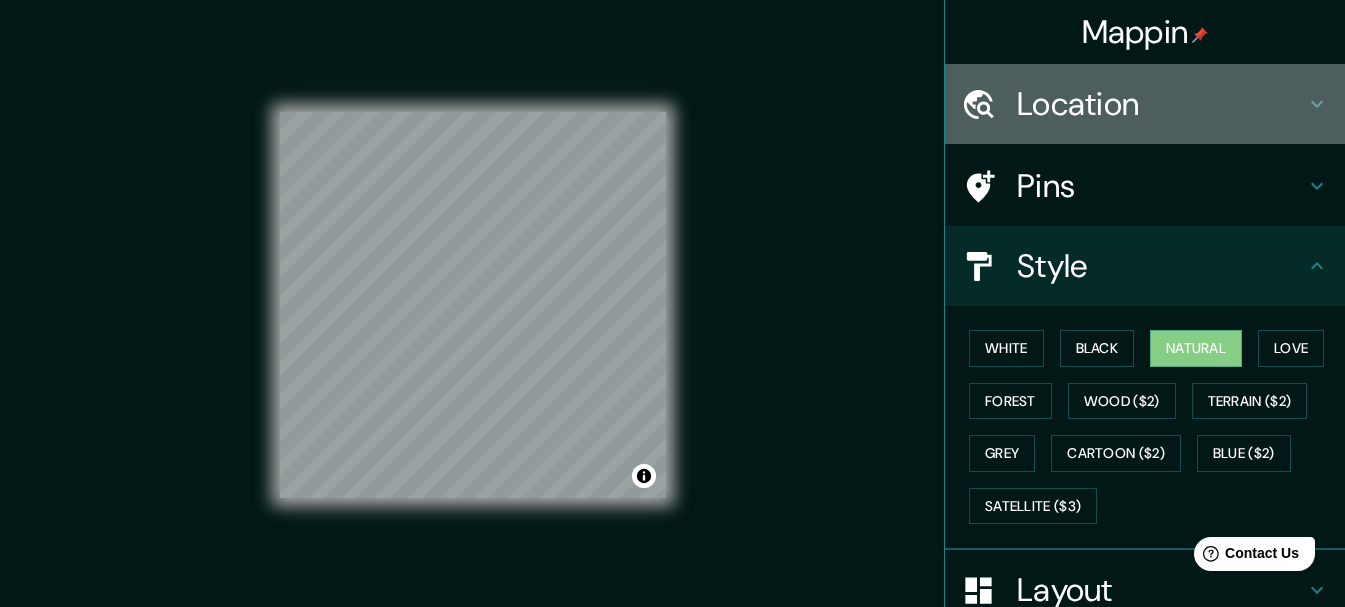 click on "Location" at bounding box center [1161, 104] 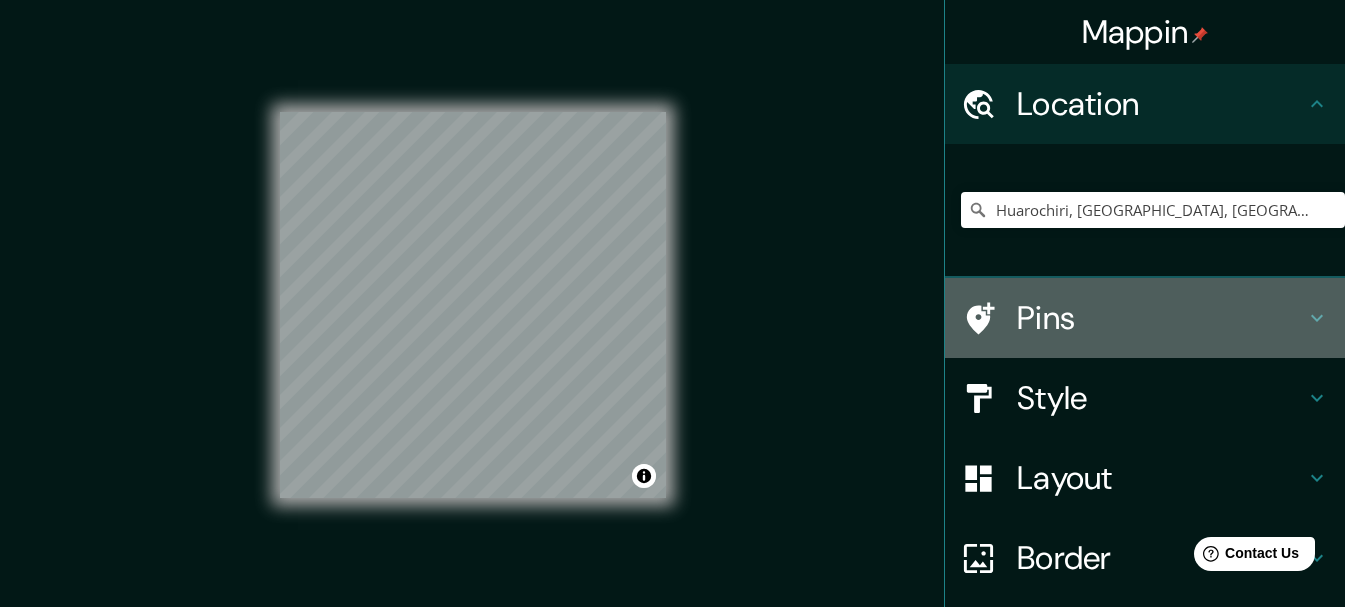 click on "Pins" at bounding box center (1161, 318) 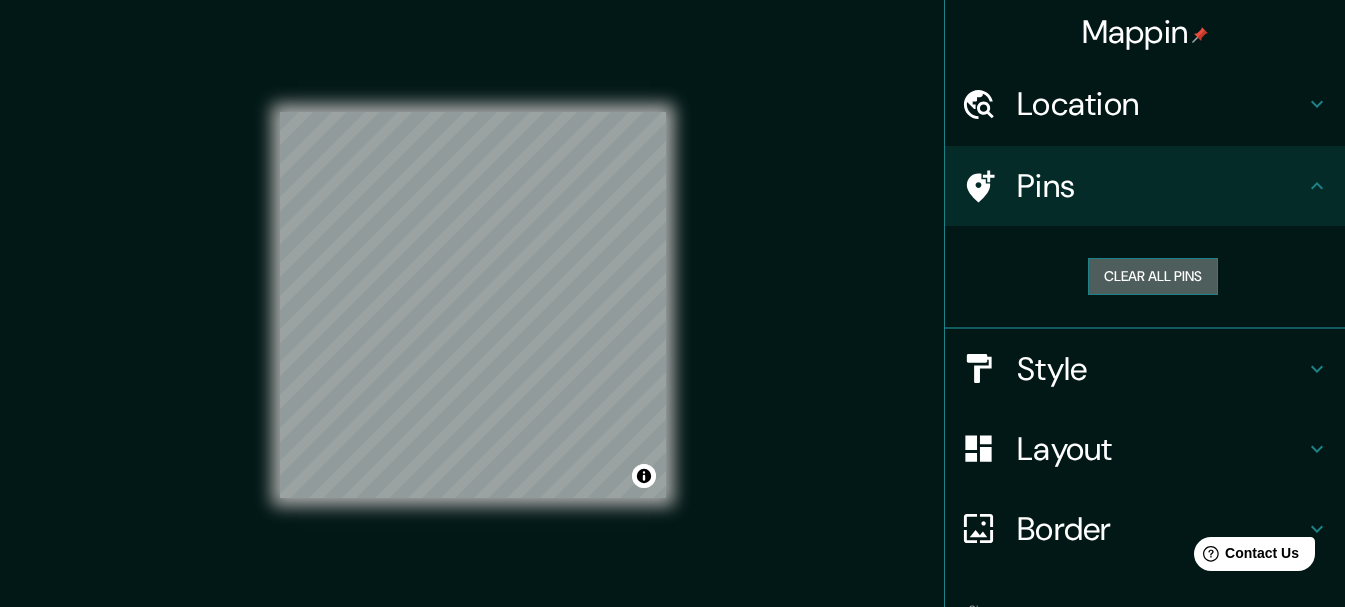 click on "Clear all pins" at bounding box center [1153, 276] 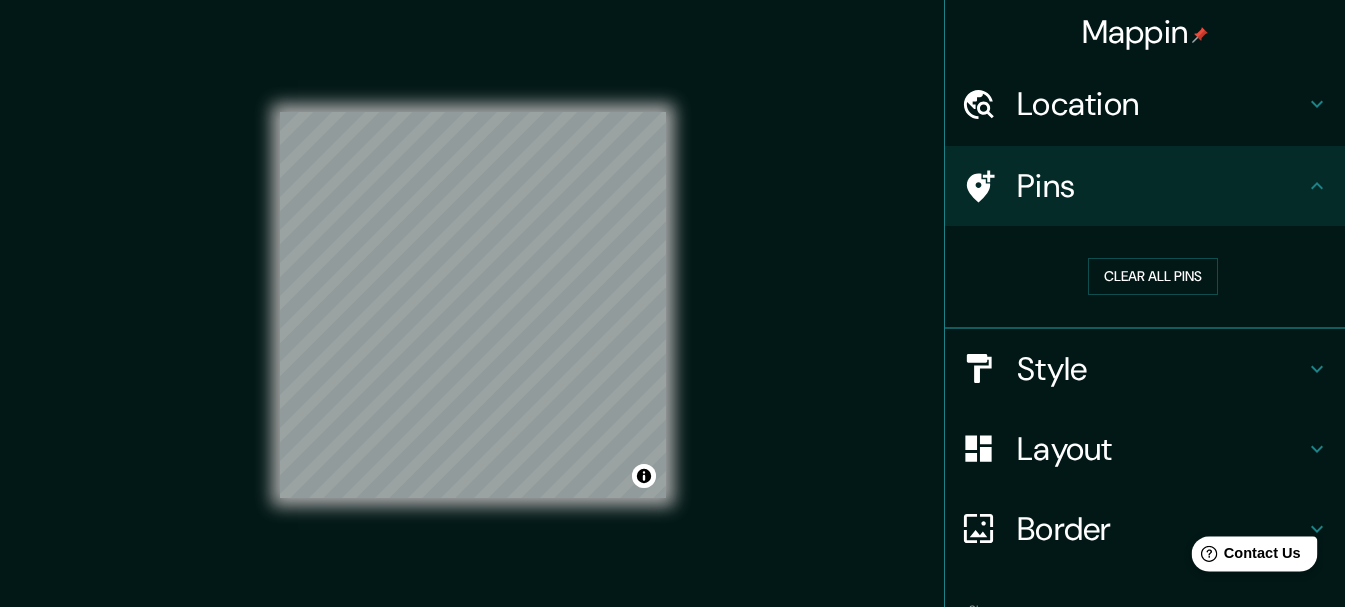 click on "Contact Us" at bounding box center (1262, 553) 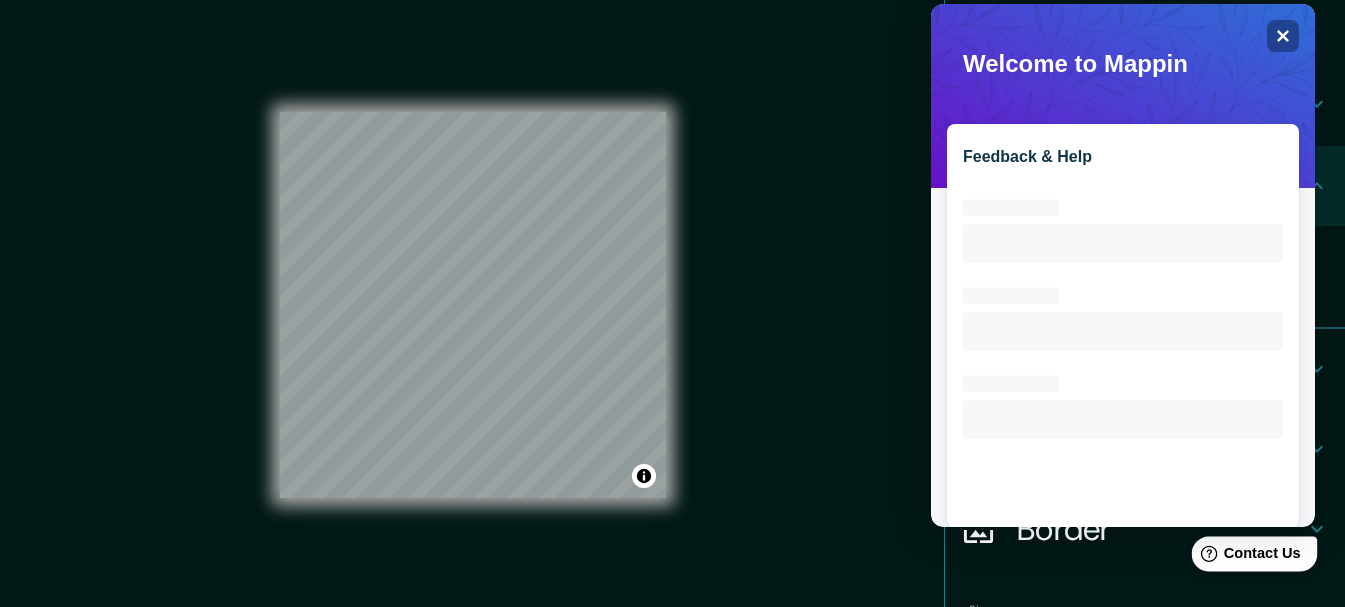 scroll, scrollTop: 0, scrollLeft: 0, axis: both 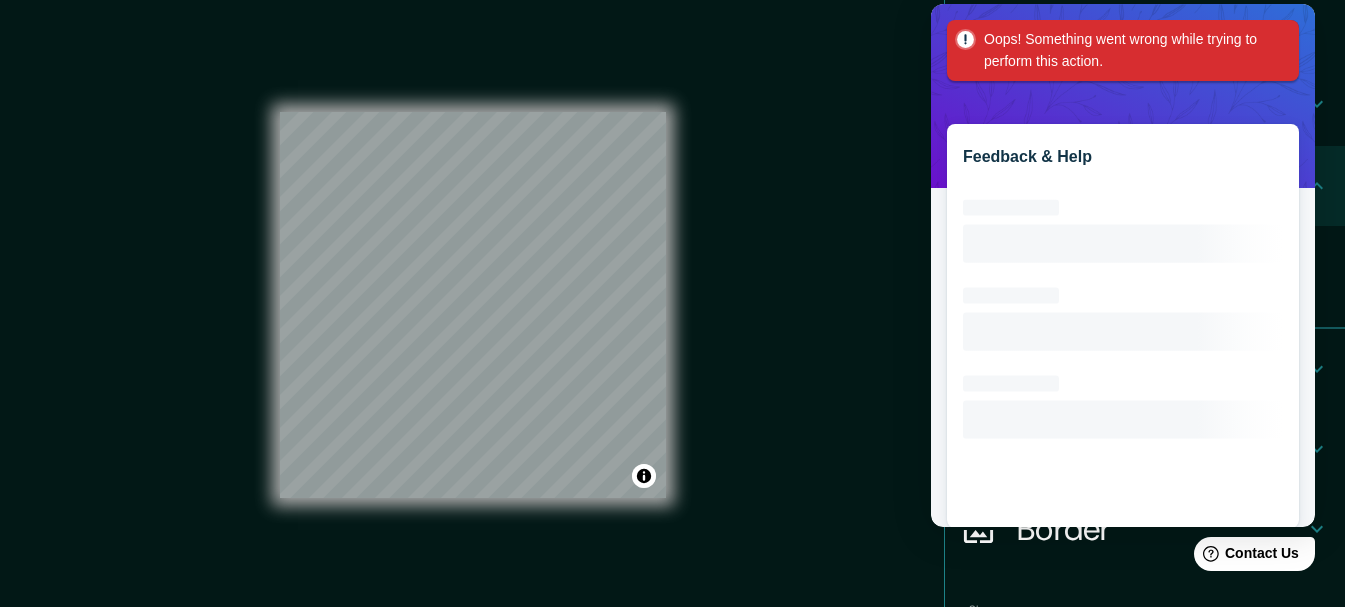 click on "Mappin Location [GEOGRAPHIC_DATA], [GEOGRAPHIC_DATA], [GEOGRAPHIC_DATA] [GEOGRAPHIC_DATA]  [GEOGRAPHIC_DATA], [GEOGRAPHIC_DATA] [GEOGRAPHIC_DATA]  [GEOGRAPHIC_DATA], [GEOGRAPHIC_DATA] [GEOGRAPHIC_DATA]  [US_STATE], [GEOGRAPHIC_DATA] [GEOGRAPHIC_DATA]  [GEOGRAPHIC_DATA], [GEOGRAPHIC_DATA] [GEOGRAPHIC_DATA]  [GEOGRAPHIC_DATA], [GEOGRAPHIC_DATA] Pins Clear all pins Style Layout Border Choose a border.  Hint : you can make layers of the frame opaque to create some cool effects. None Simple Transparent Fancy Size A4 single Create your map © Mapbox   © OpenStreetMap   Improve this map Any problems, suggestions, or concerns please email    [EMAIL_ADDRESS][DOMAIN_NAME] . . ." at bounding box center (672, 321) 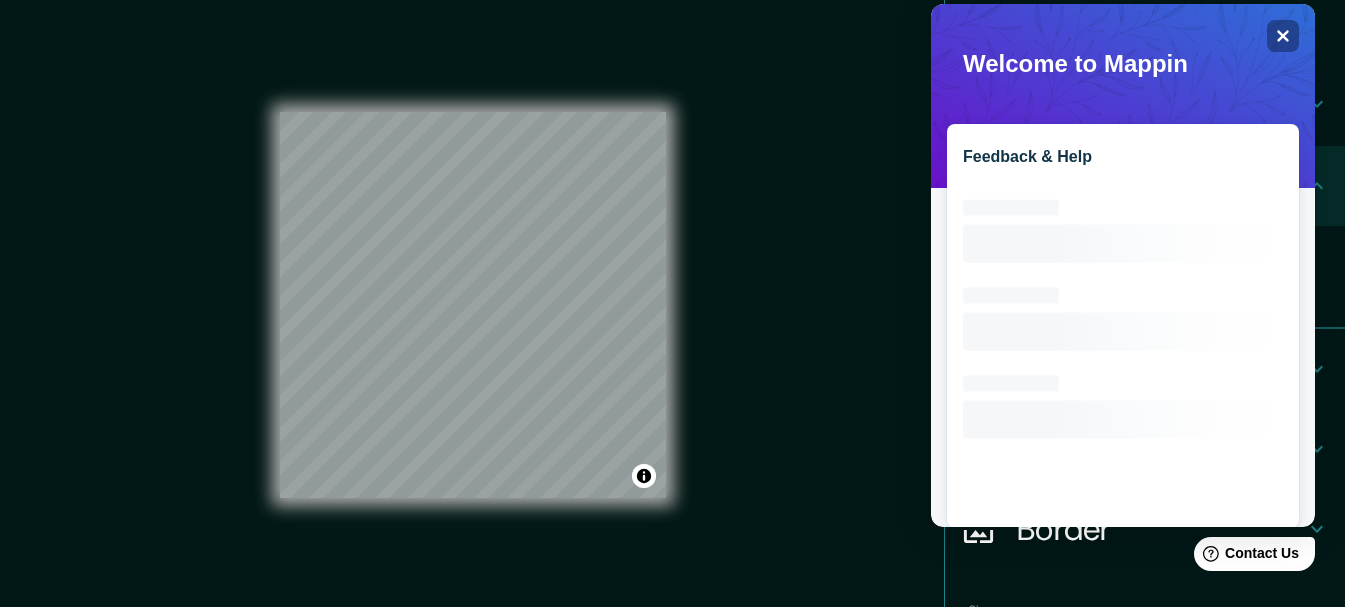 click on "Mappin Location [GEOGRAPHIC_DATA], [GEOGRAPHIC_DATA], [GEOGRAPHIC_DATA] [GEOGRAPHIC_DATA]  [GEOGRAPHIC_DATA], [GEOGRAPHIC_DATA] [GEOGRAPHIC_DATA]  [GEOGRAPHIC_DATA], [GEOGRAPHIC_DATA] [GEOGRAPHIC_DATA]  [US_STATE], [GEOGRAPHIC_DATA] [GEOGRAPHIC_DATA]  [GEOGRAPHIC_DATA], [GEOGRAPHIC_DATA] [GEOGRAPHIC_DATA]  [GEOGRAPHIC_DATA], [GEOGRAPHIC_DATA] Pins Clear all pins Style Layout Border Choose a border.  Hint : you can make layers of the frame opaque to create some cool effects. None Simple Transparent Fancy Size A4 single Create your map © Mapbox   © OpenStreetMap   Improve this map Any problems, suggestions, or concerns please email    [EMAIL_ADDRESS][DOMAIN_NAME] . . ." at bounding box center (672, 321) 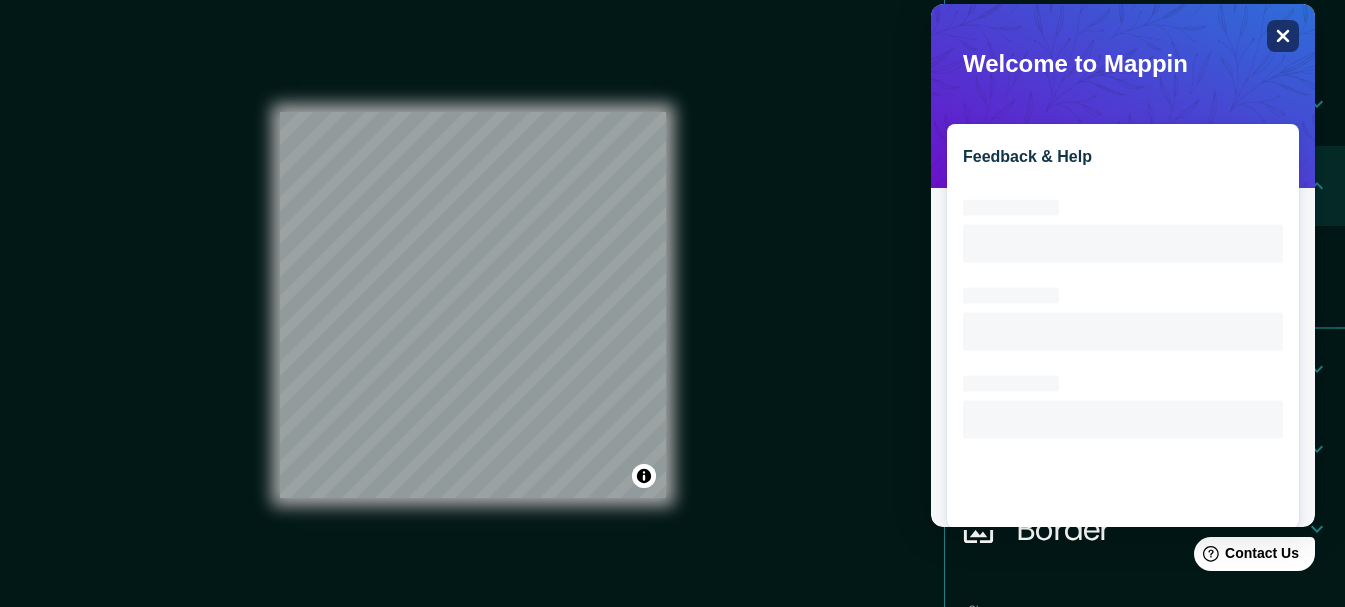click on "Close" 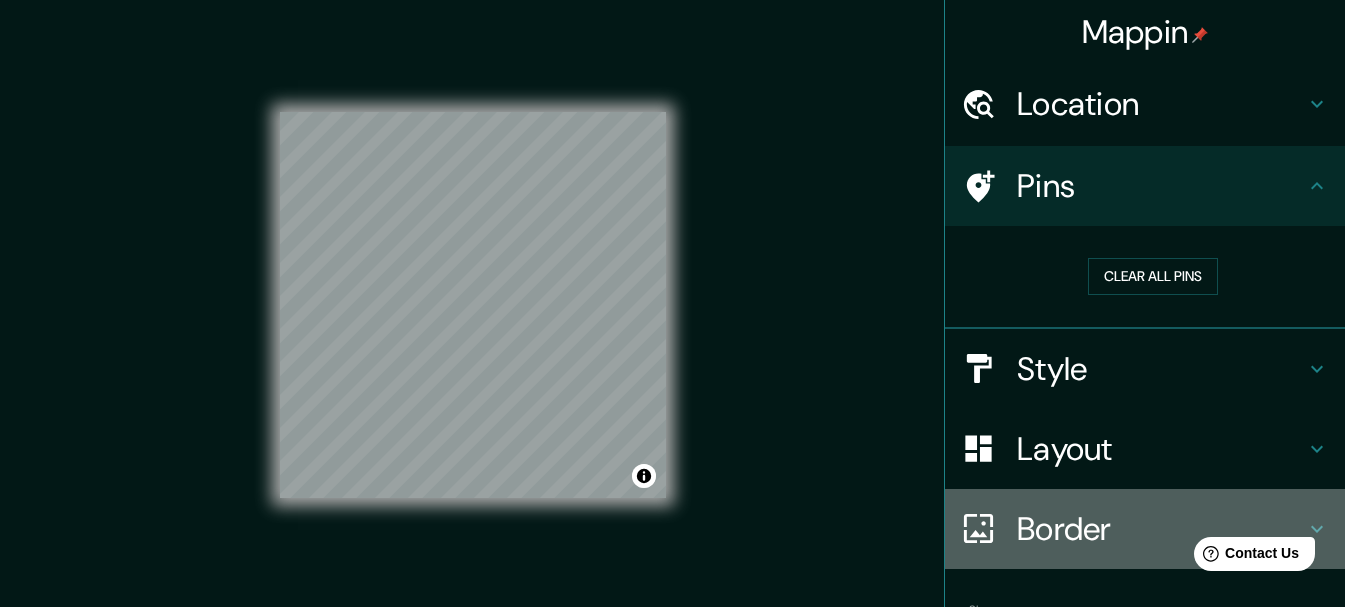 click on "Border" at bounding box center [1161, 529] 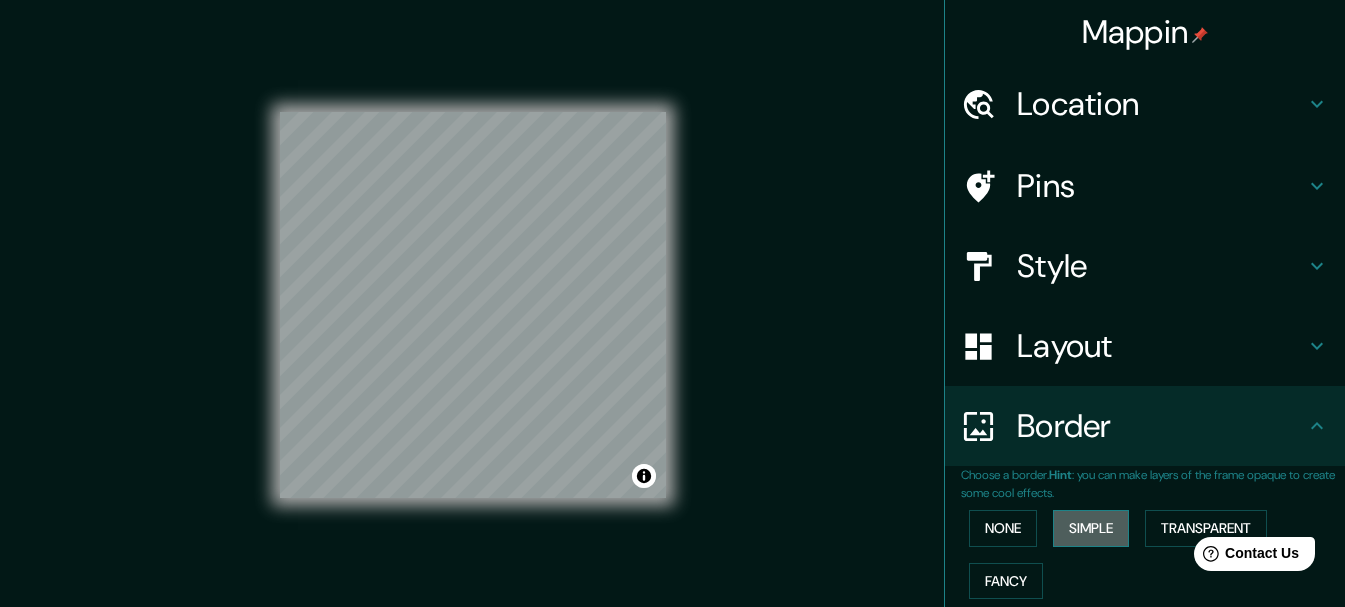 click on "Simple" at bounding box center [1091, 528] 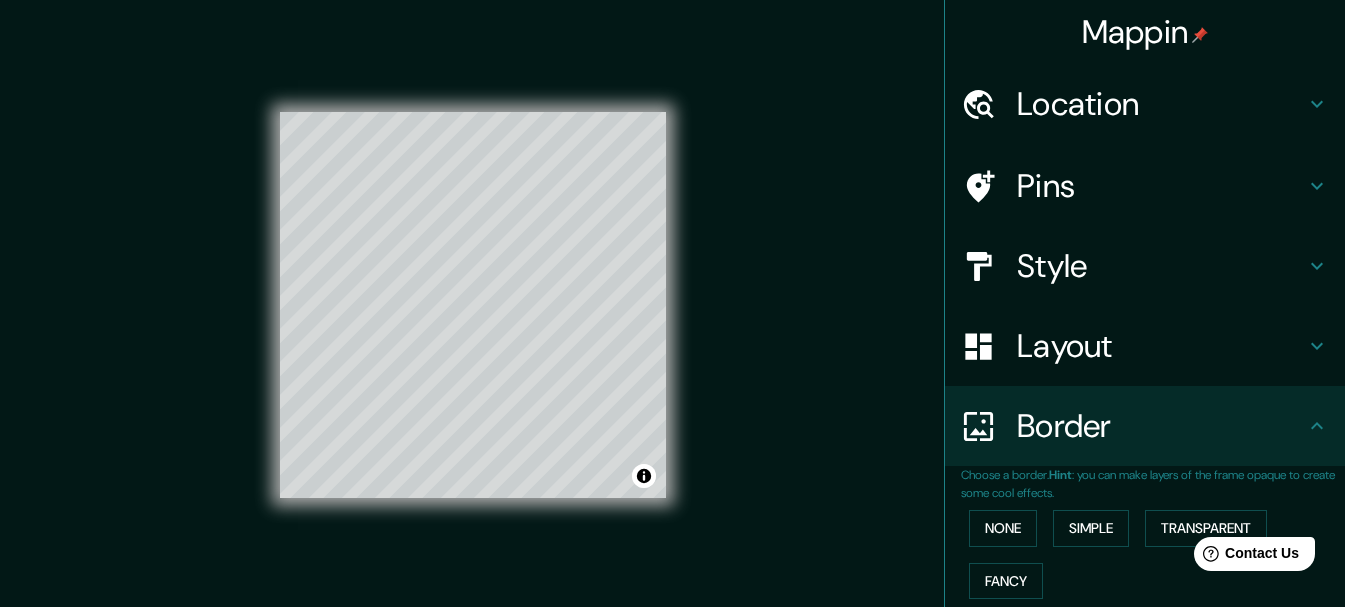 click on "Mappin" at bounding box center [1145, 32] 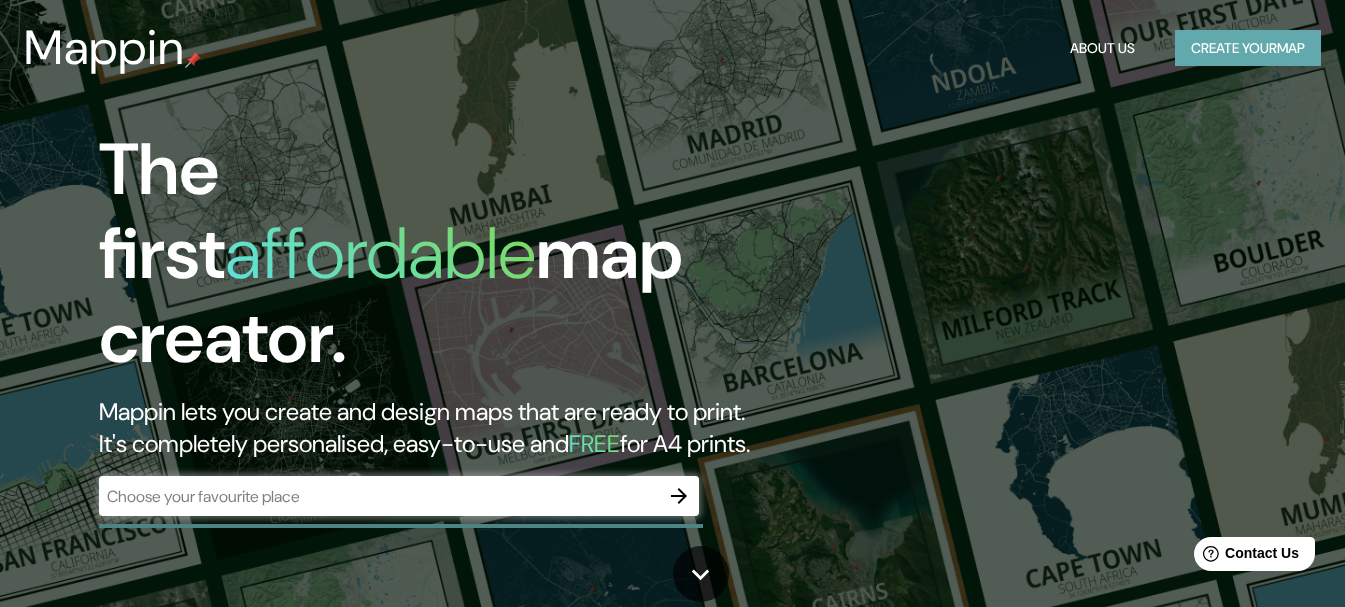 click on "Create your   map" at bounding box center (1248, 48) 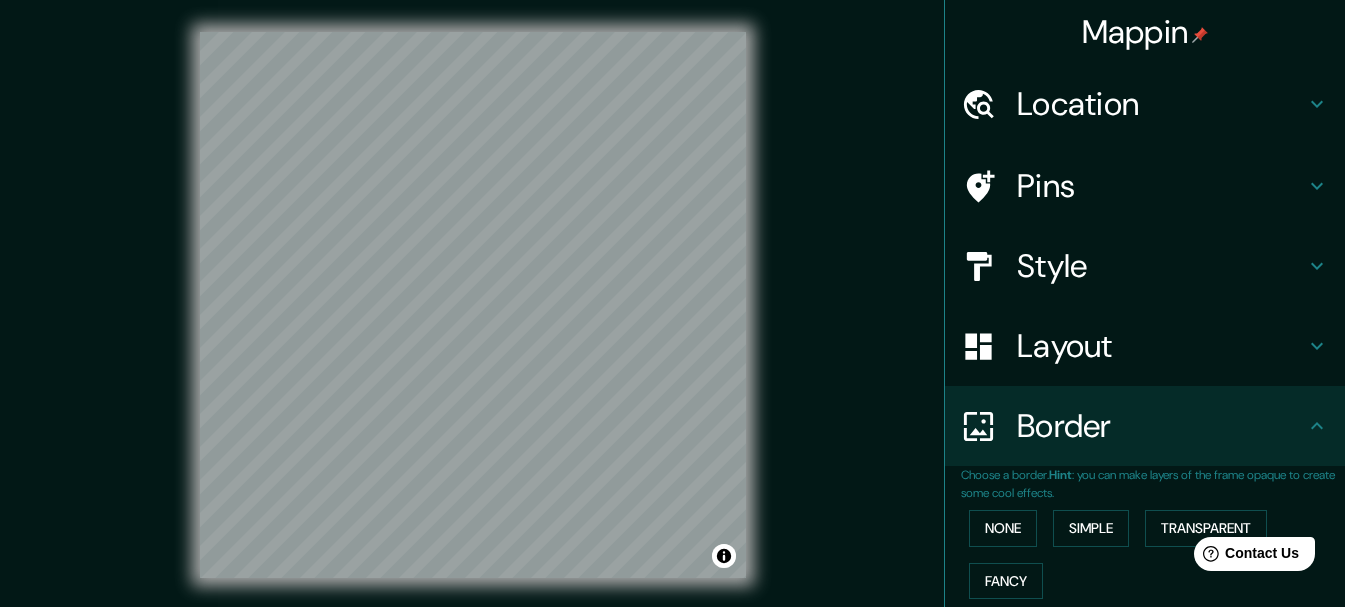 click on "Location" at bounding box center [1161, 104] 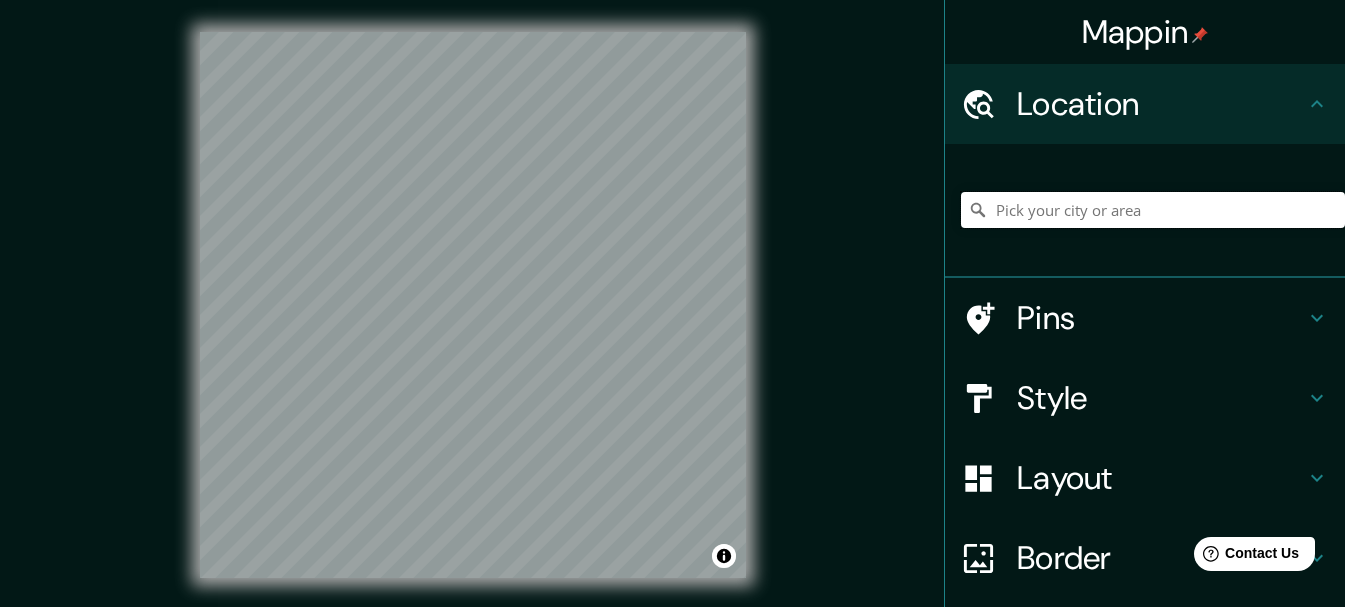 click at bounding box center [1153, 210] 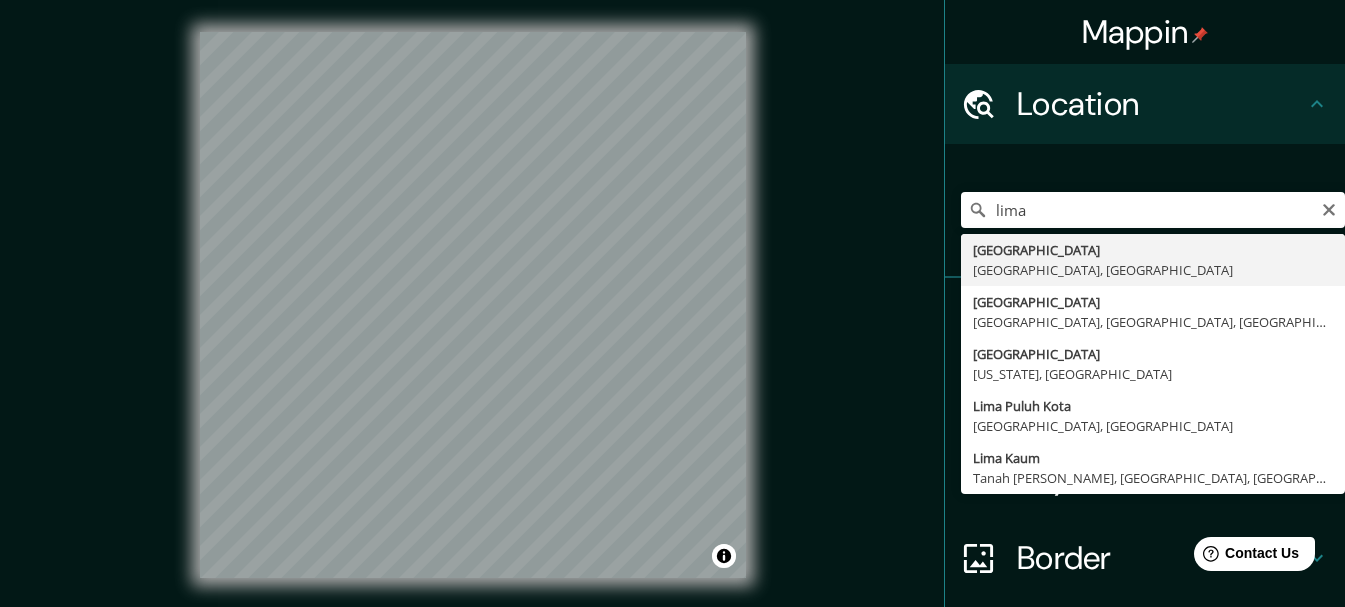 type on "[GEOGRAPHIC_DATA], [GEOGRAPHIC_DATA], [GEOGRAPHIC_DATA]" 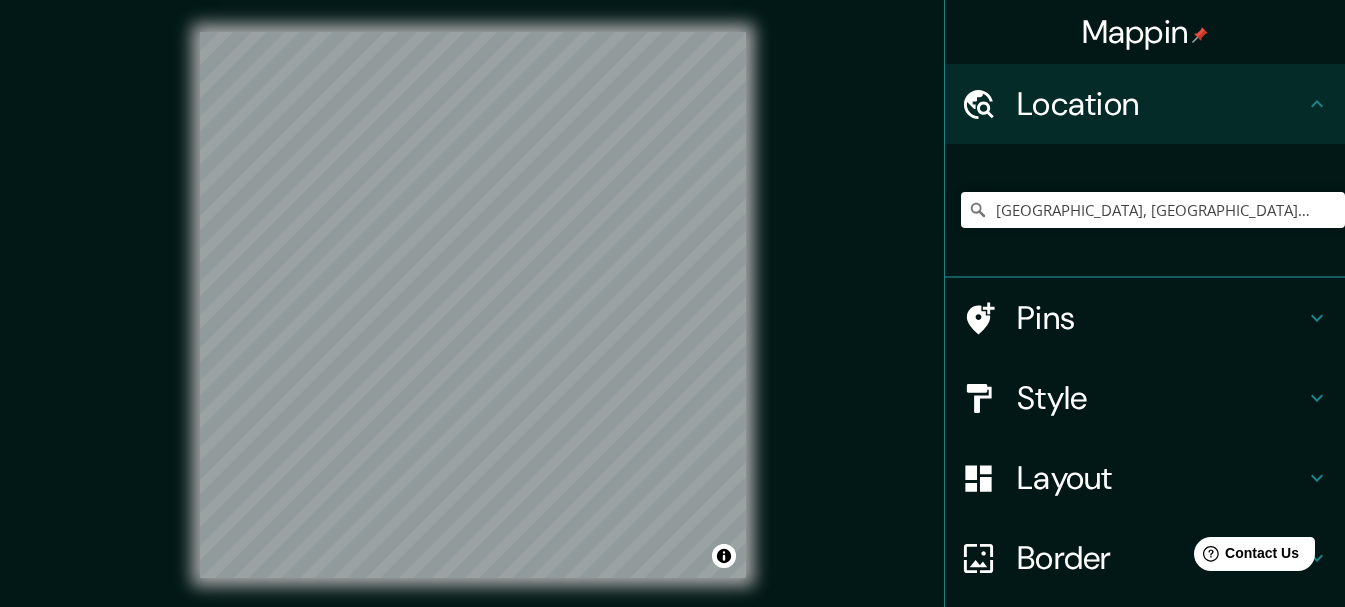 click on "© Mapbox   © OpenStreetMap   Improve this map" at bounding box center (473, 305) 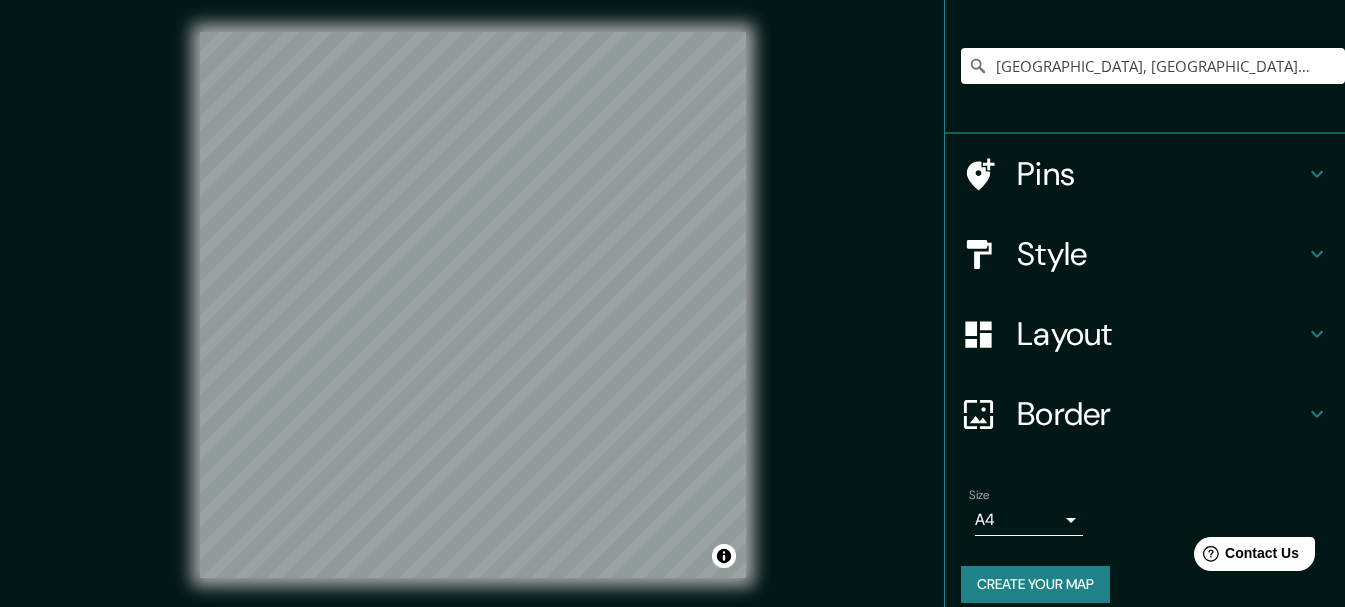 scroll, scrollTop: 164, scrollLeft: 0, axis: vertical 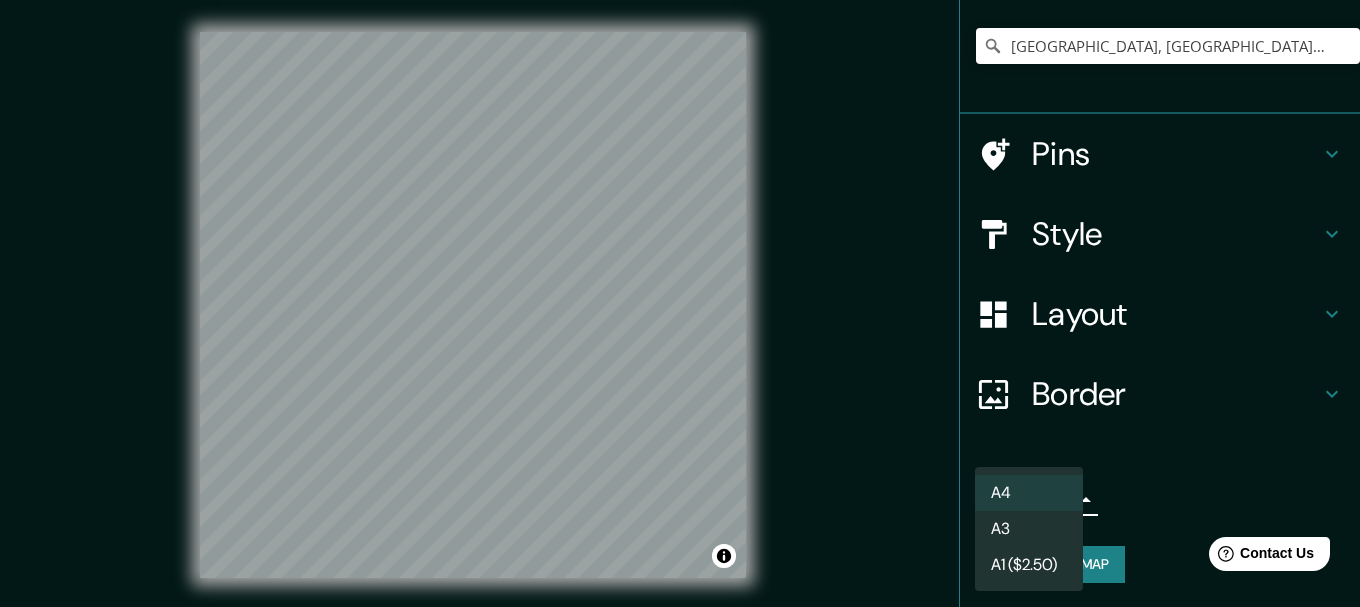 click on "Mappin Location [GEOGRAPHIC_DATA], [GEOGRAPHIC_DATA], [GEOGRAPHIC_DATA] Pins Style Layout Border Choose a border.  Hint : you can make layers of the frame opaque to create some cool effects. None Simple Transparent Fancy Primary text Primary Secondary text Secondary Subtitle Subtitle Add frame layer Size A4 single Create your map © Mapbox   © OpenStreetMap   Improve this map Any problems, suggestions, or concerns please email    [EMAIL_ADDRESS][DOMAIN_NAME] . . . A4 A3 A1 ($2.50)" at bounding box center (680, 303) 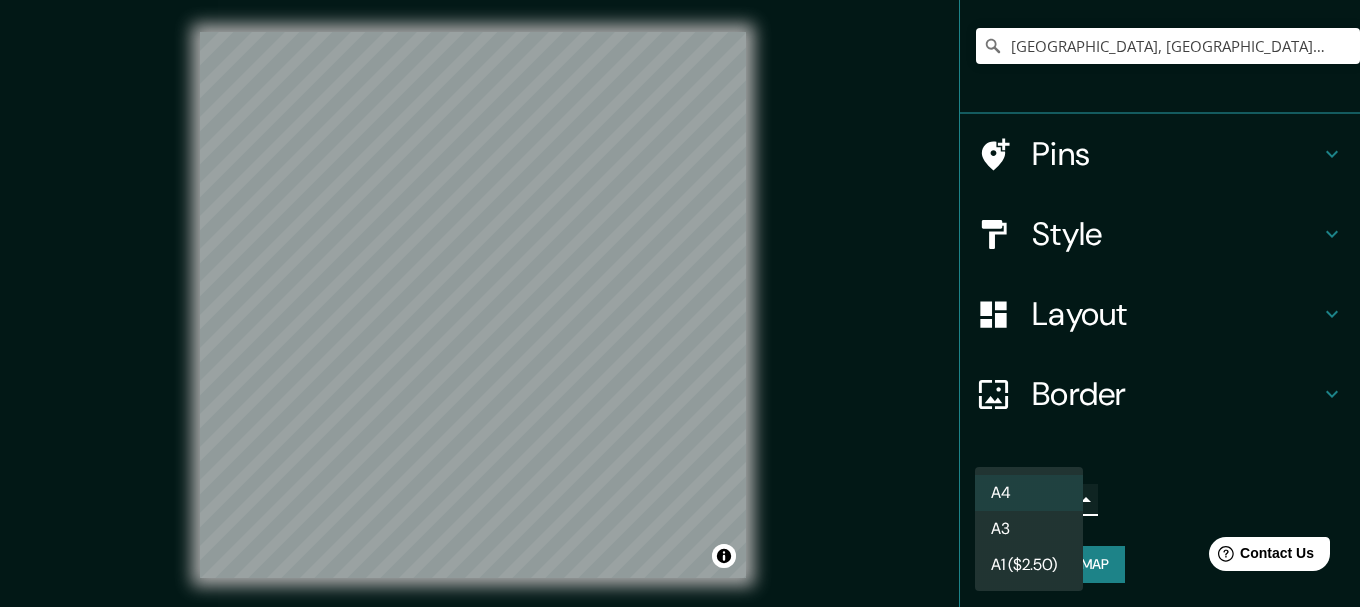 type on "a4" 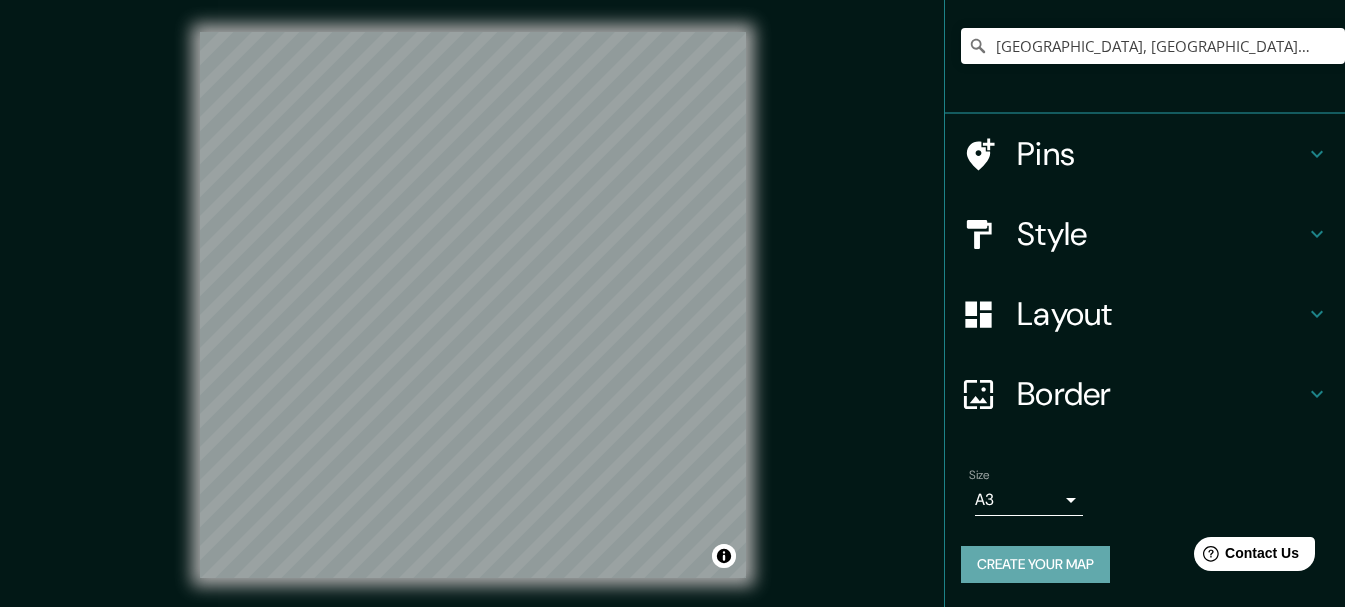 click on "Create your map" at bounding box center [1035, 564] 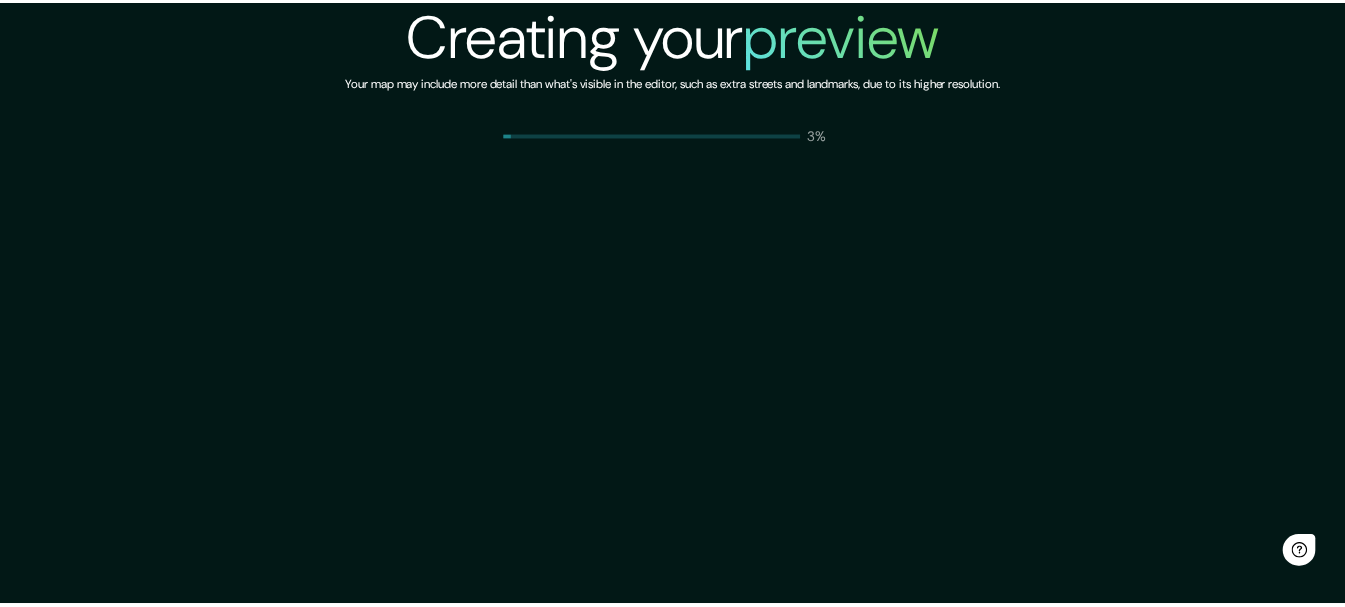 scroll, scrollTop: 0, scrollLeft: 0, axis: both 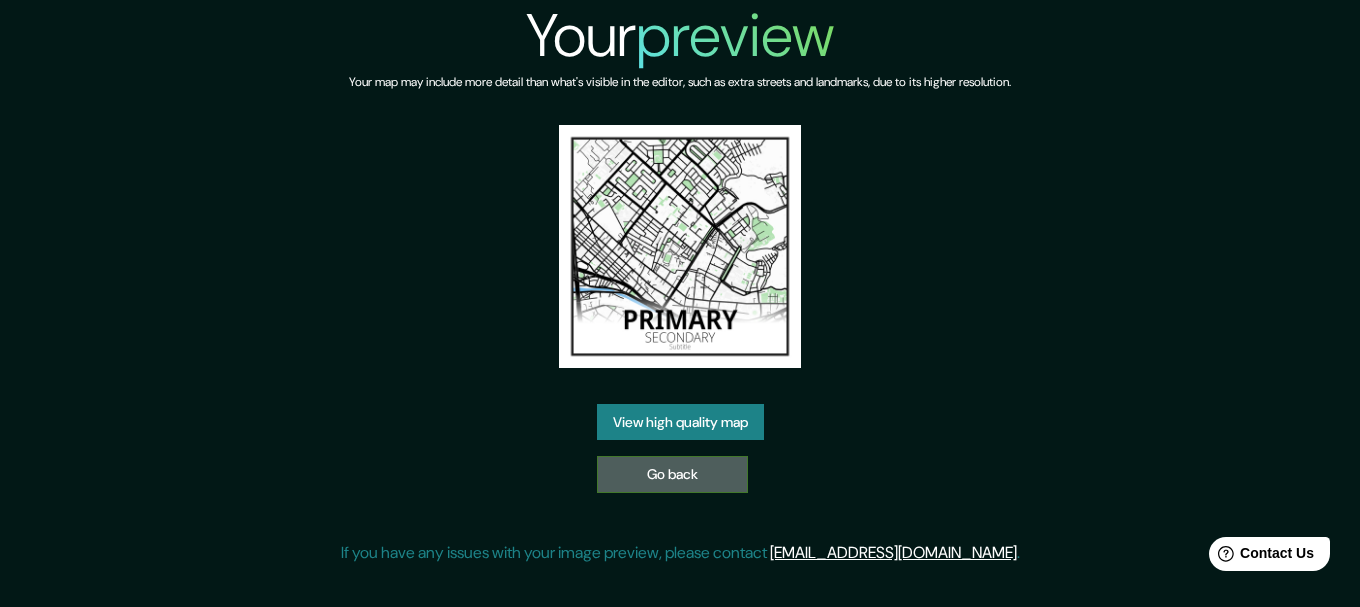 click on "Go back" at bounding box center [672, 474] 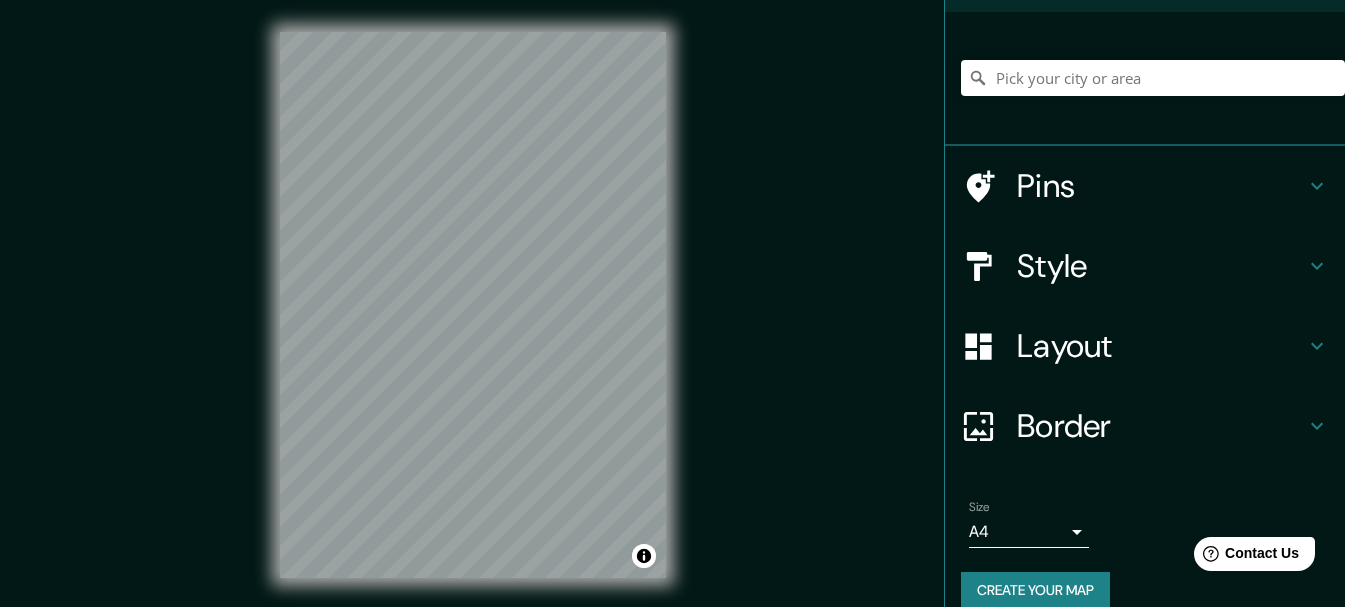 scroll, scrollTop: 158, scrollLeft: 0, axis: vertical 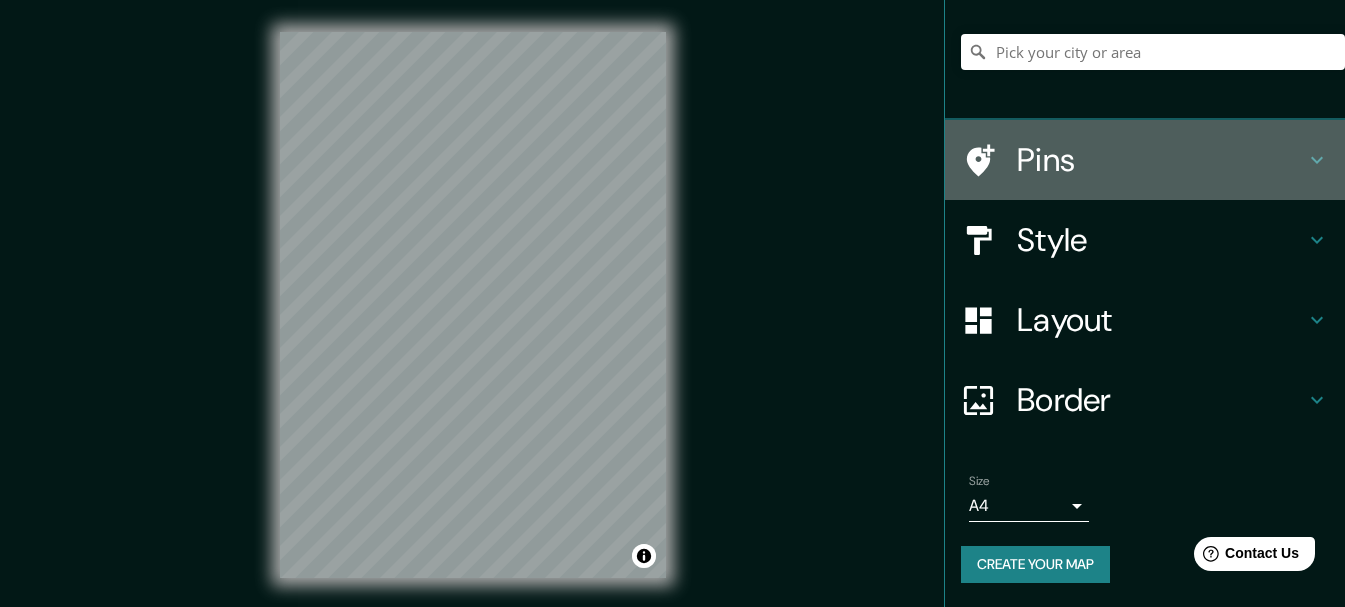 click on "Pins" at bounding box center [1161, 160] 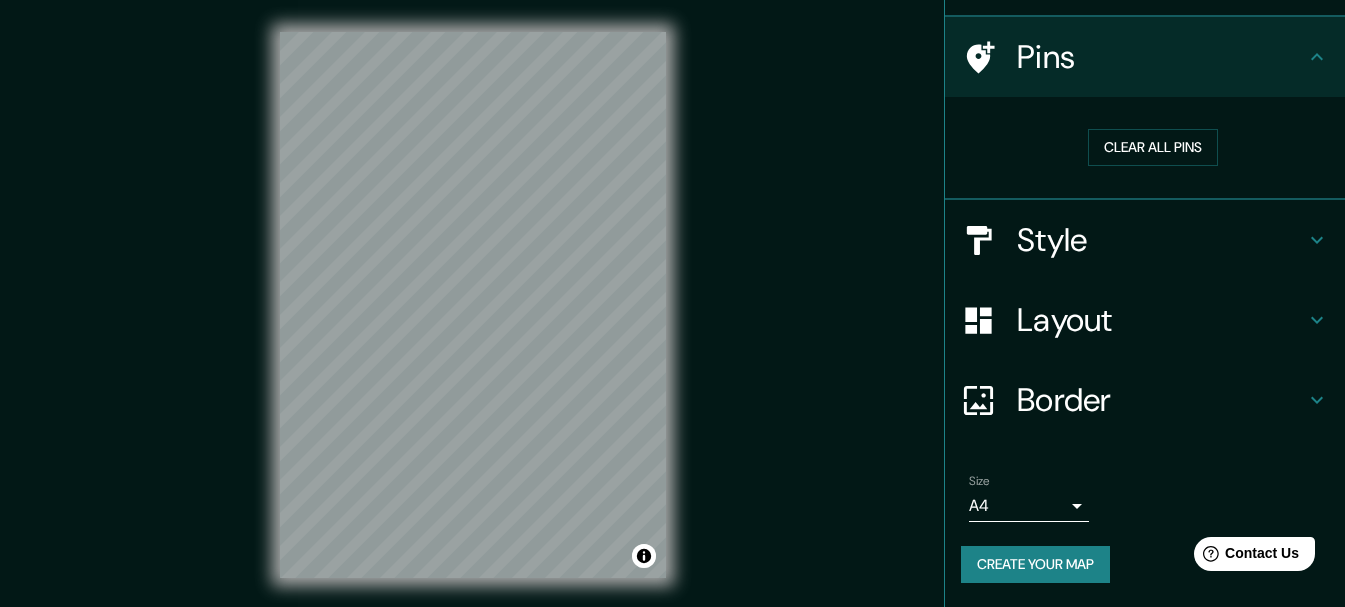 scroll, scrollTop: 128, scrollLeft: 0, axis: vertical 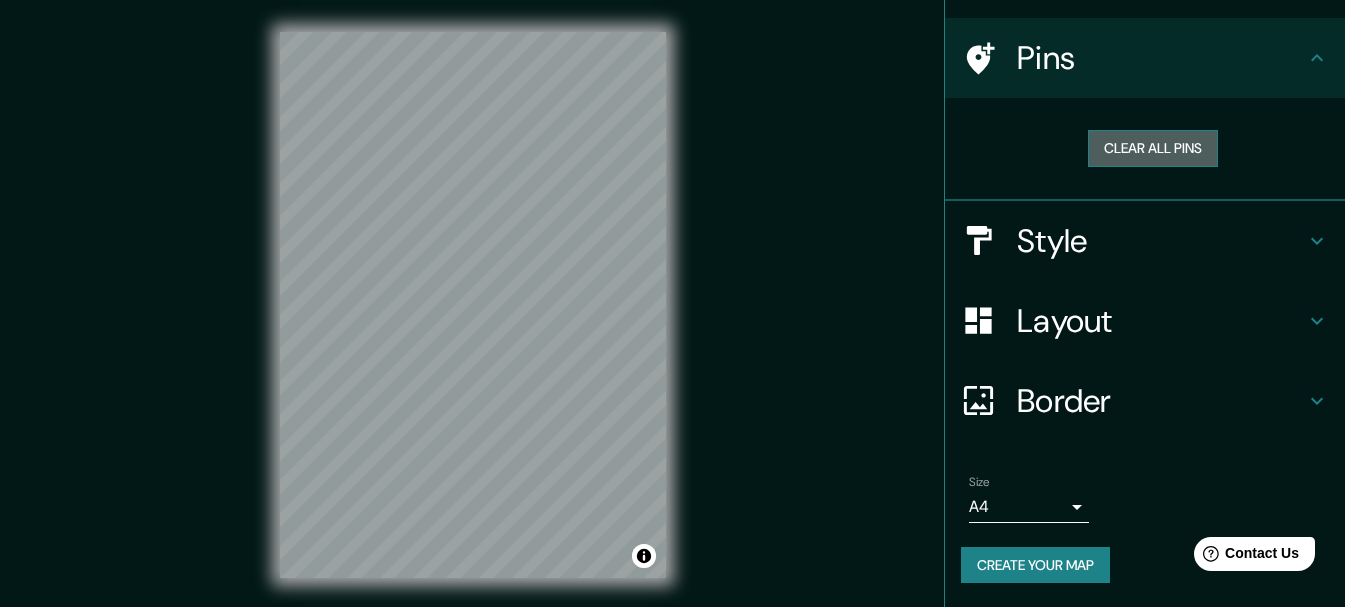 click on "Clear all pins" at bounding box center (1153, 148) 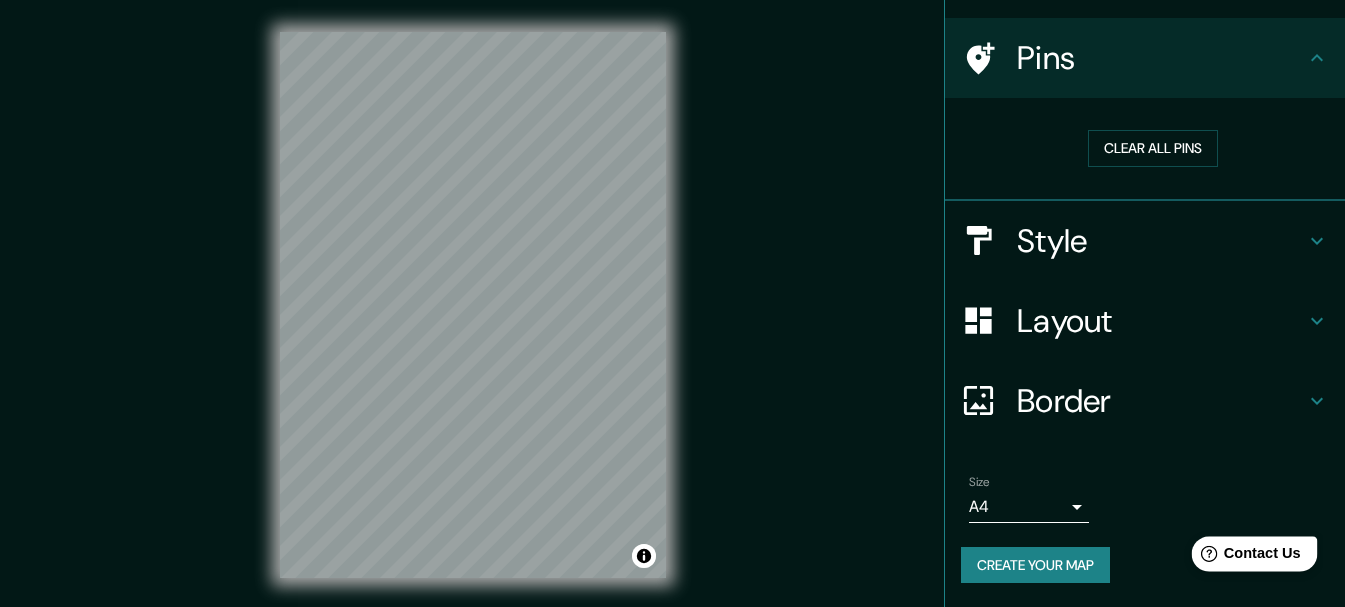 click on "Contact Us" at bounding box center [1262, 553] 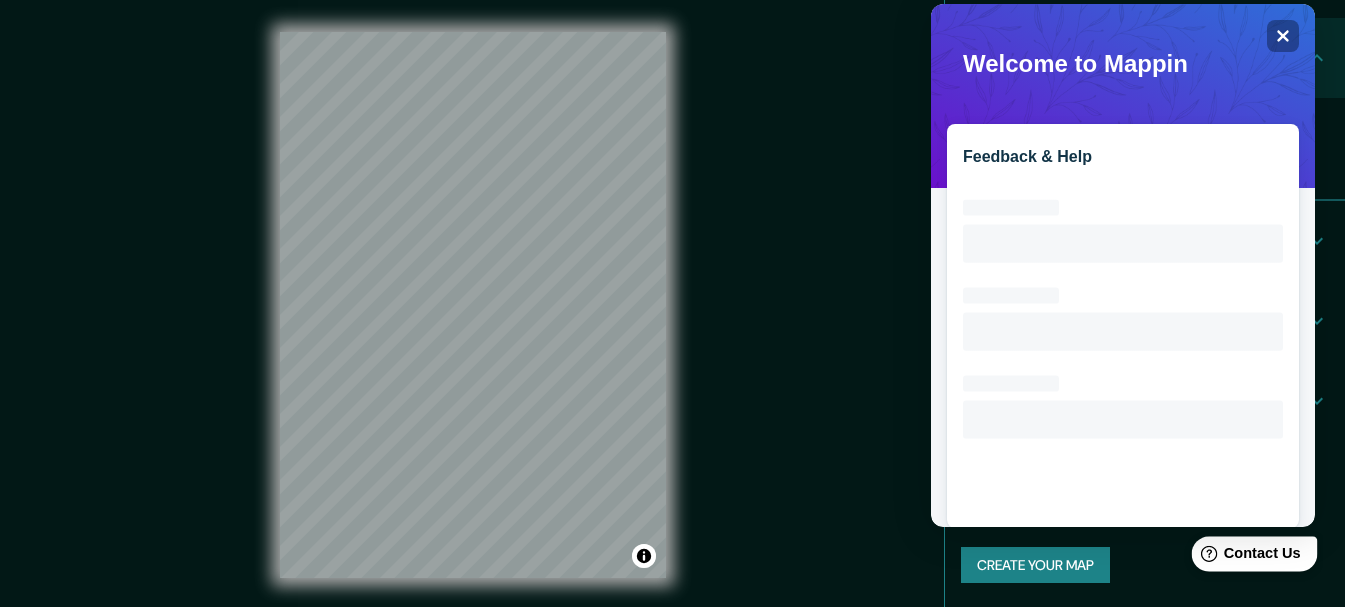 scroll, scrollTop: 0, scrollLeft: 0, axis: both 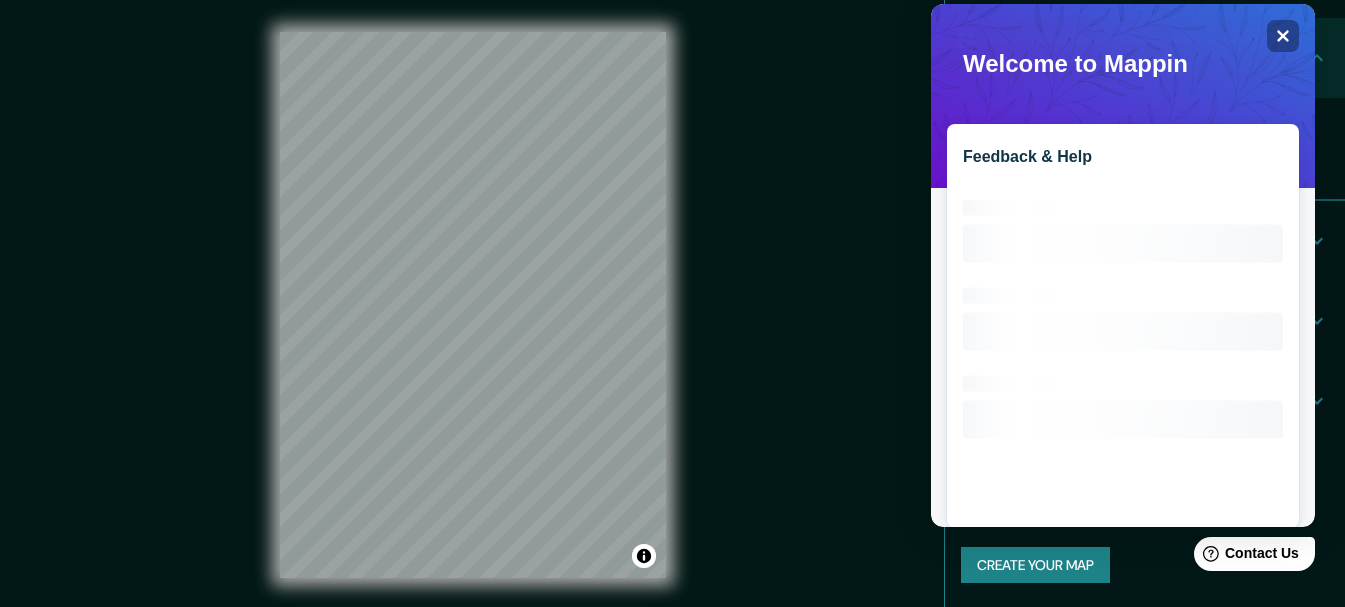click on "Mappin Location Pins Clear all pins Style Layout Border Choose a border.  Hint : you can make layers of the frame opaque to create some cool effects. None Simple Transparent Fancy Size A4 single Create your map © Mapbox   © OpenStreetMap   Improve this map Any problems, suggestions, or concerns please email    help@mappin.pro . . ." at bounding box center (672, 321) 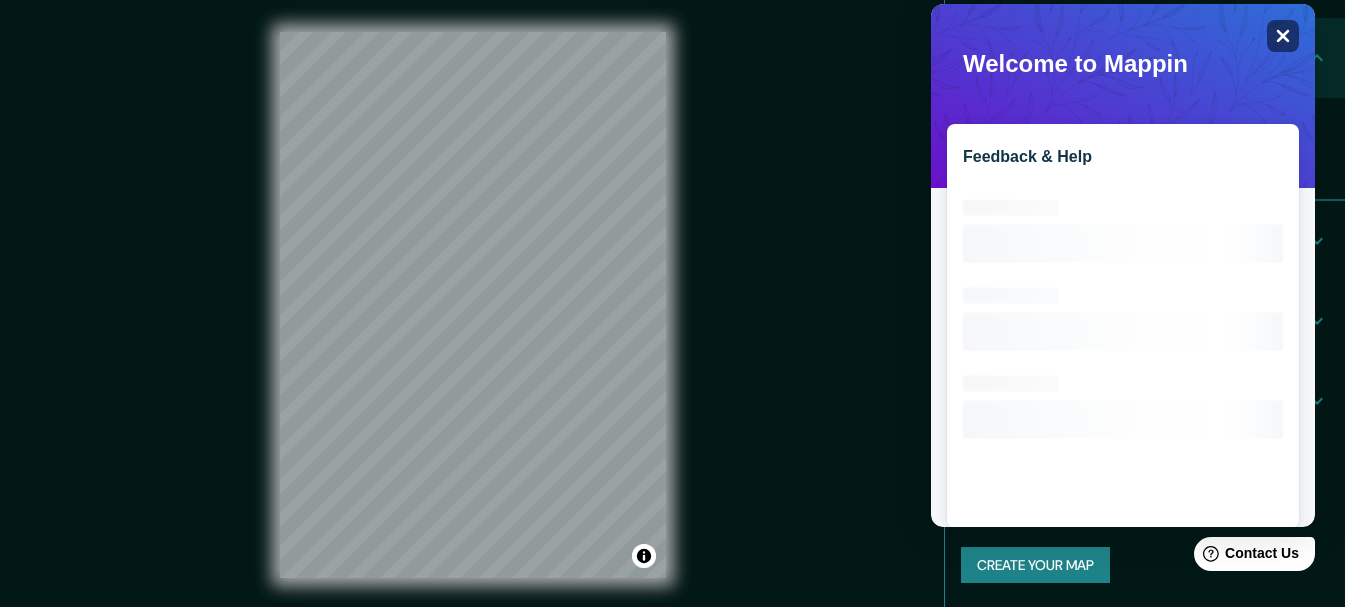 click on "Close" 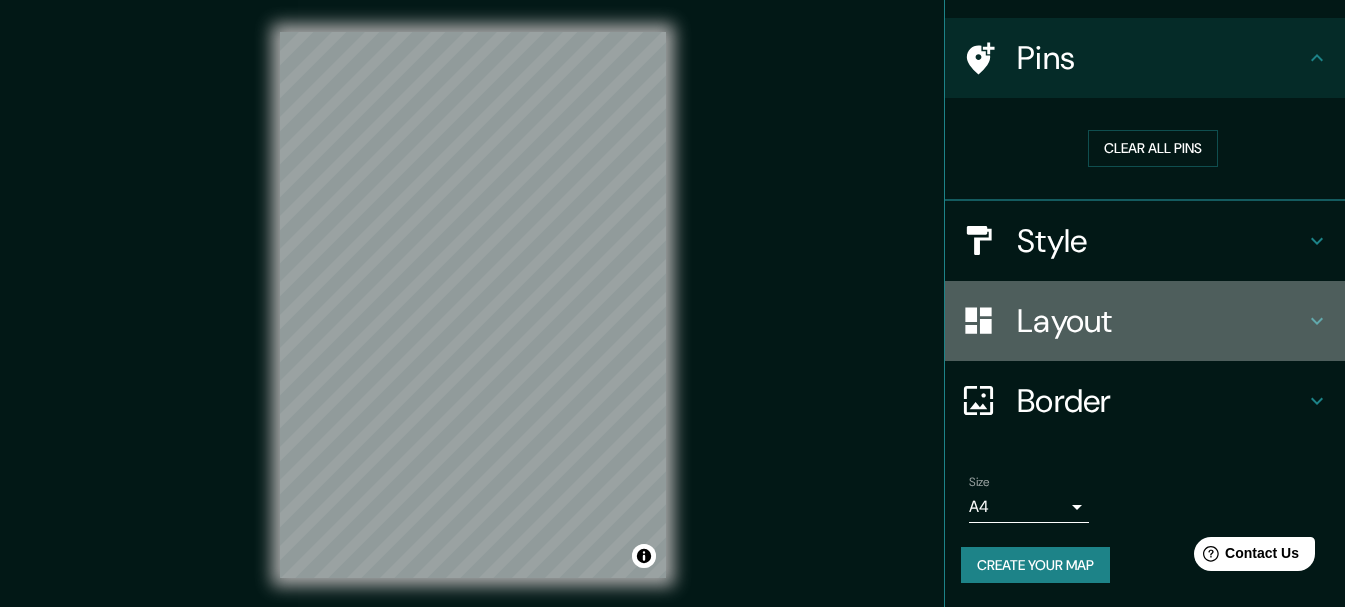 click on "Layout" at bounding box center (1161, 321) 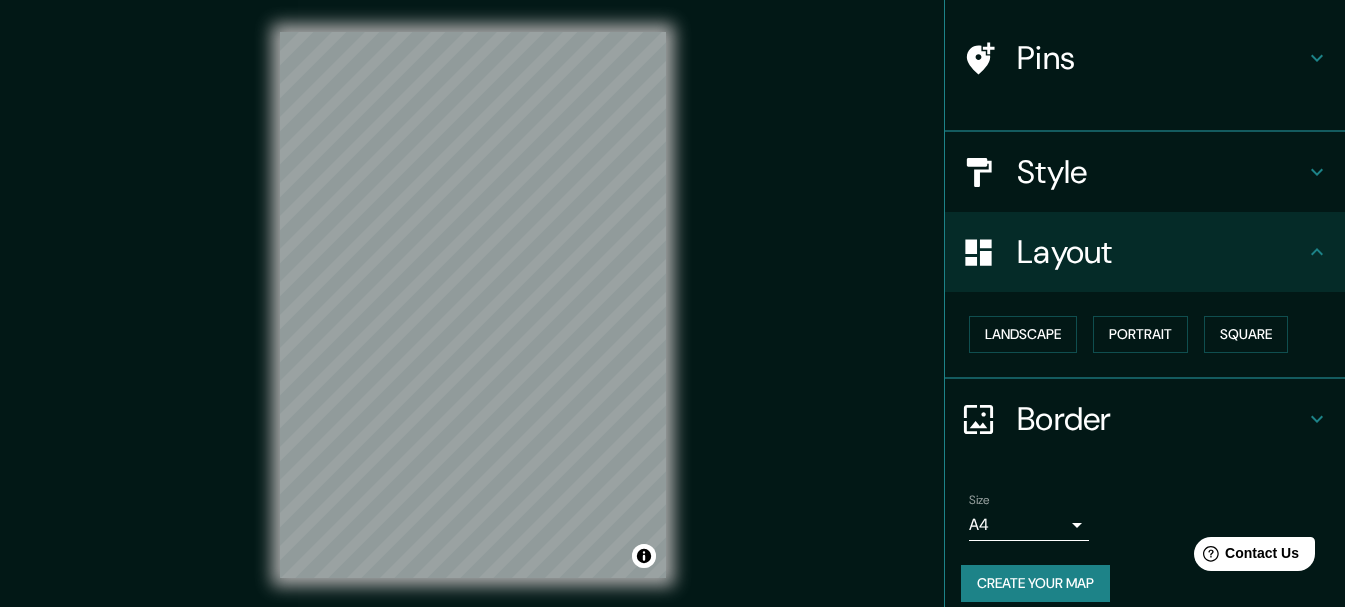 scroll, scrollTop: 112, scrollLeft: 0, axis: vertical 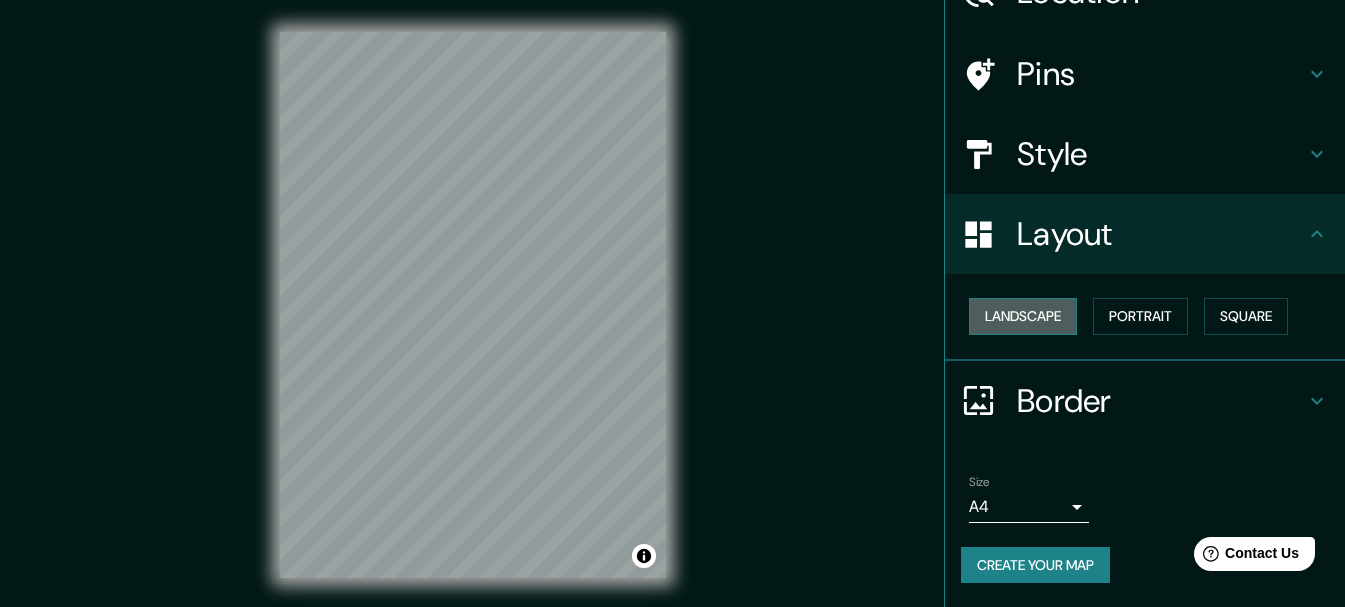 click on "Landscape" at bounding box center (1023, 316) 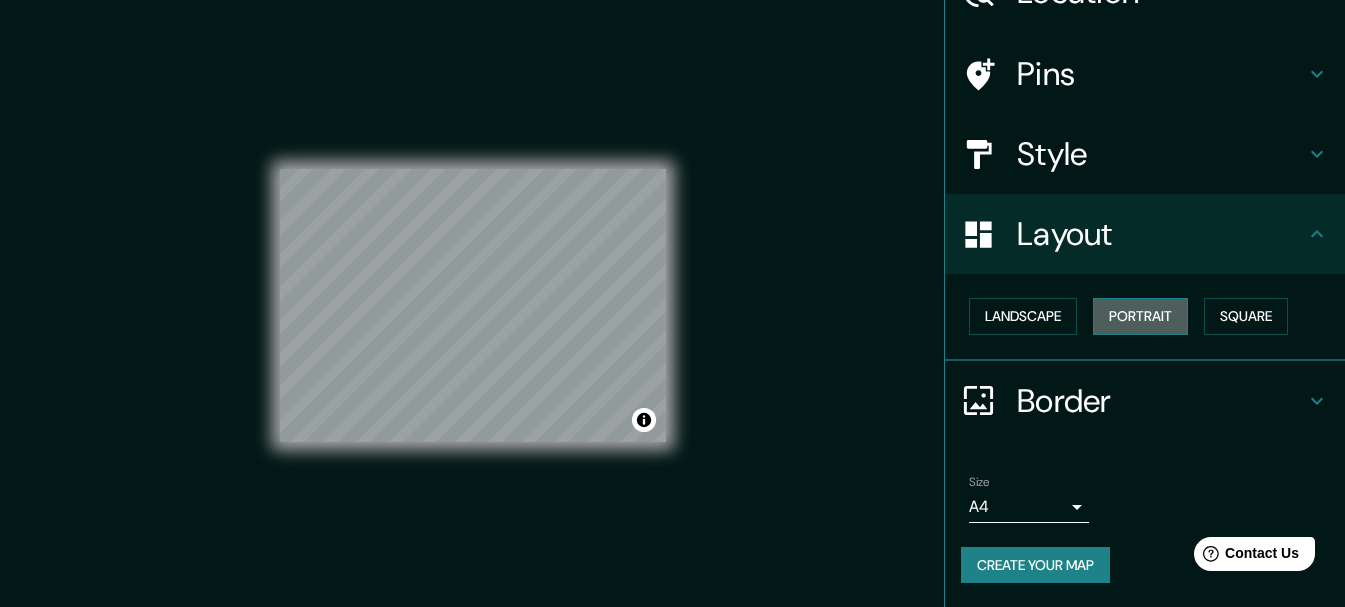 click on "Portrait" at bounding box center [1140, 316] 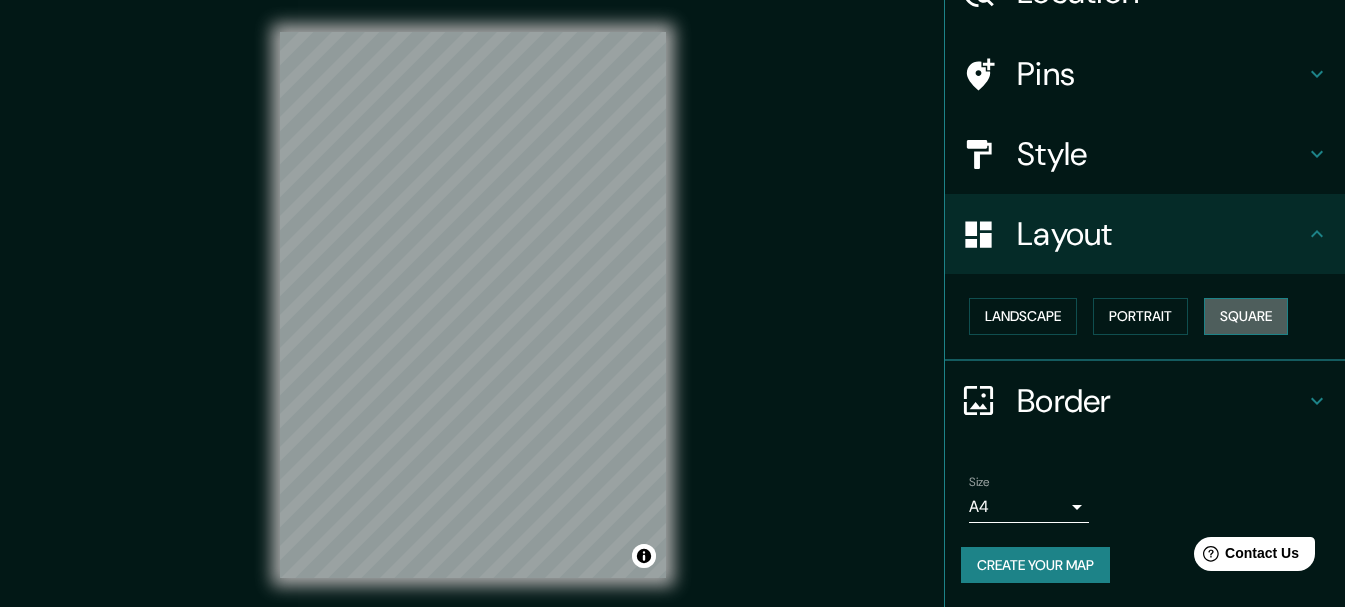 click on "Square" at bounding box center [1246, 316] 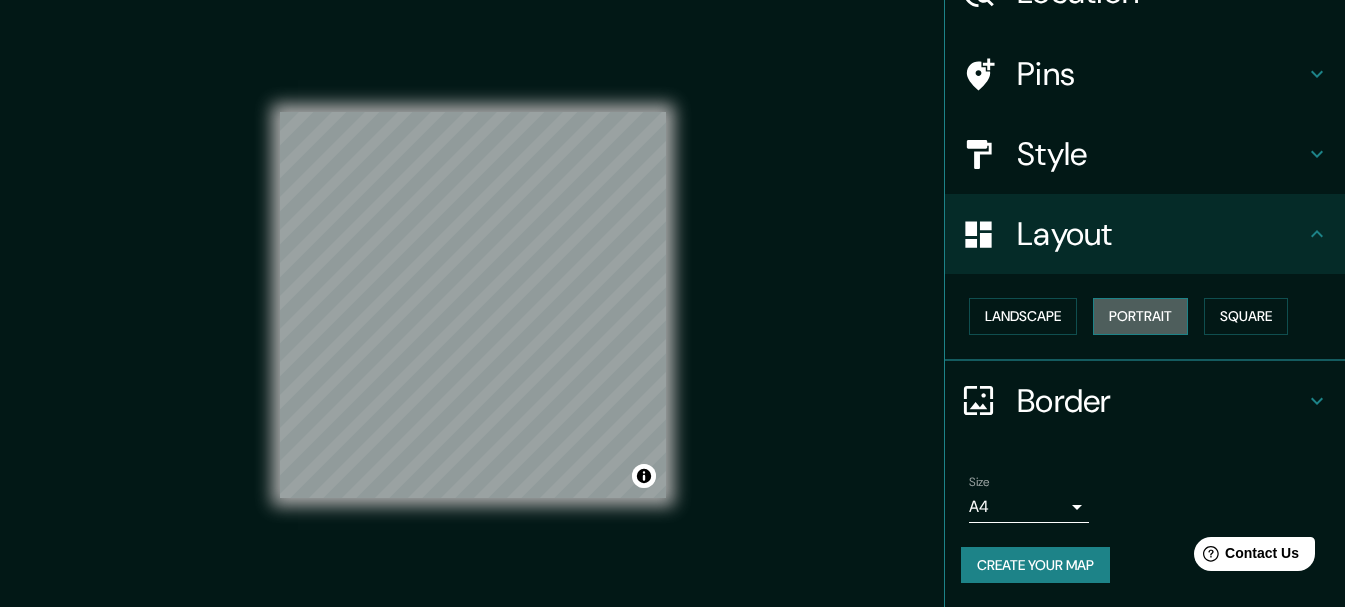 click on "Portrait" at bounding box center [1140, 316] 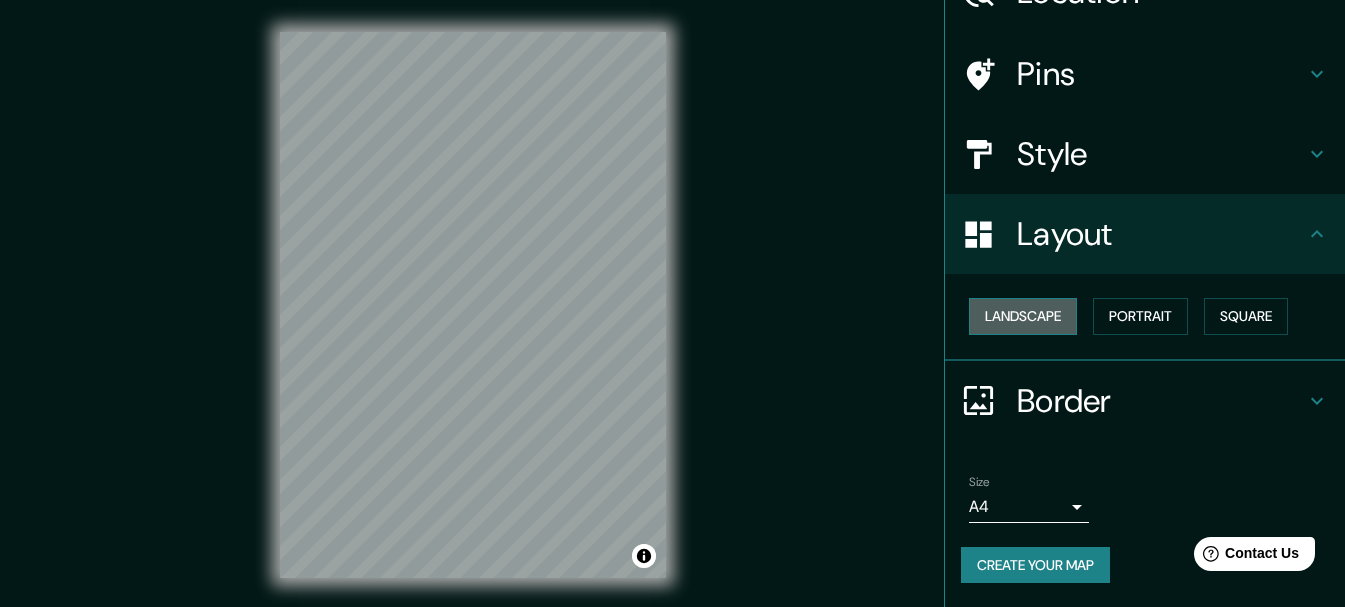 click on "Landscape" at bounding box center (1023, 316) 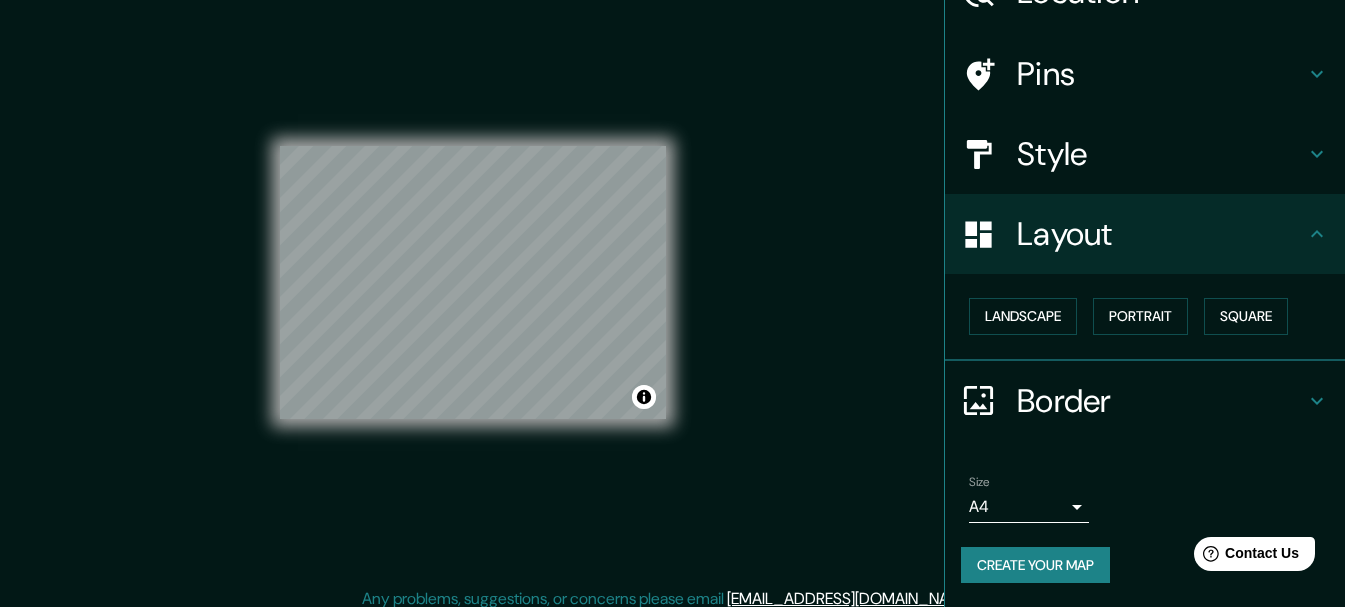 scroll, scrollTop: 35, scrollLeft: 0, axis: vertical 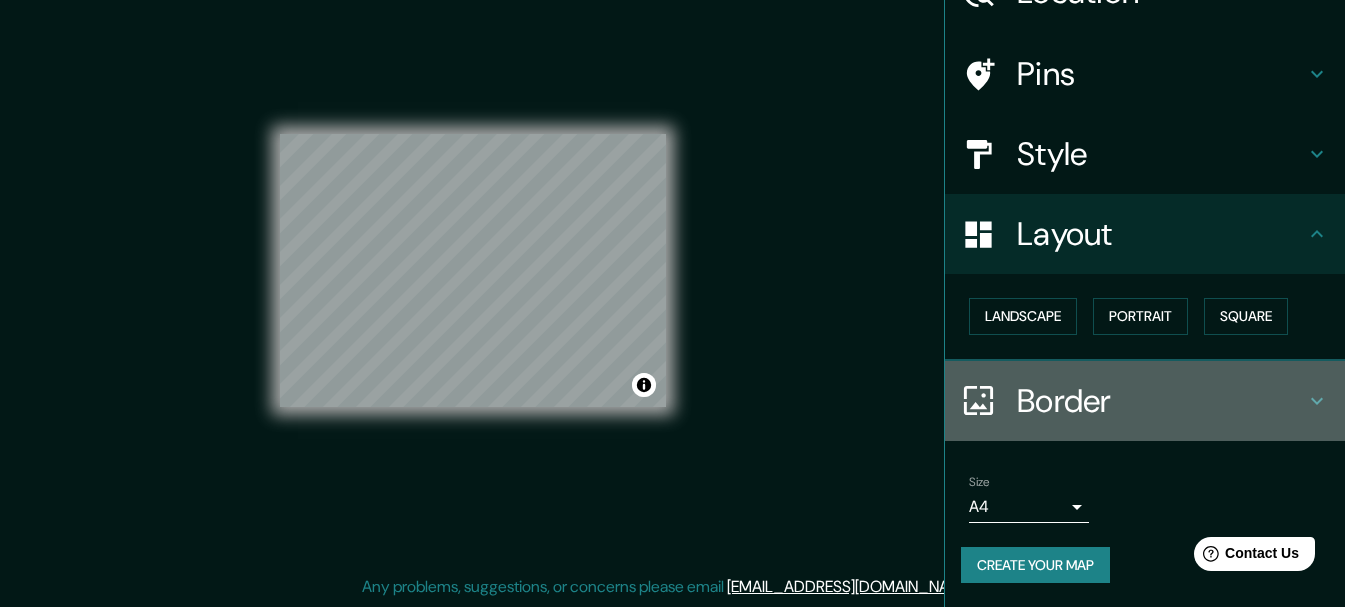 click 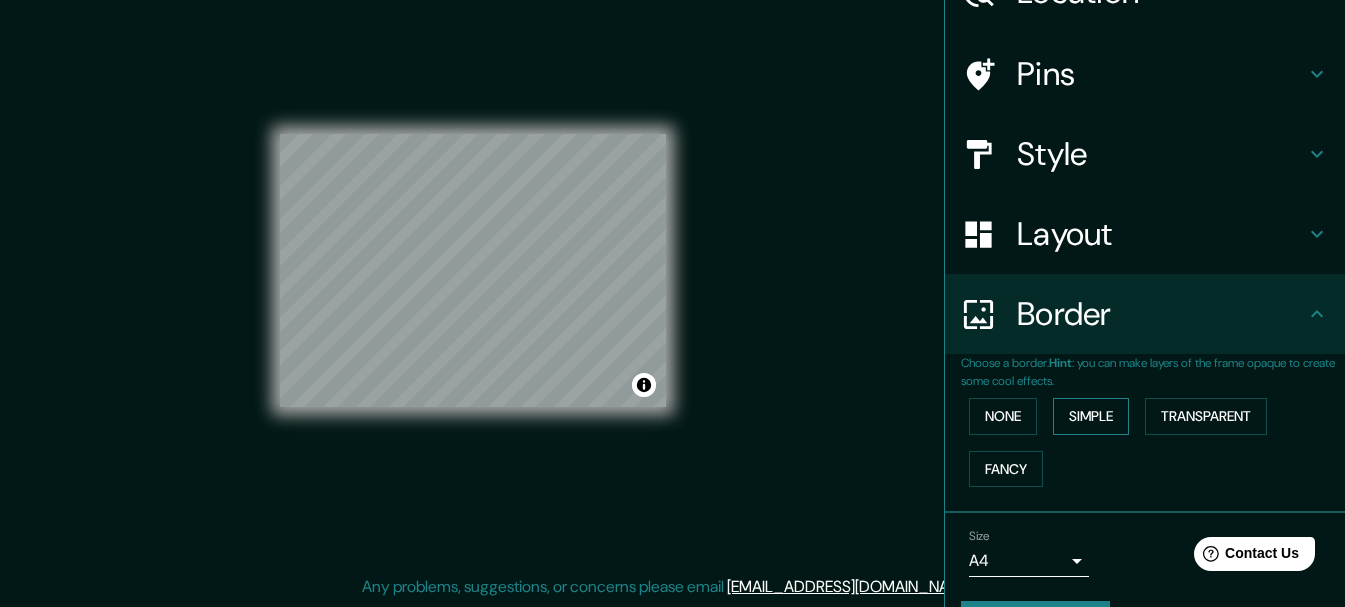 click on "Simple" at bounding box center [1091, 416] 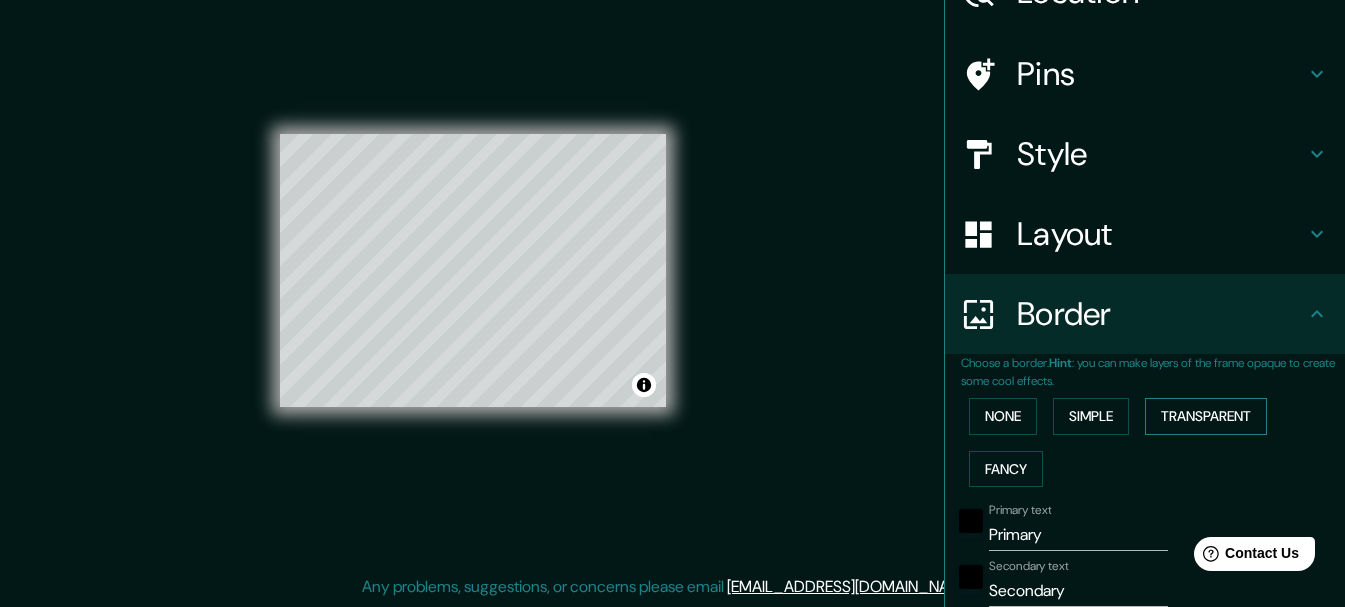 click on "Transparent" at bounding box center [1206, 416] 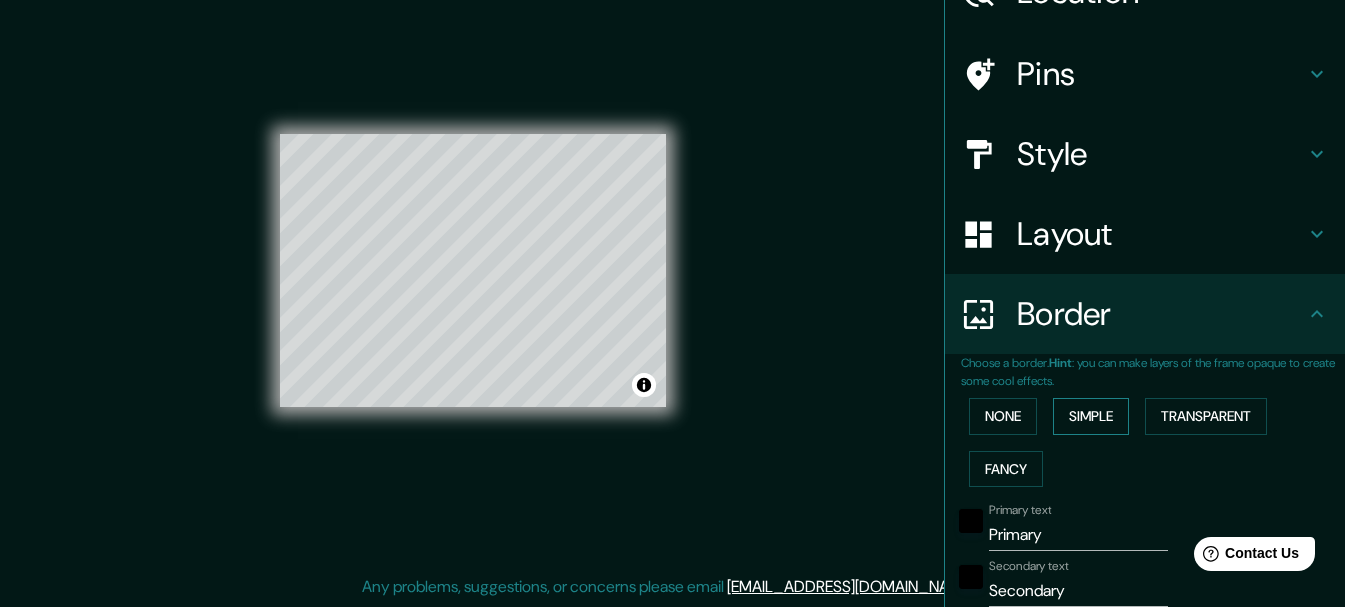 click on "Simple" at bounding box center (1091, 416) 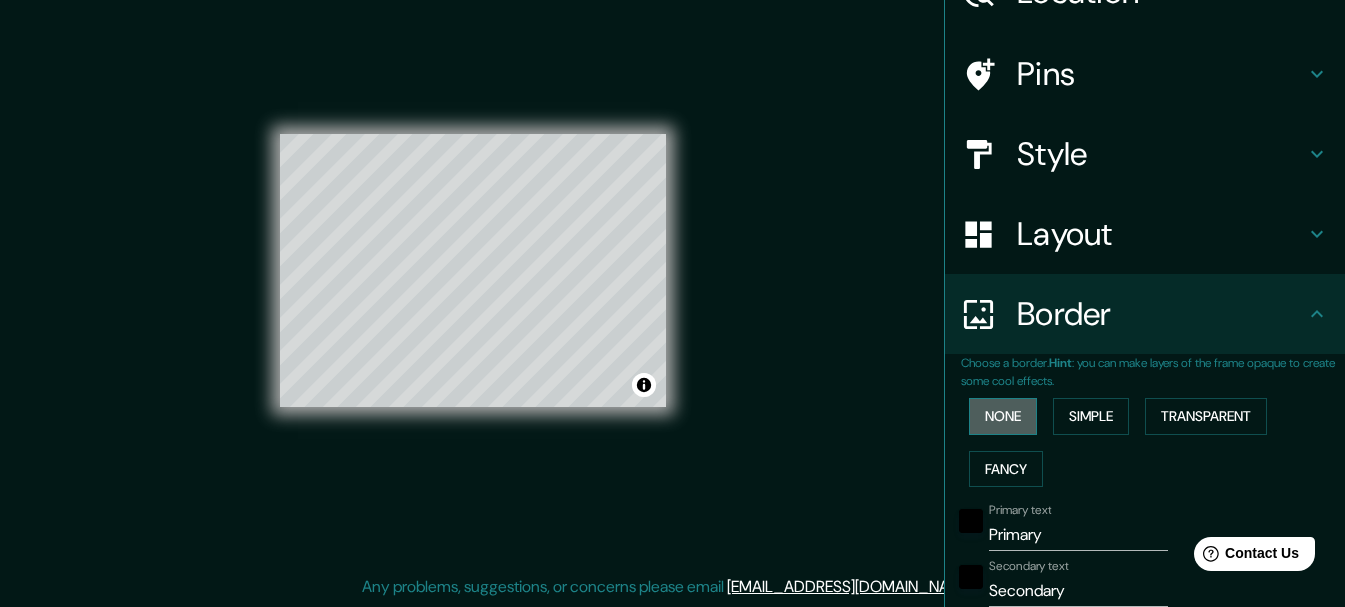 click on "None" at bounding box center (1003, 416) 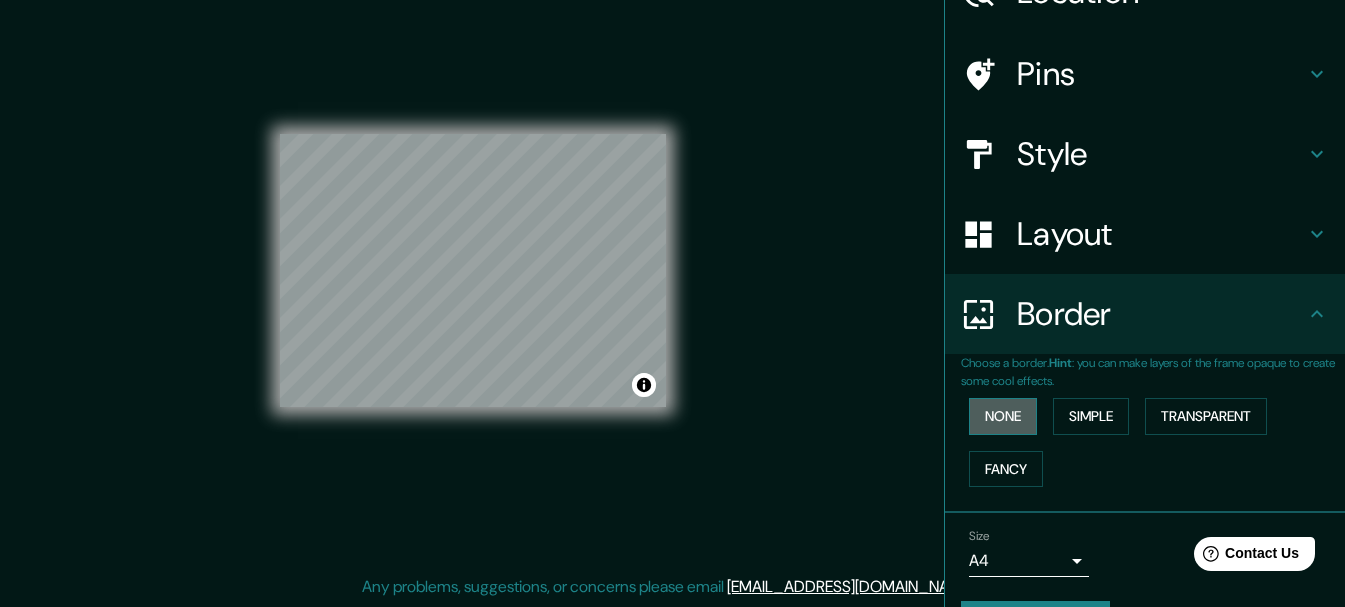 click on "None" at bounding box center (1003, 416) 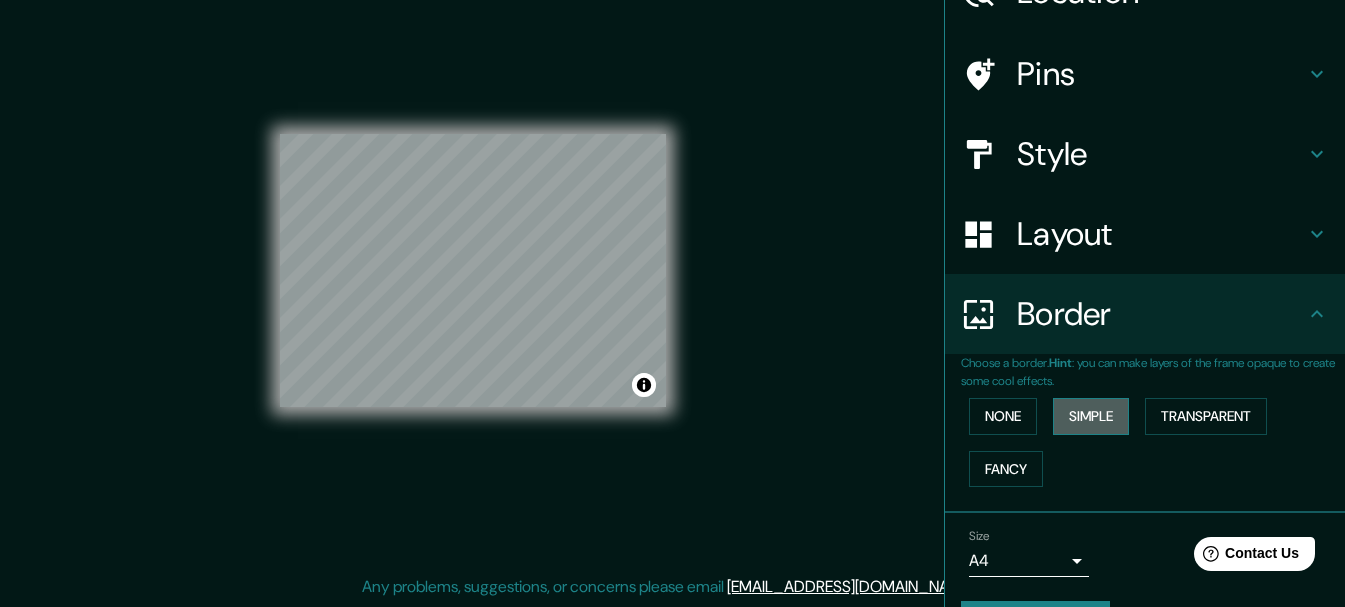 click on "Simple" at bounding box center [1091, 416] 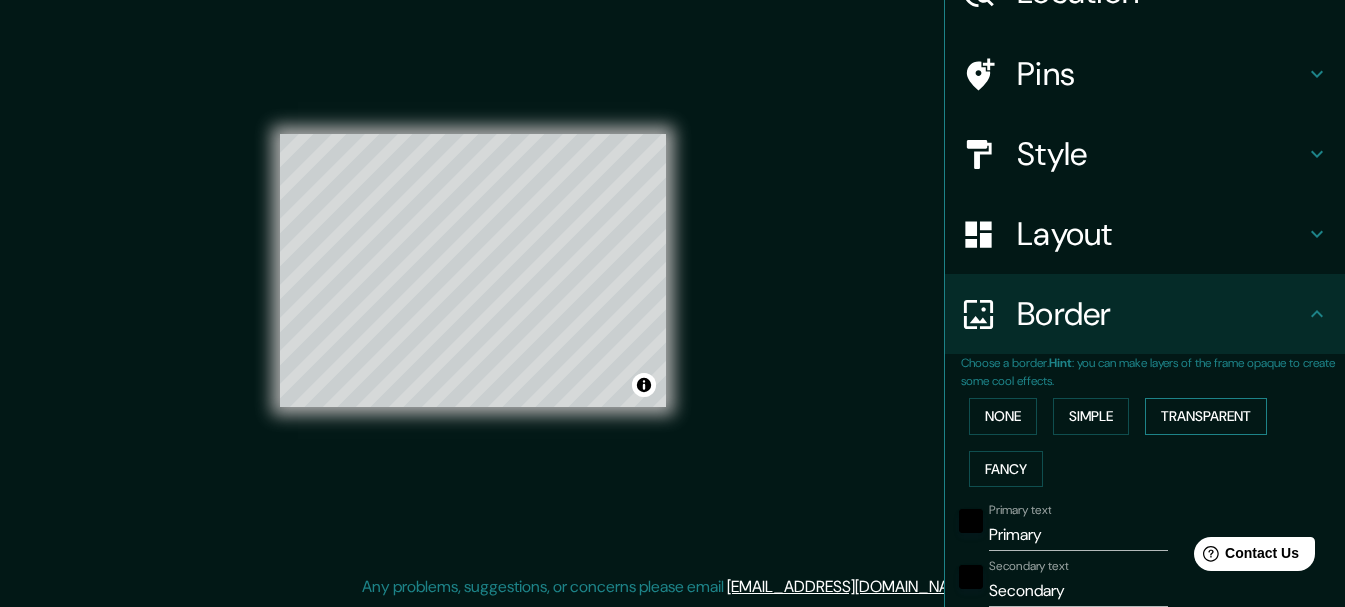 click on "Transparent" at bounding box center (1206, 416) 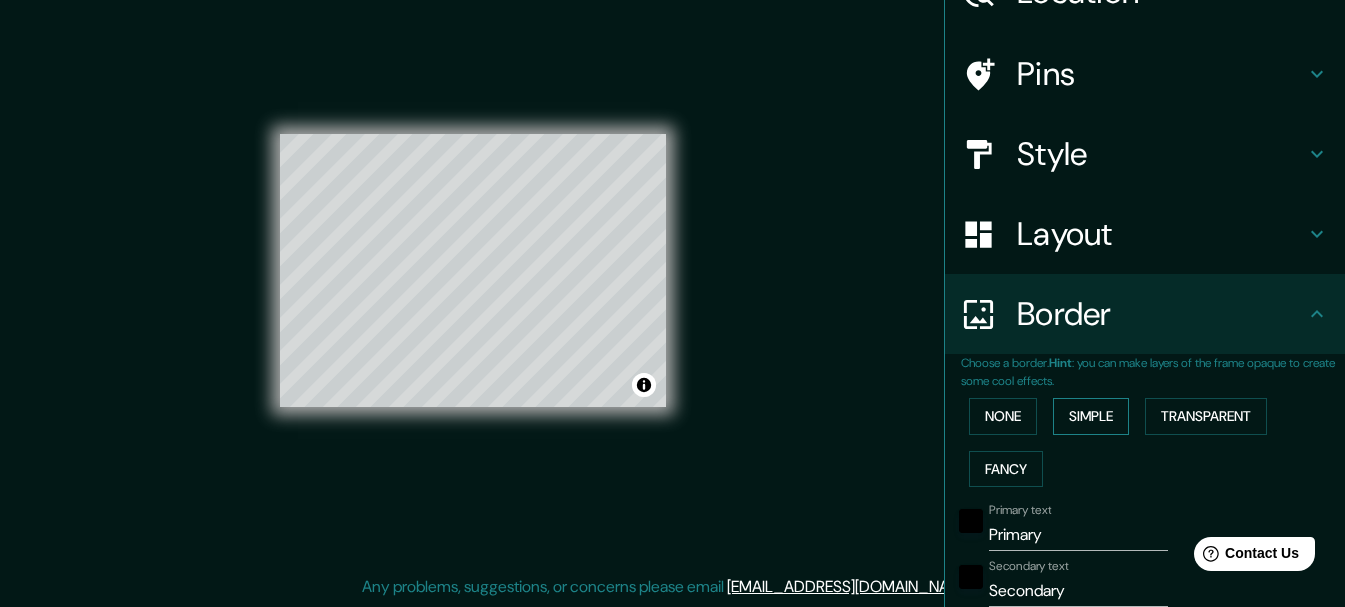click on "Simple" at bounding box center [1091, 416] 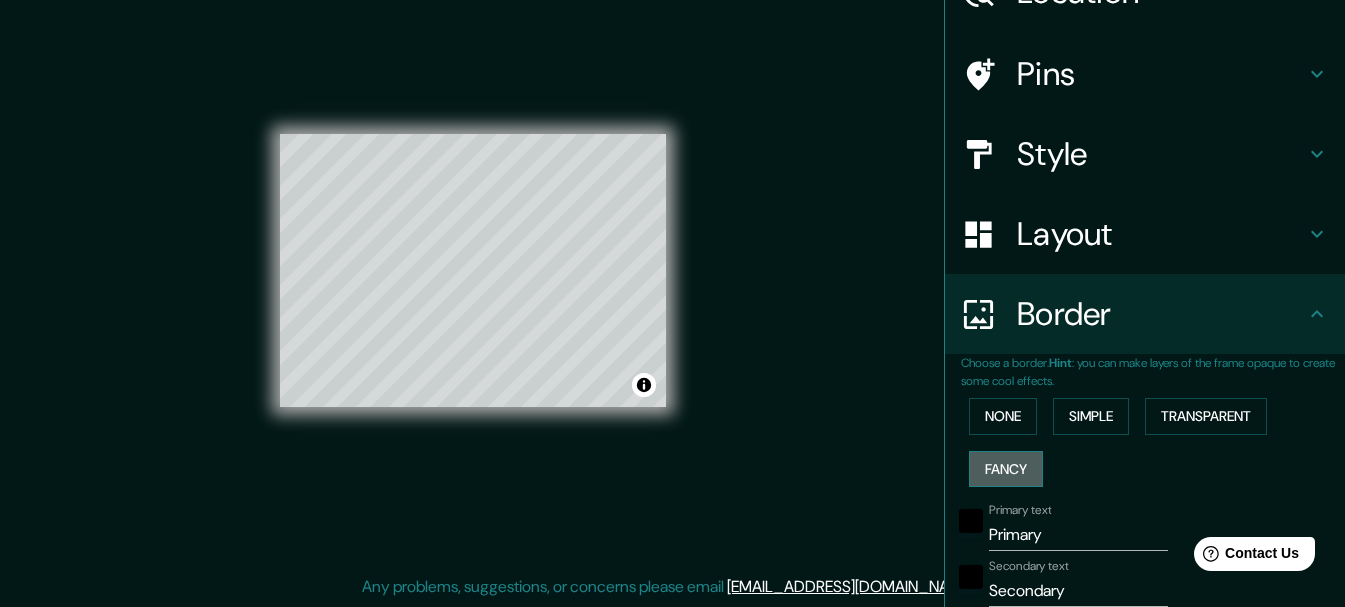 click on "Fancy" at bounding box center (1006, 469) 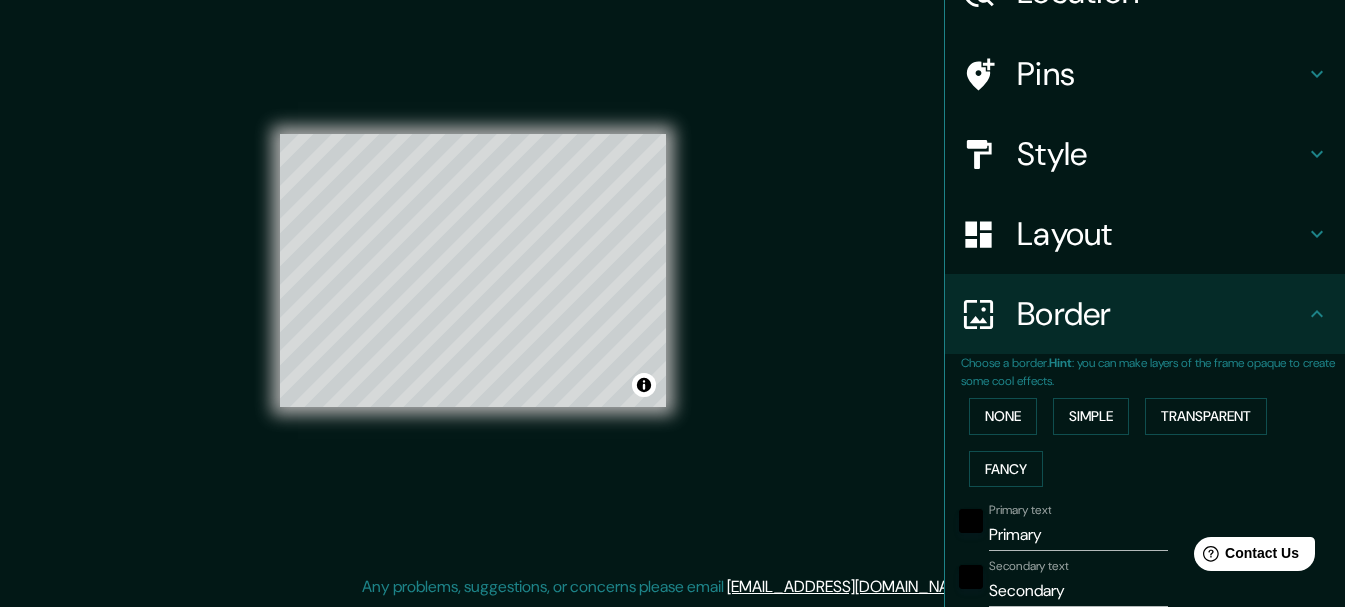 click on "Primary text" at bounding box center (1020, 510) 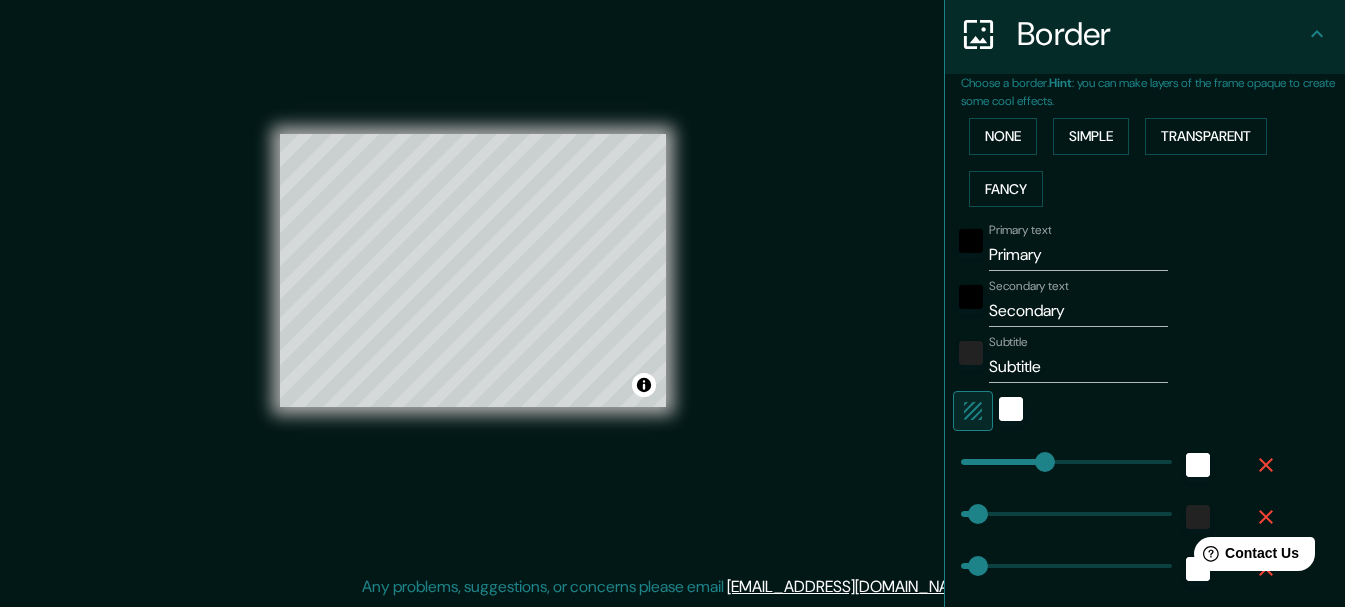scroll, scrollTop: 412, scrollLeft: 0, axis: vertical 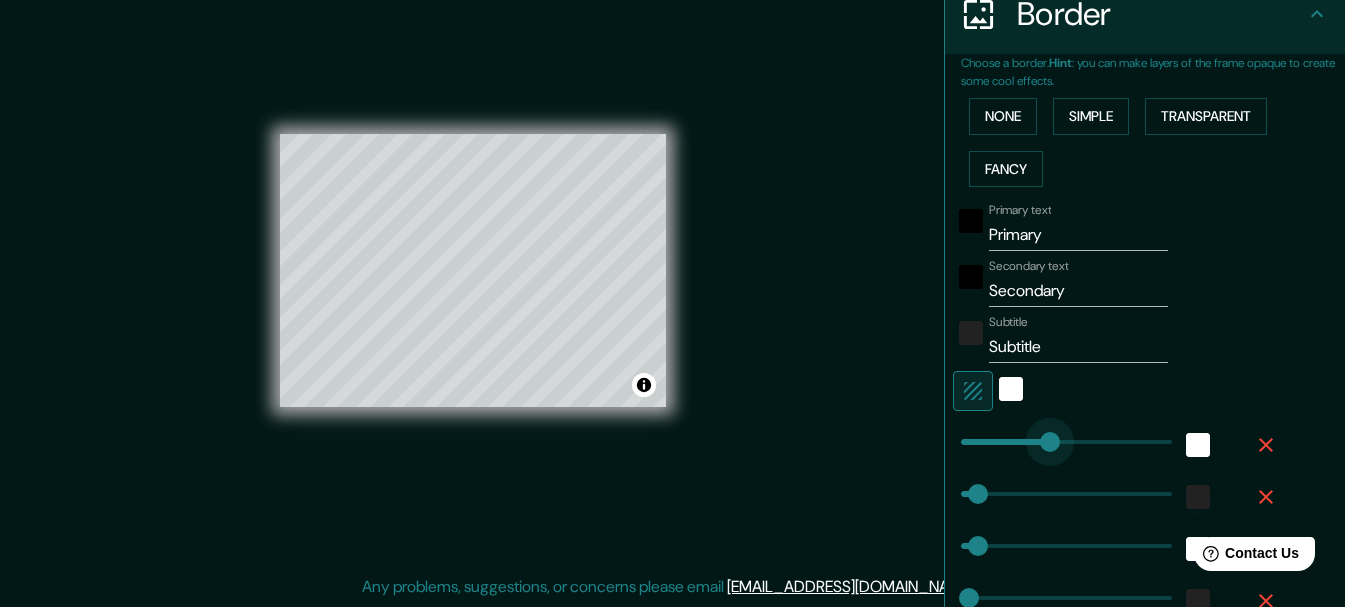 type on "244" 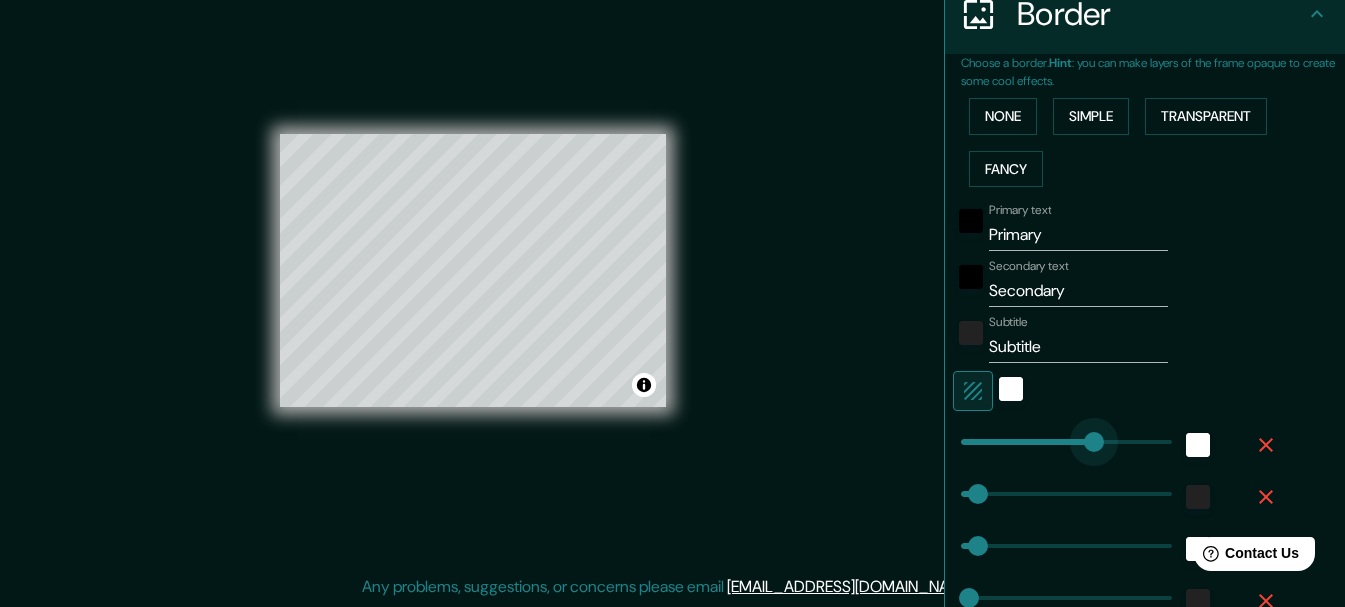 drag, startPoint x: 1032, startPoint y: 446, endPoint x: 1079, endPoint y: 458, distance: 48.507732 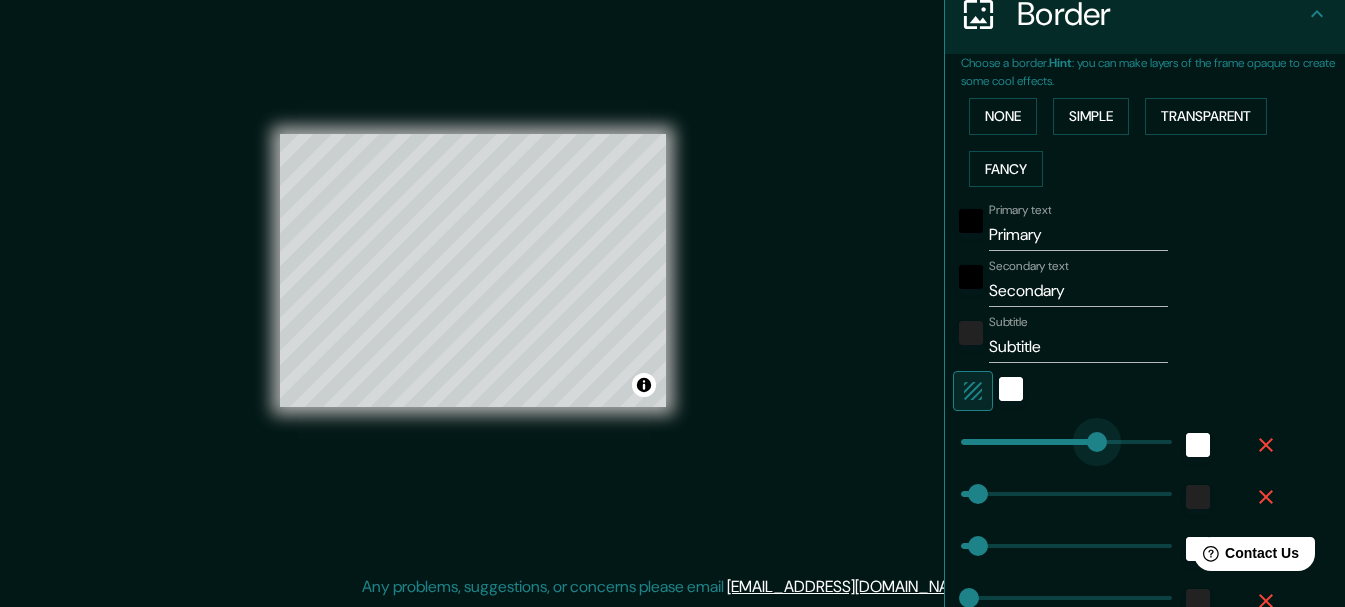 type on "280" 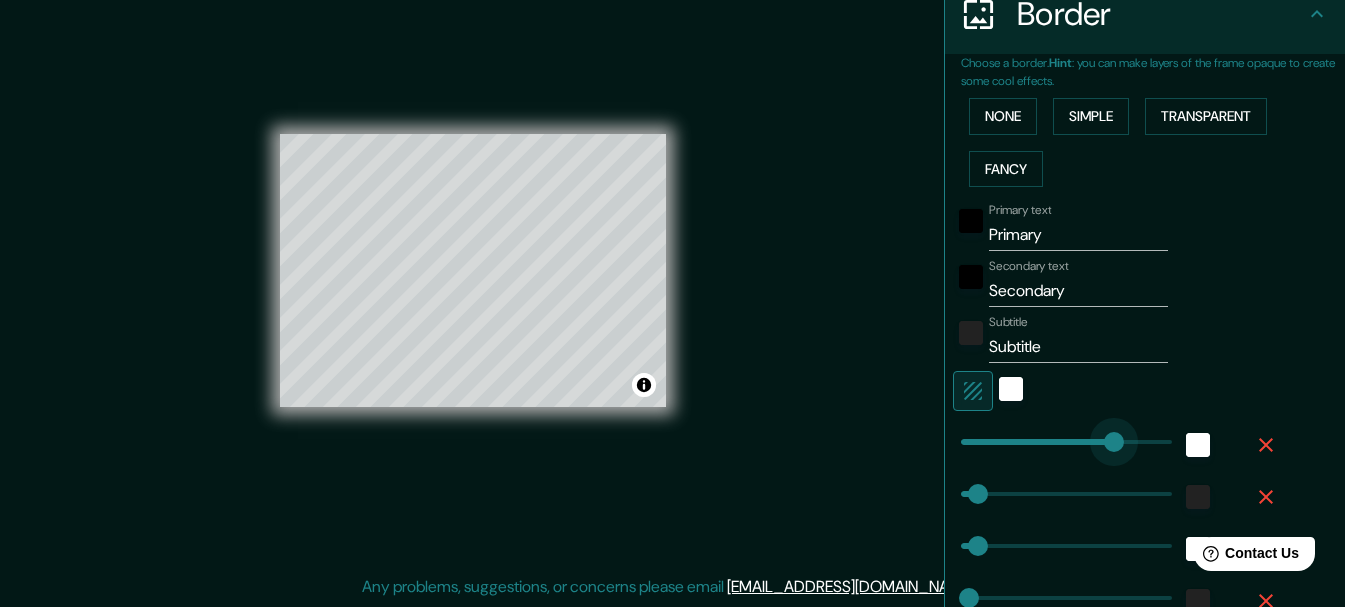 drag, startPoint x: 1071, startPoint y: 447, endPoint x: 1099, endPoint y: 447, distance: 28 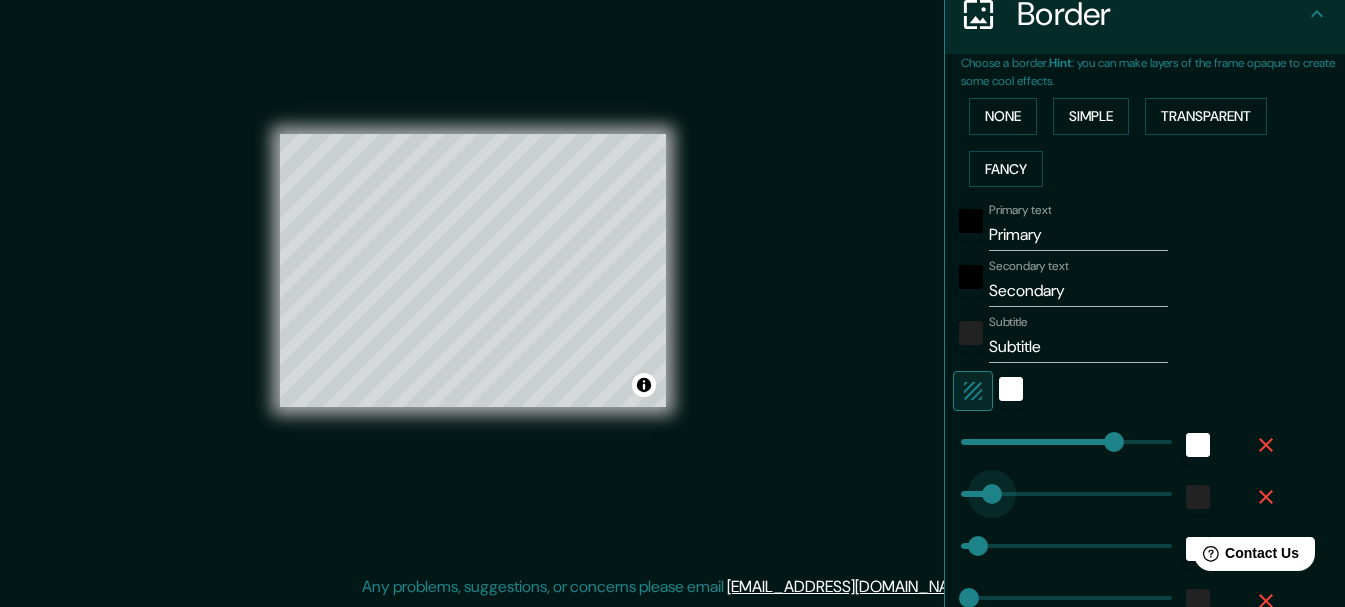 type on "126" 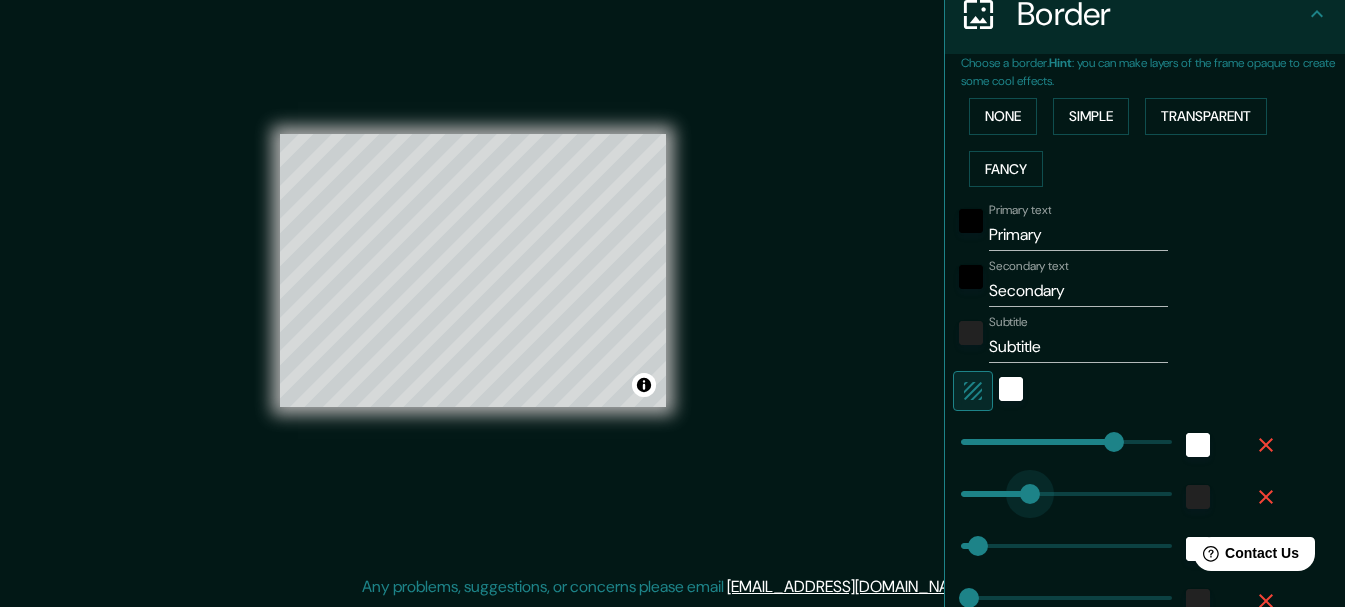 drag, startPoint x: 968, startPoint y: 496, endPoint x: 1015, endPoint y: 499, distance: 47.095646 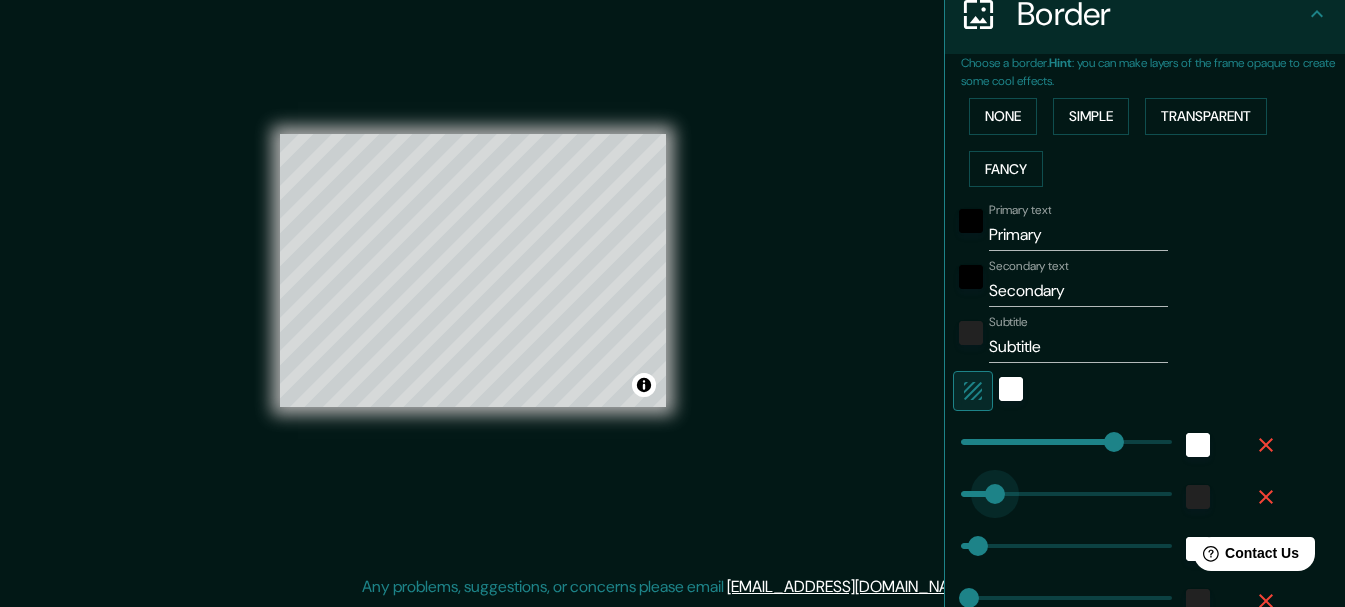 type on "7" 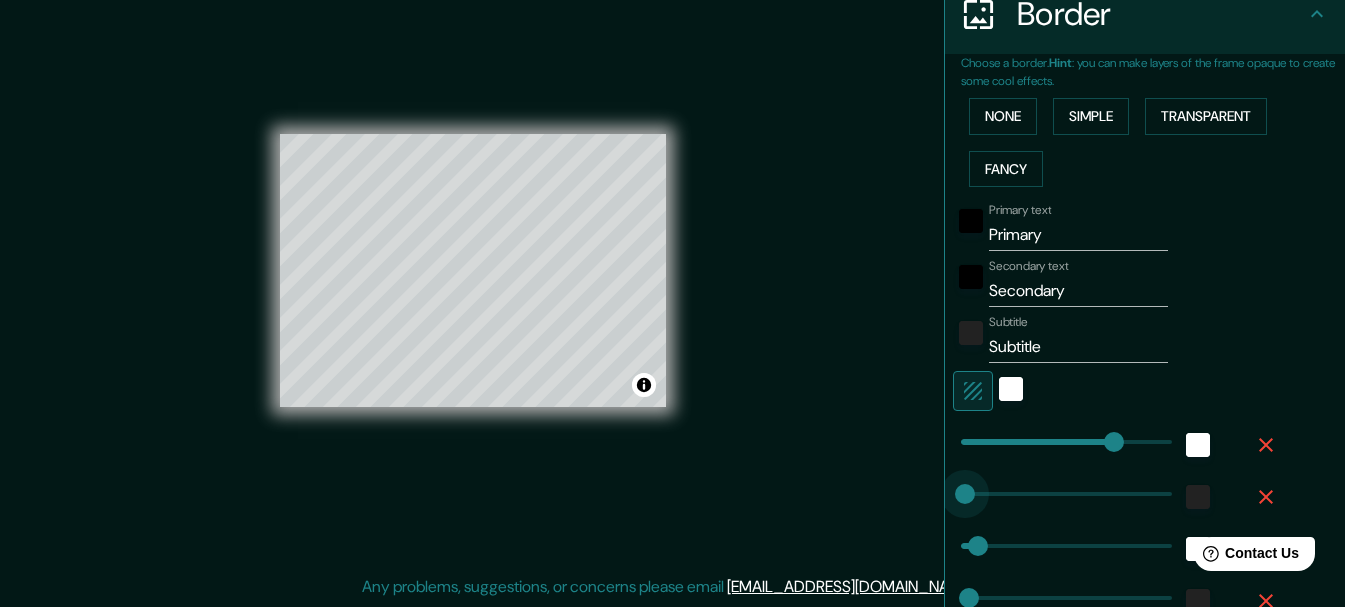 drag, startPoint x: 1015, startPoint y: 490, endPoint x: 950, endPoint y: 497, distance: 65.37584 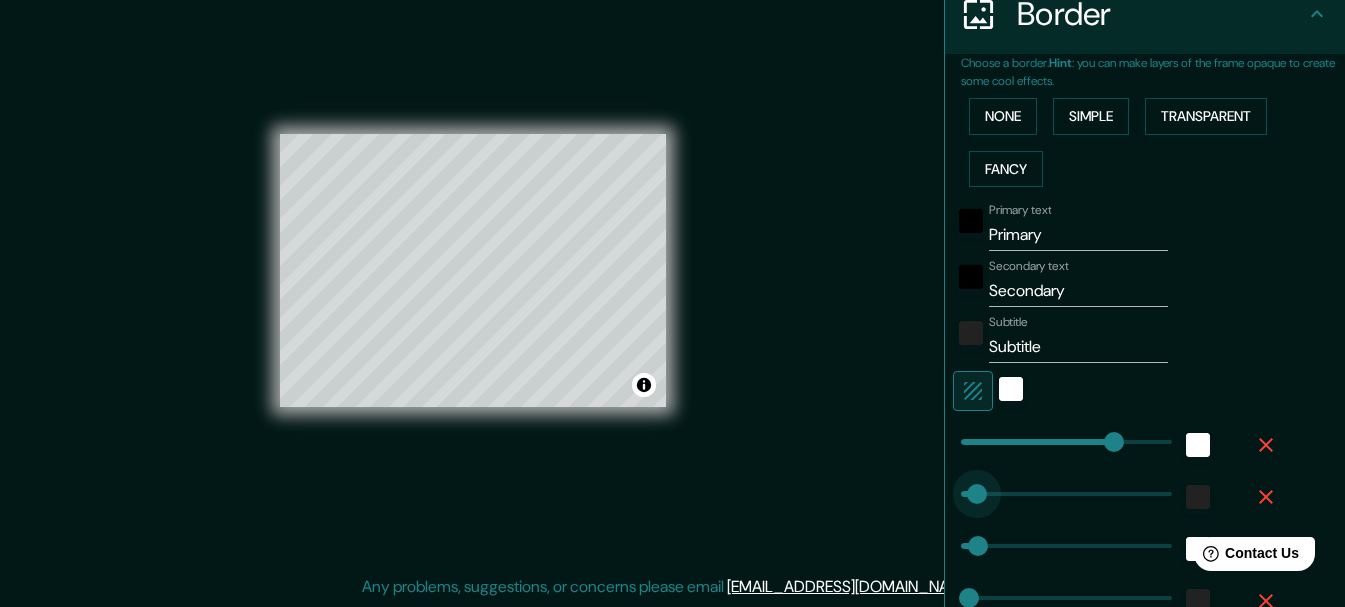 type on "37" 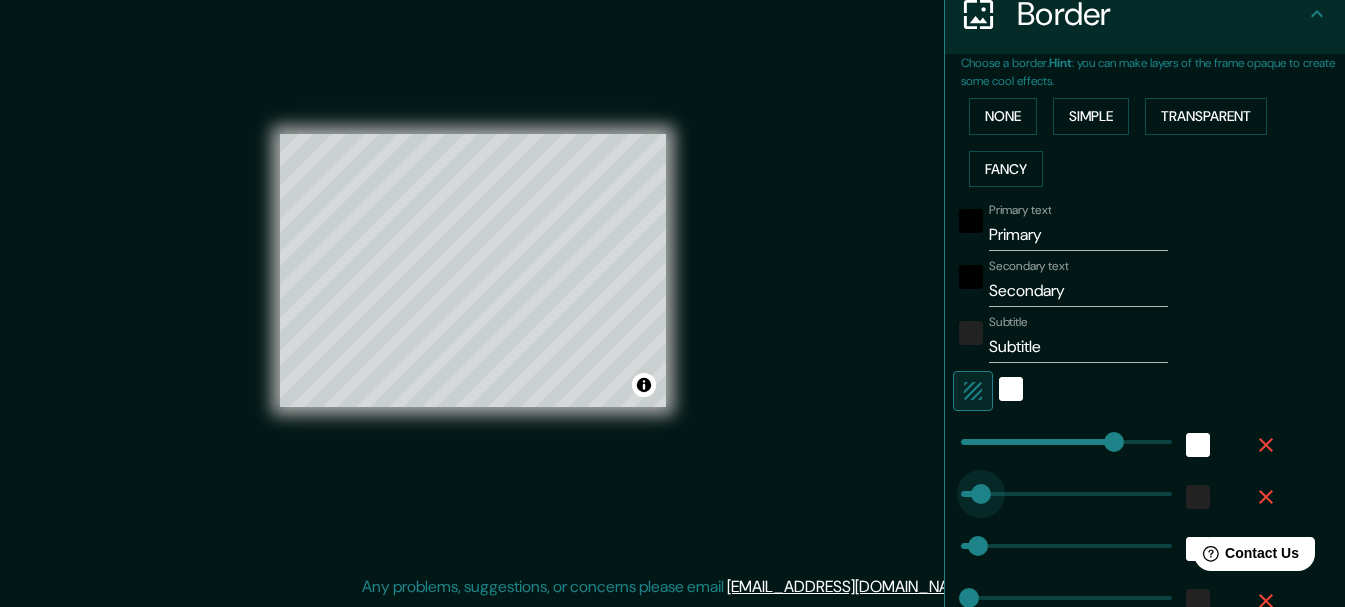 drag, startPoint x: 950, startPoint y: 494, endPoint x: 966, endPoint y: 494, distance: 16 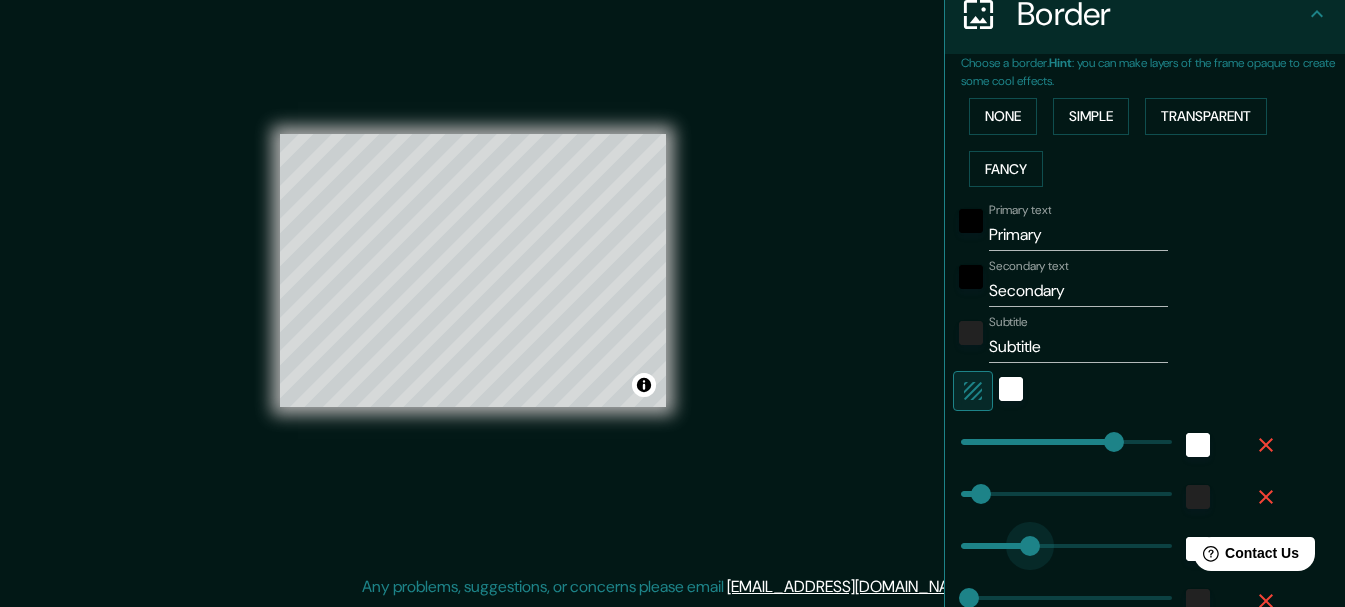 type on "128" 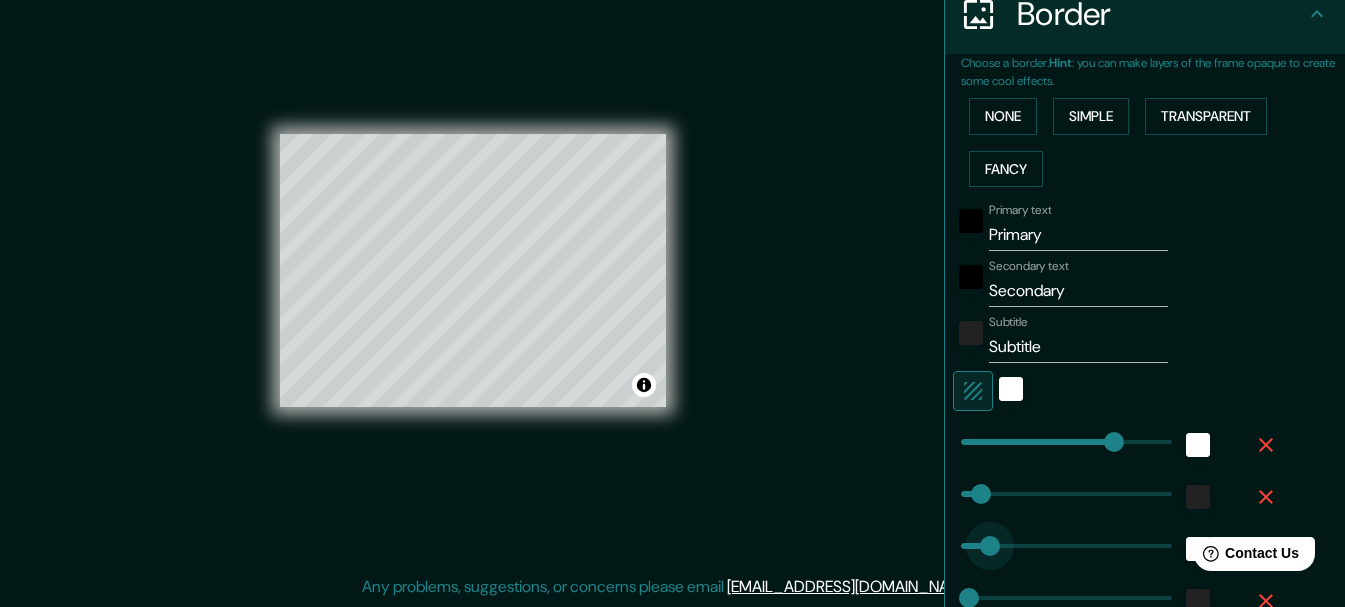 type on "51" 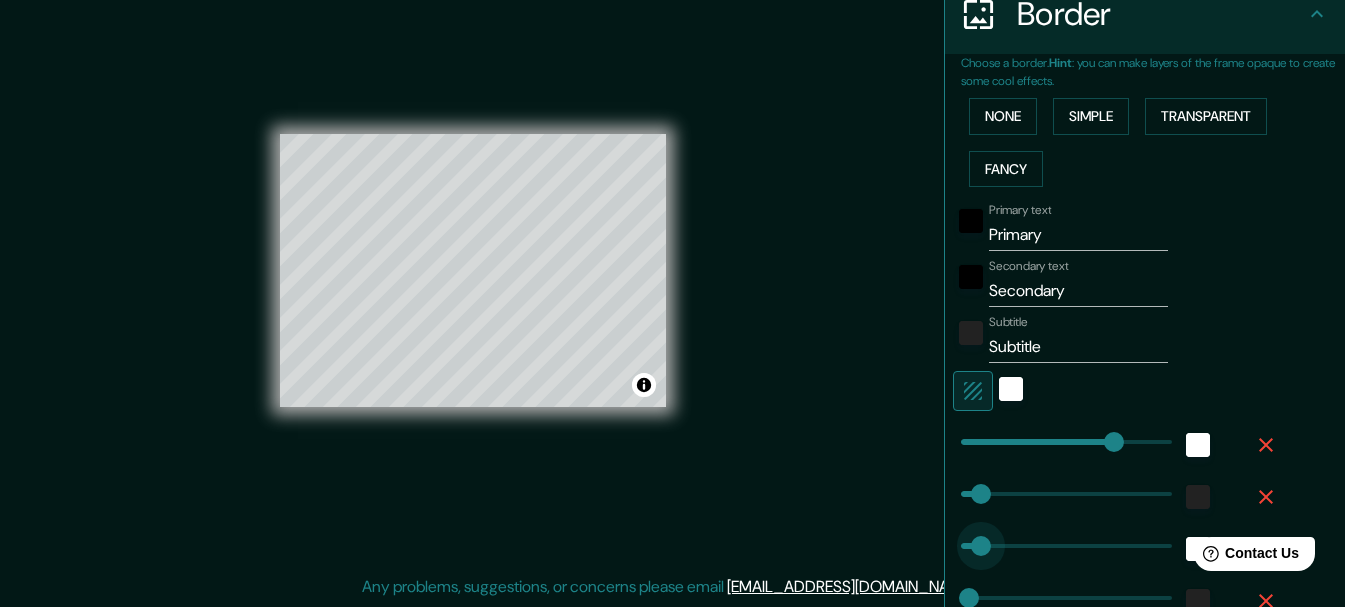 type on "35" 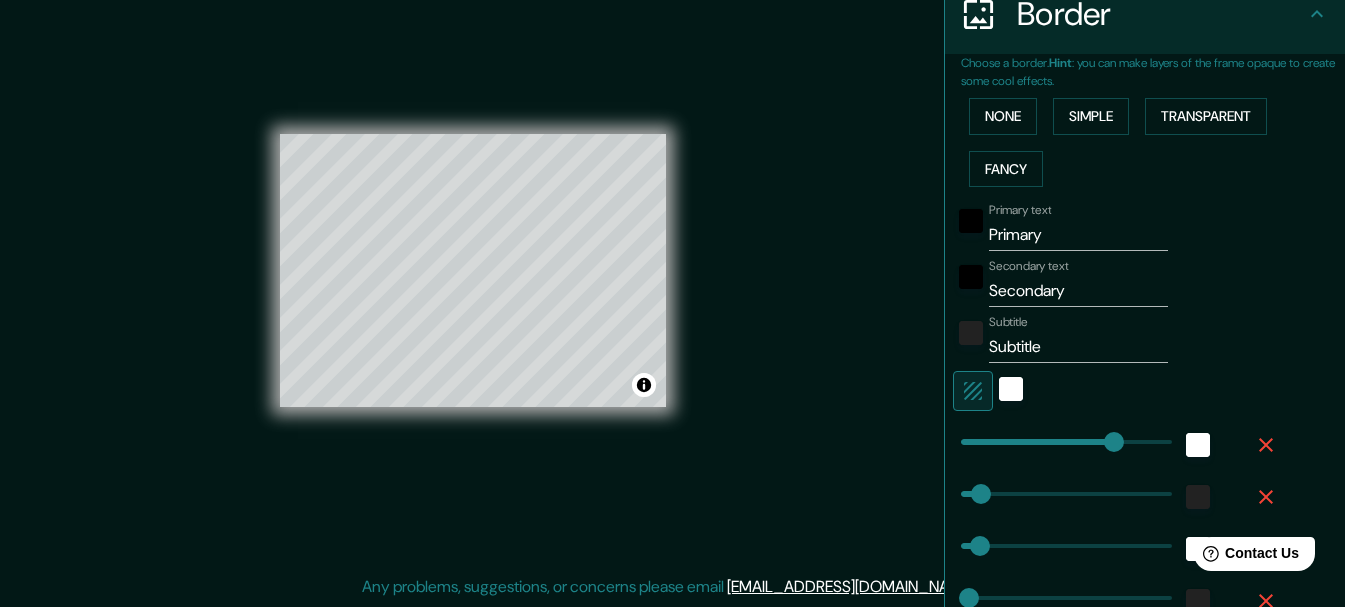 scroll, scrollTop: 512, scrollLeft: 0, axis: vertical 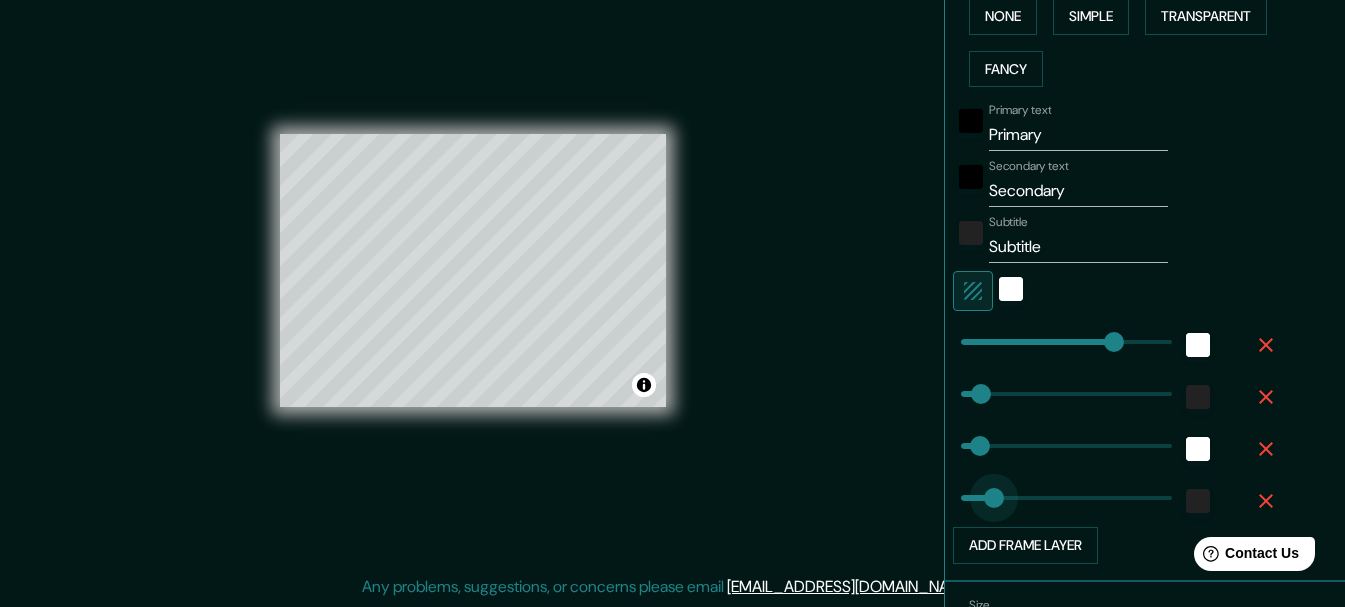 type on "71" 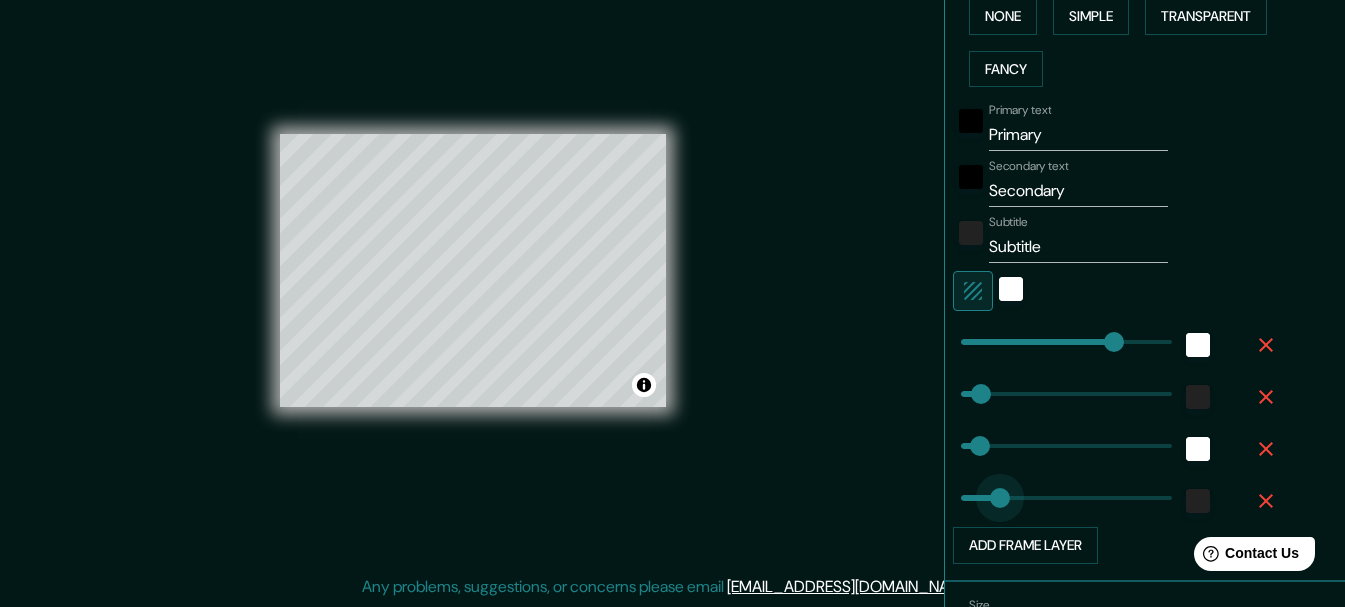 drag, startPoint x: 955, startPoint y: 498, endPoint x: 985, endPoint y: 501, distance: 30.149628 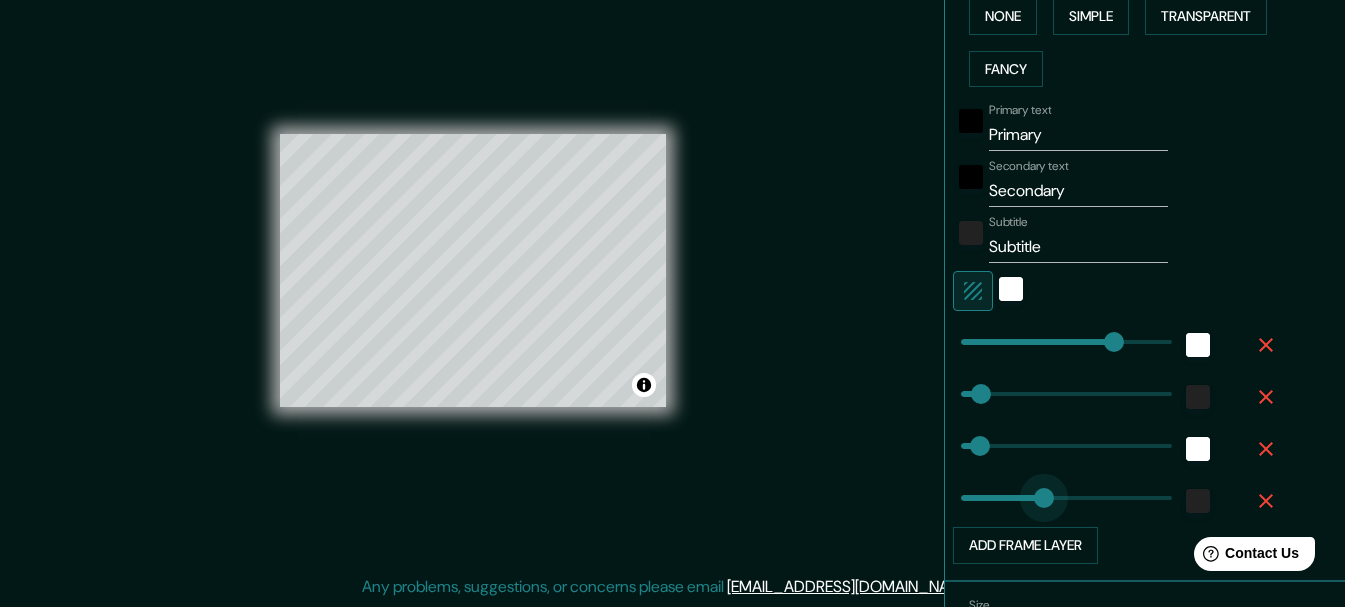 type on "154" 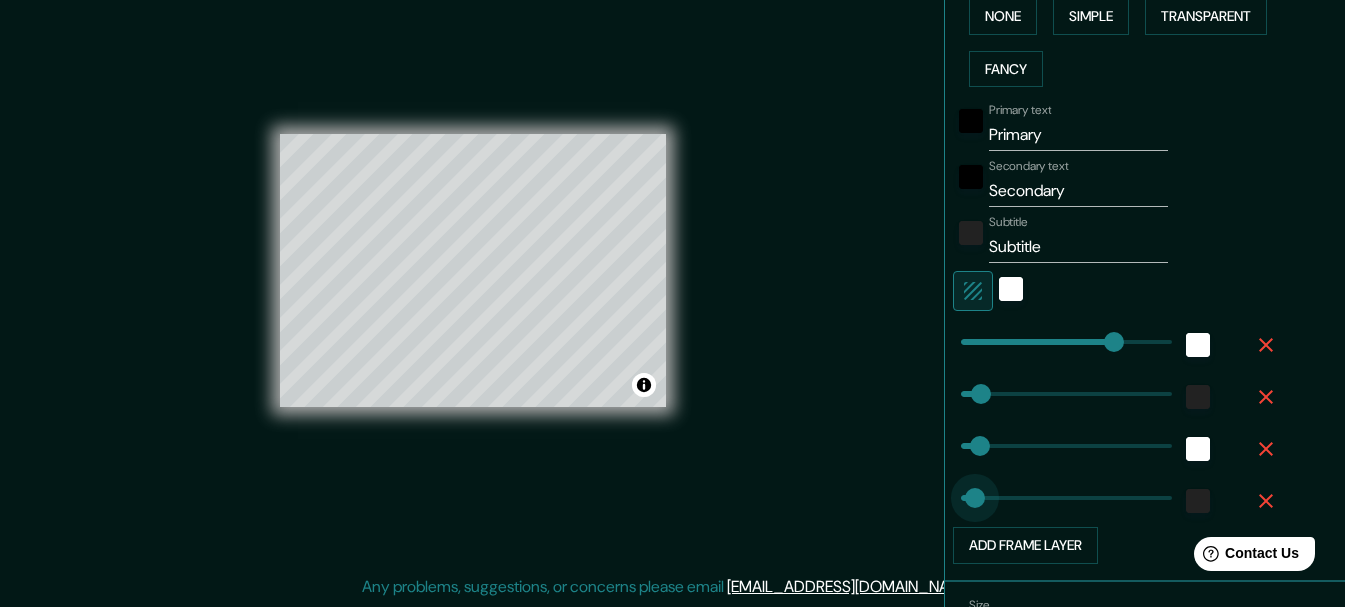 type on "22" 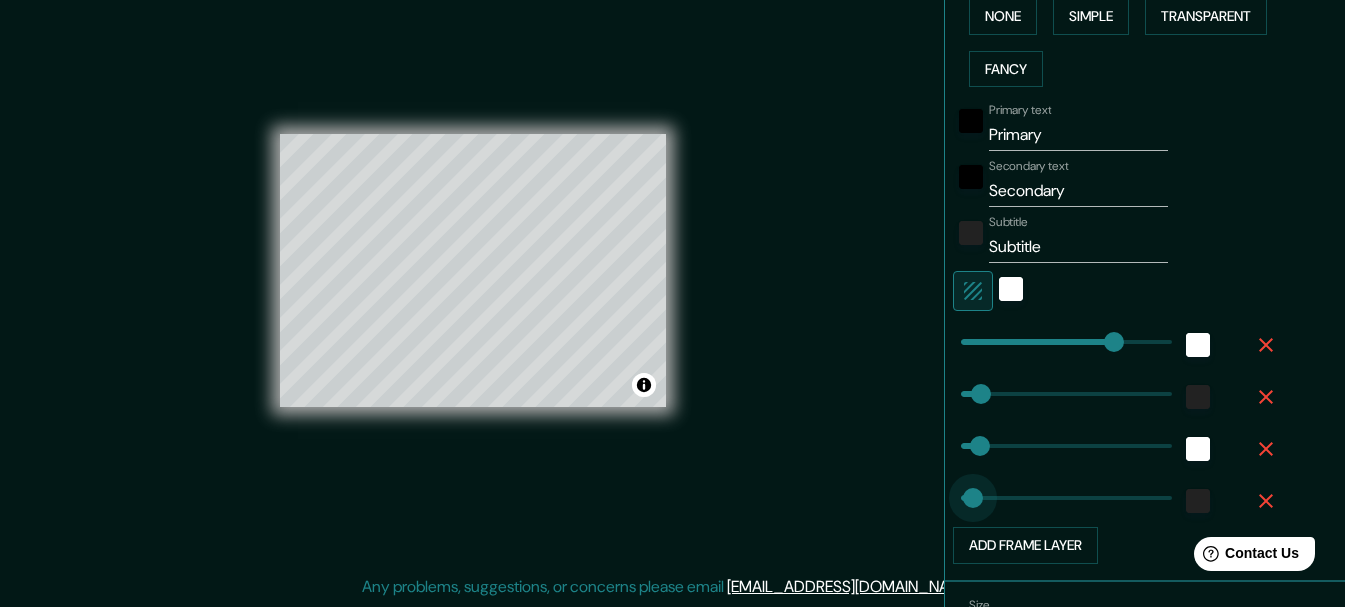 drag, startPoint x: 1031, startPoint y: 497, endPoint x: 958, endPoint y: 501, distance: 73.109505 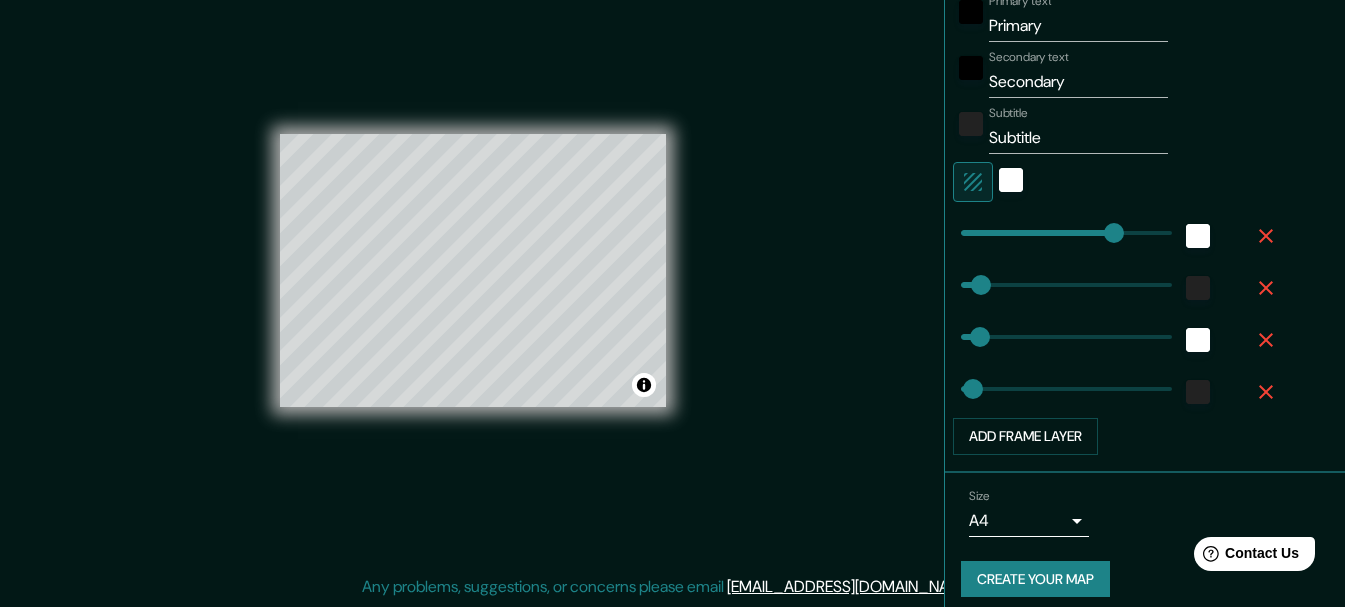 scroll, scrollTop: 635, scrollLeft: 0, axis: vertical 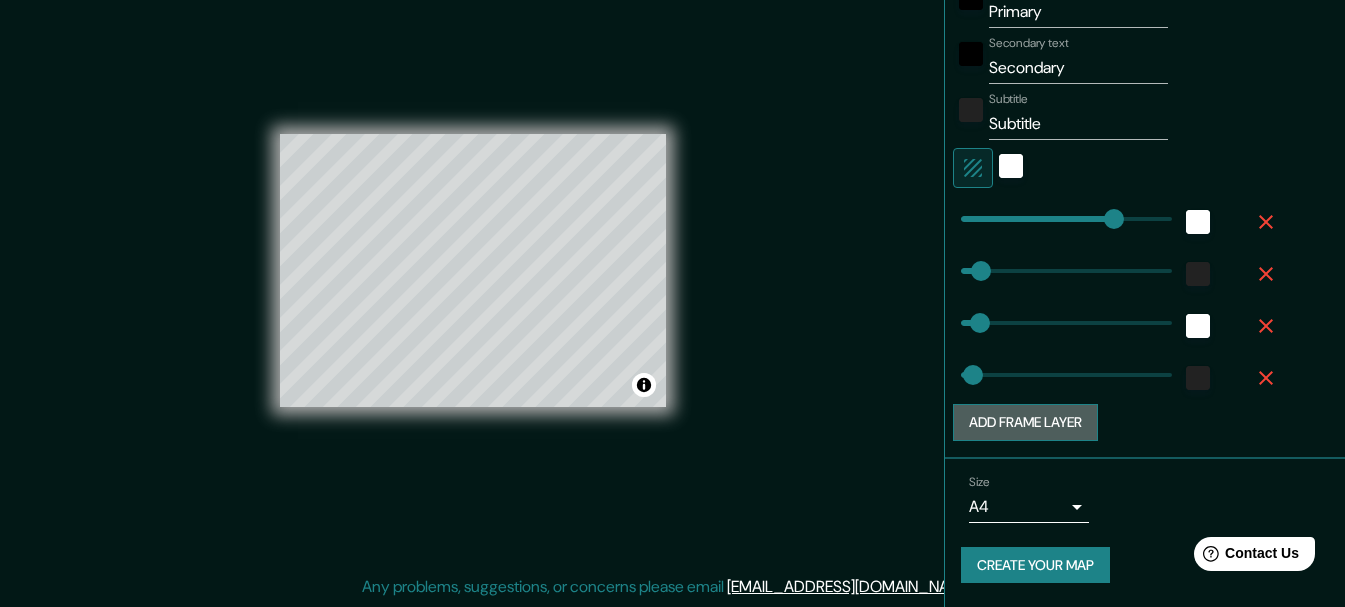 click on "Add frame layer" at bounding box center (1025, 422) 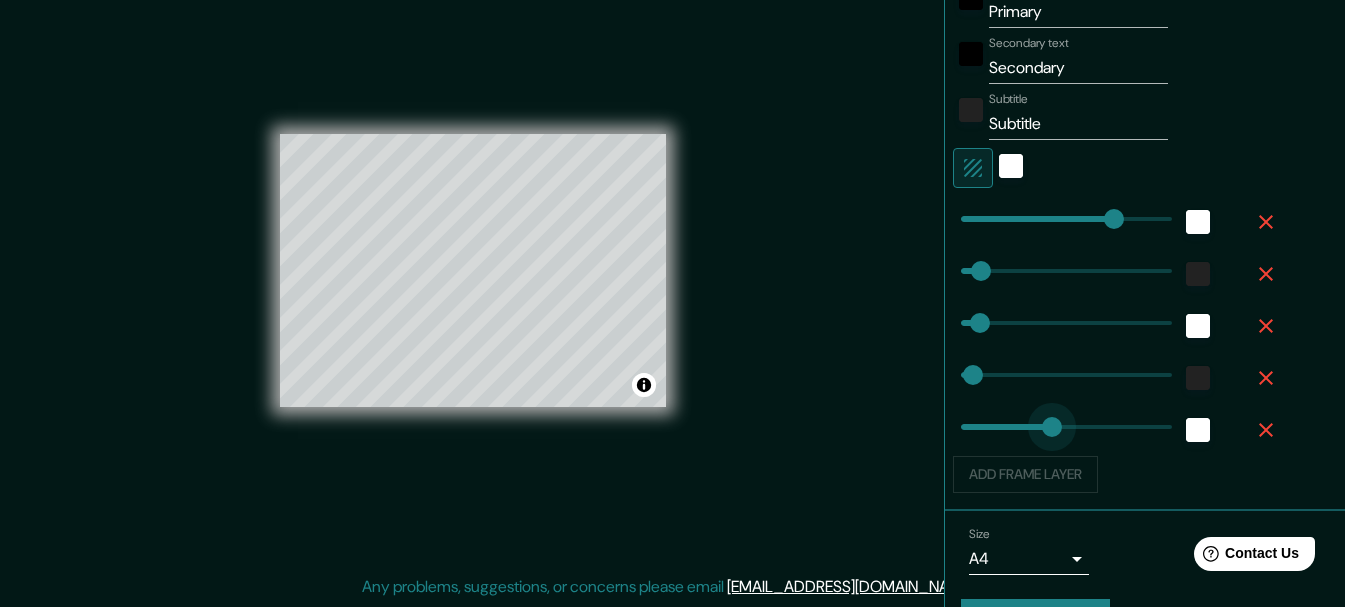type on "172" 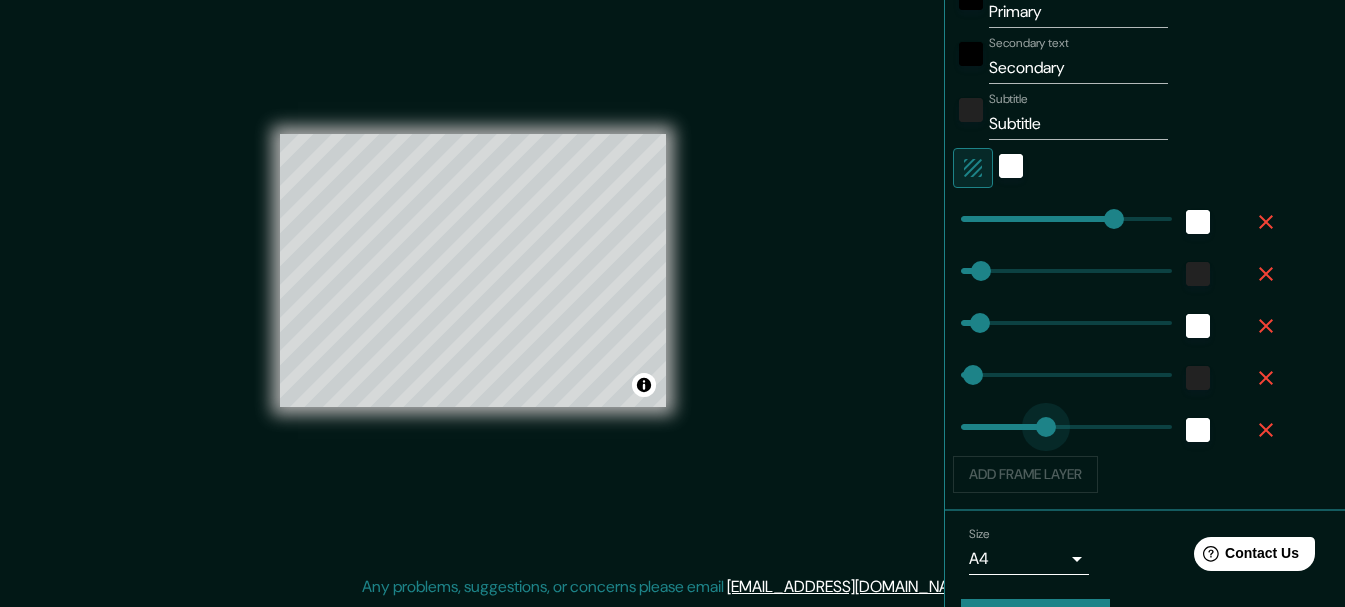 type on "106" 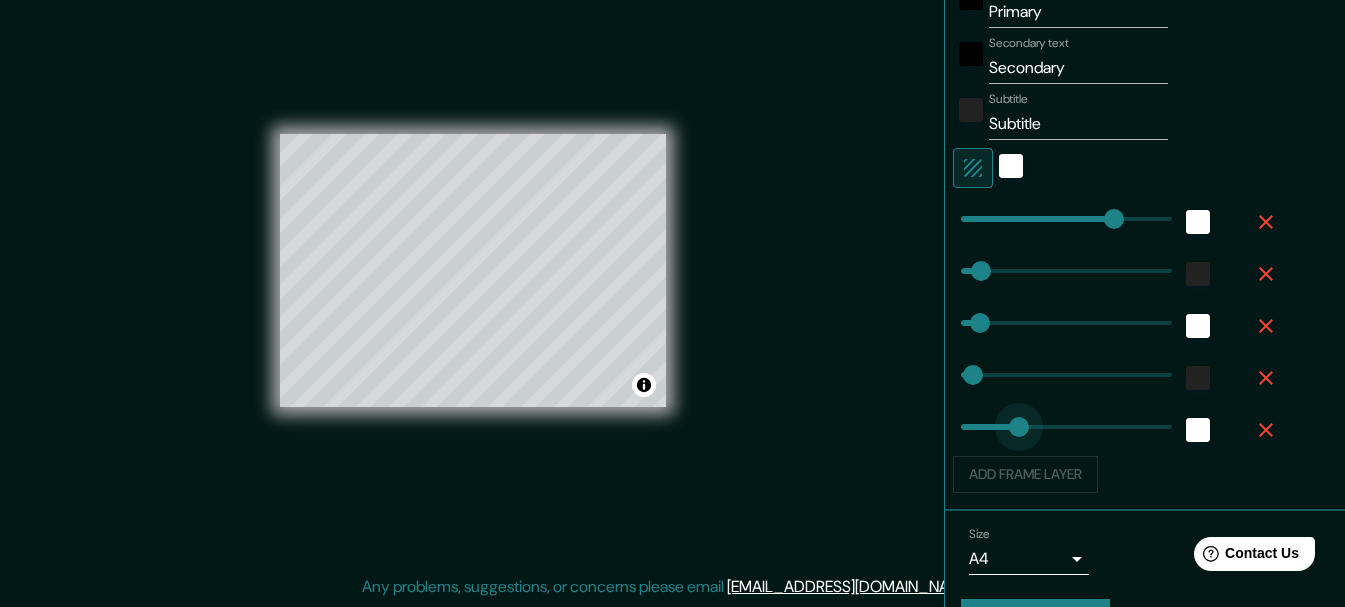 drag, startPoint x: 1038, startPoint y: 426, endPoint x: 1004, endPoint y: 434, distance: 34.928497 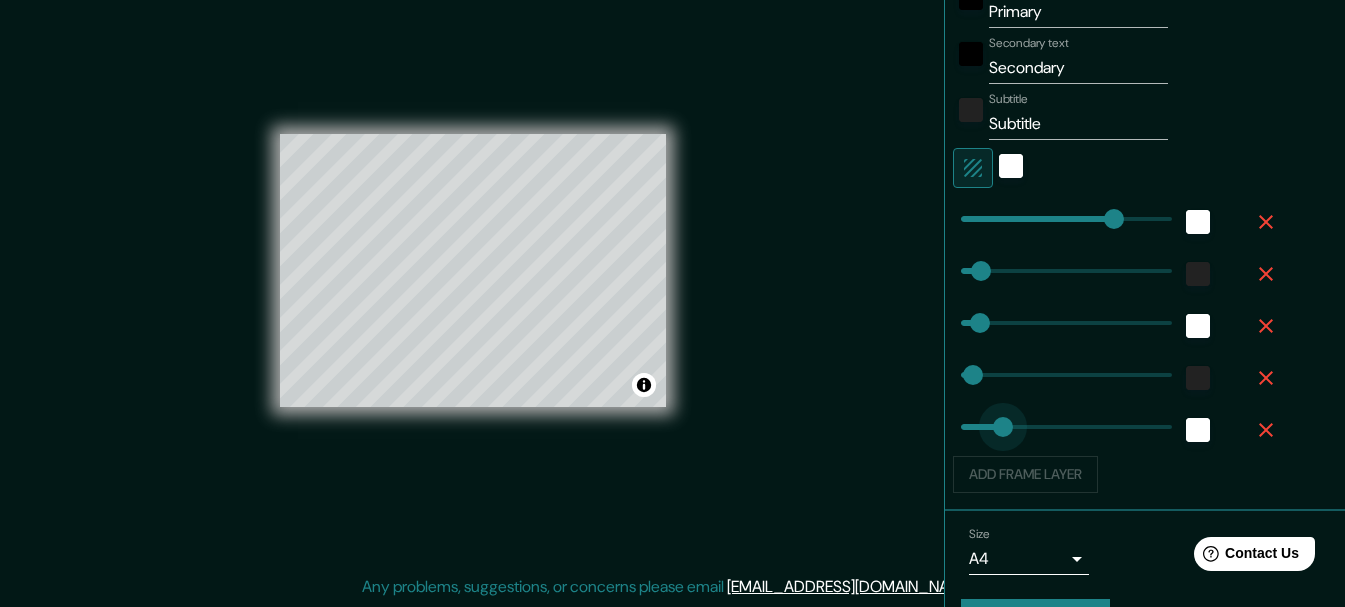 type on "60" 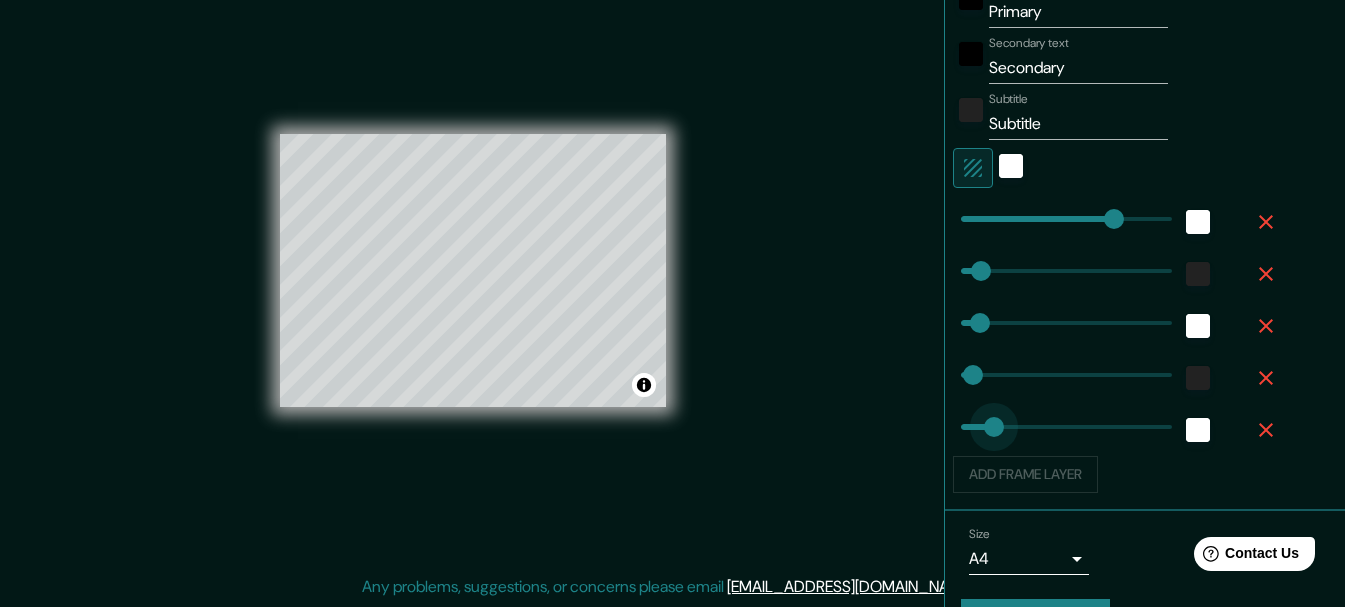 drag, startPoint x: 1004, startPoint y: 427, endPoint x: 979, endPoint y: 431, distance: 25.317978 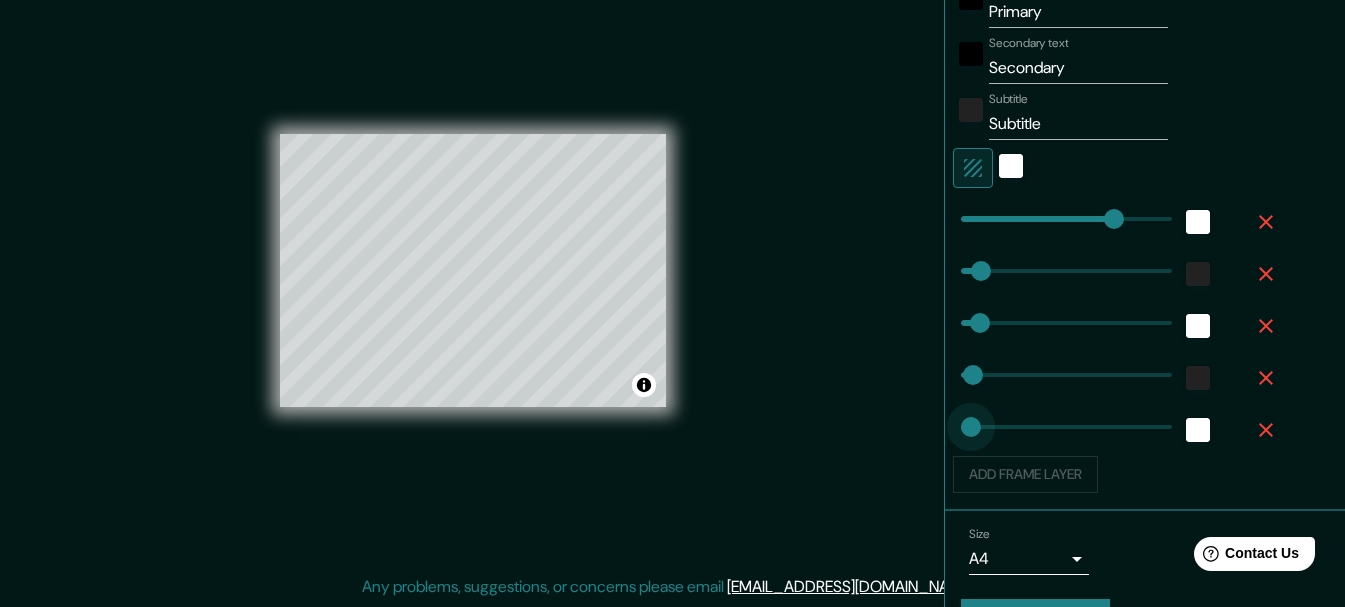 type on "7" 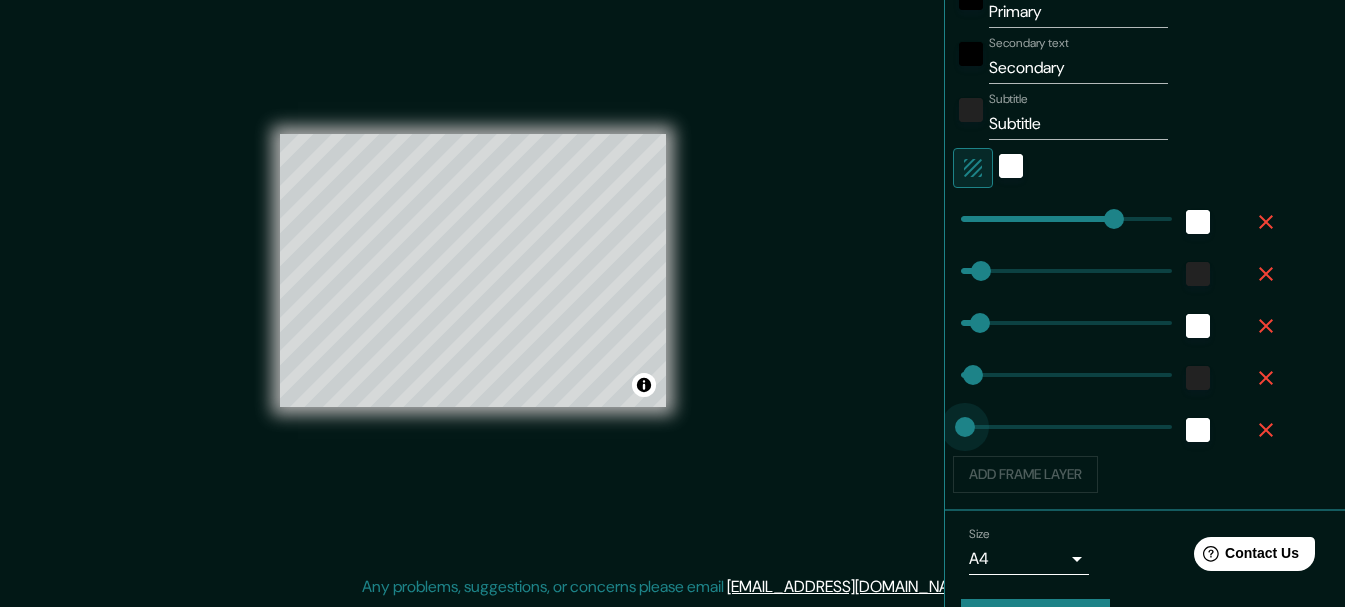 drag, startPoint x: 980, startPoint y: 430, endPoint x: 950, endPoint y: 431, distance: 30.016663 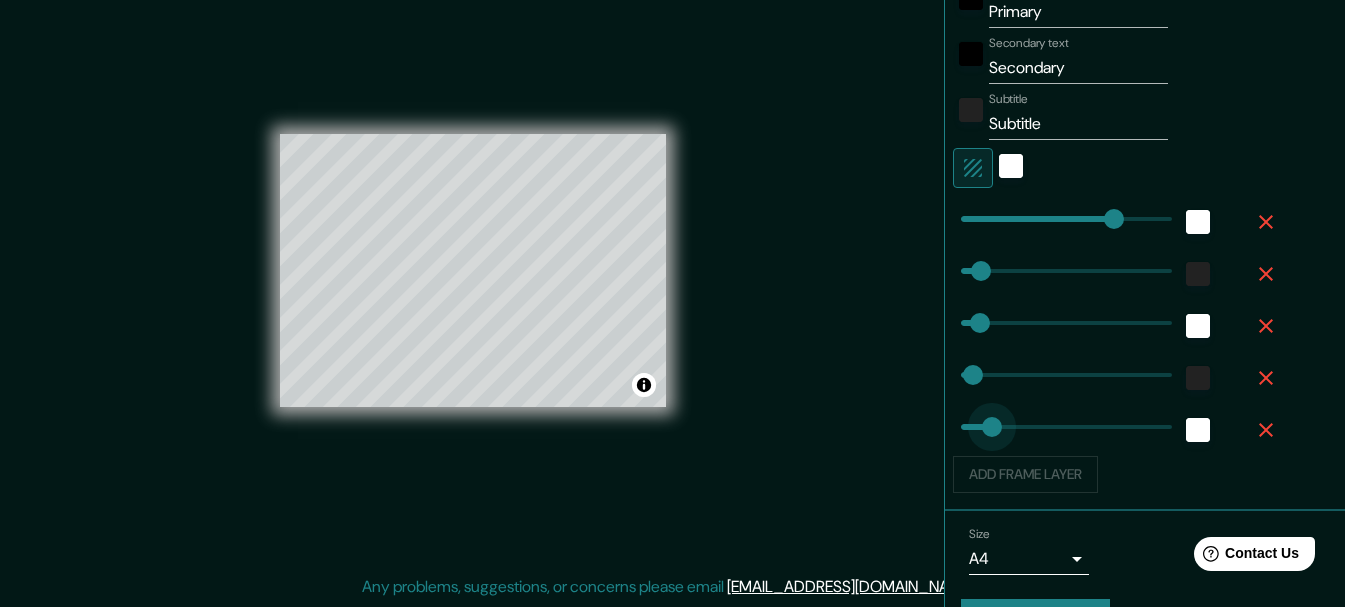 type on "60" 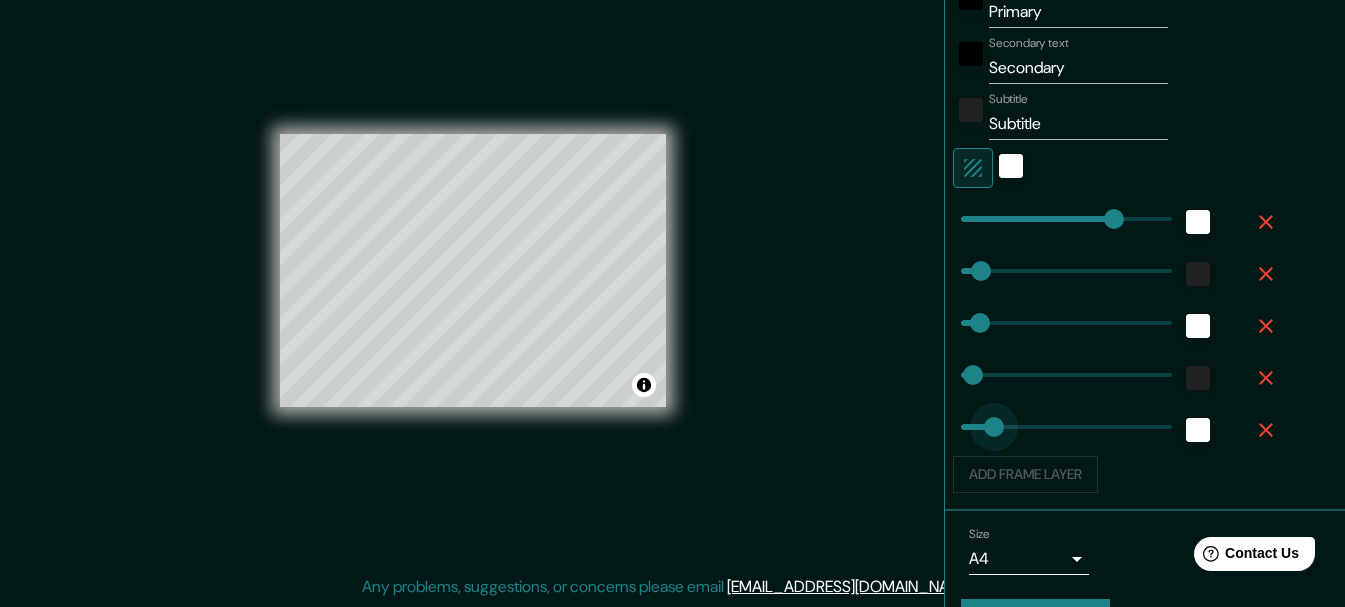 drag, startPoint x: 952, startPoint y: 427, endPoint x: 979, endPoint y: 430, distance: 27.166155 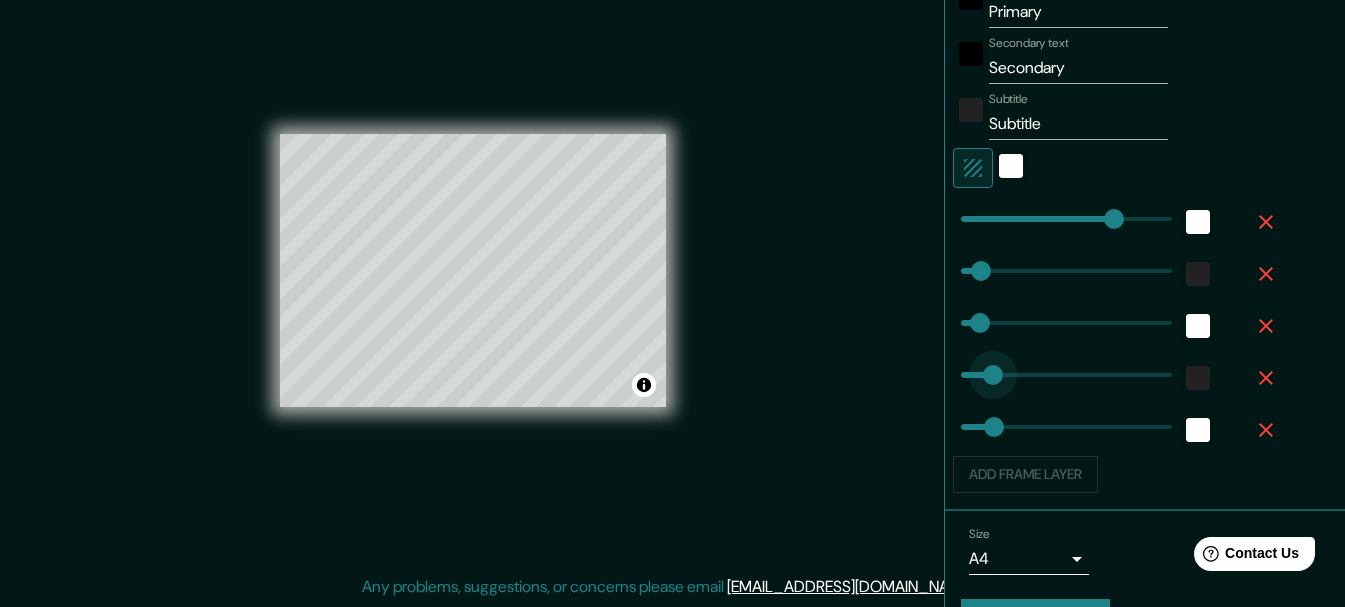 type on "70" 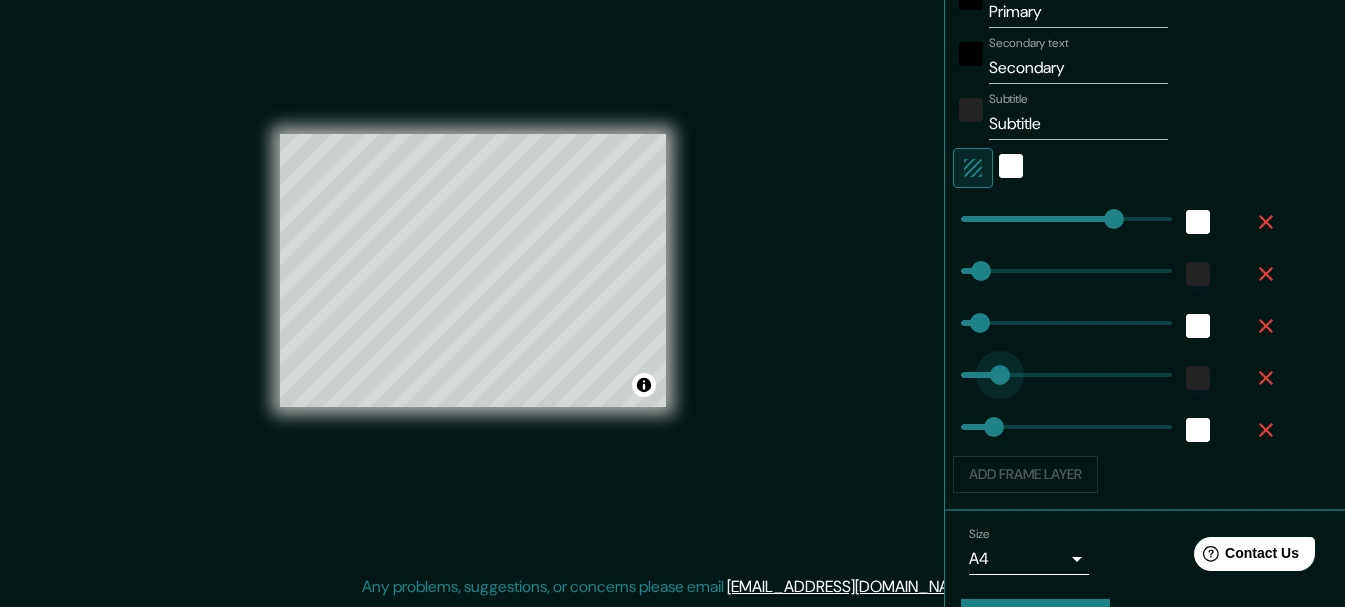 type on "86" 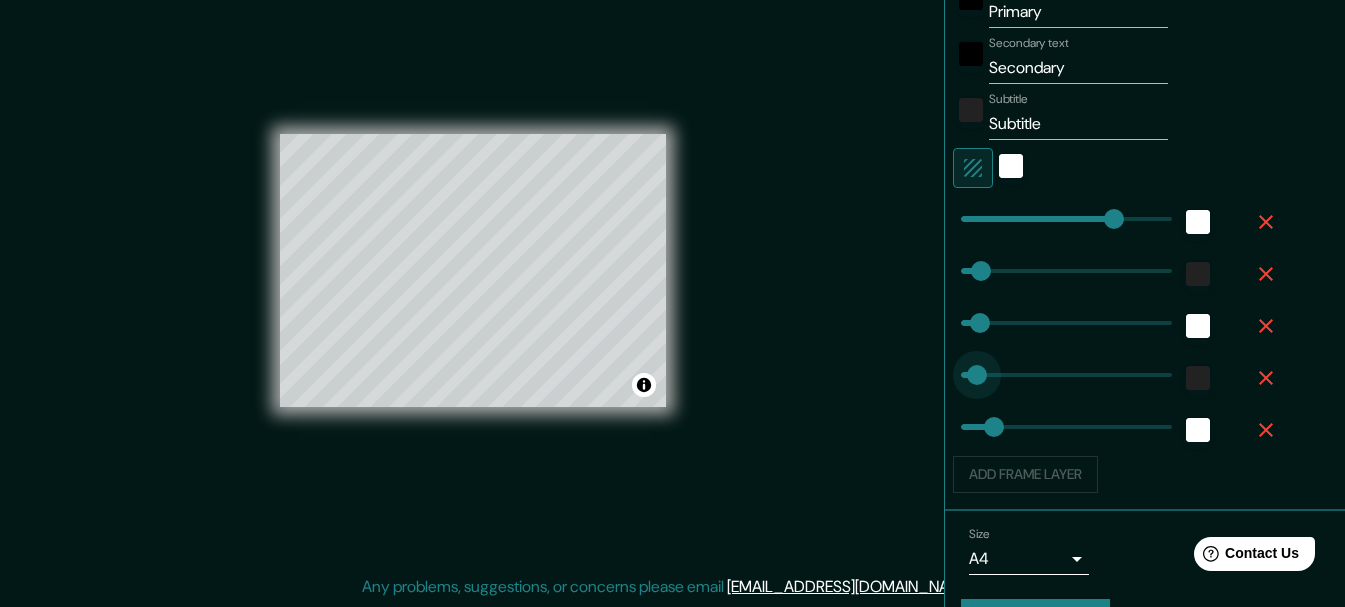 type on "26" 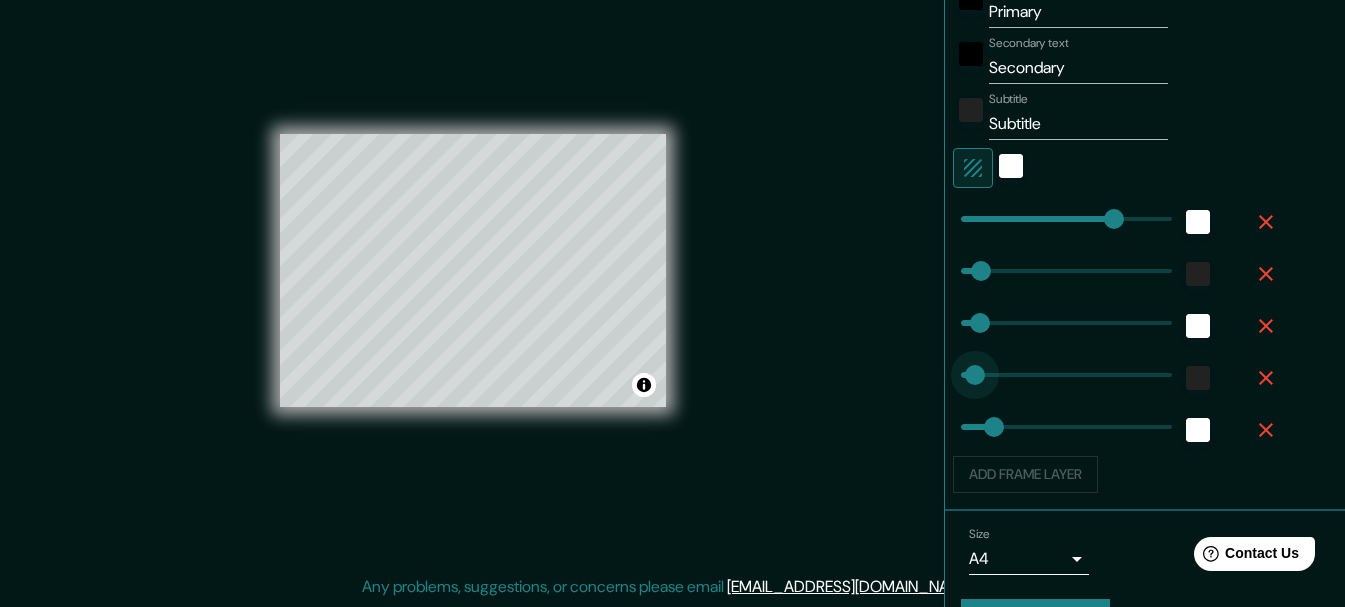drag, startPoint x: 993, startPoint y: 377, endPoint x: 960, endPoint y: 385, distance: 33.955853 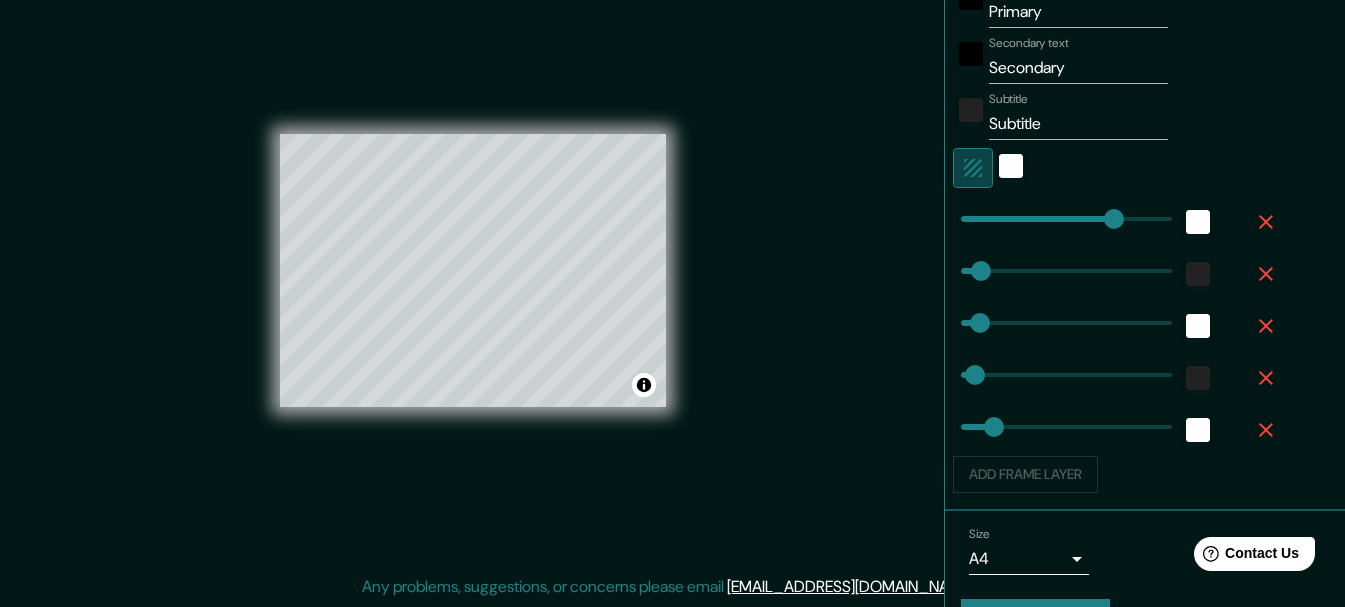 click 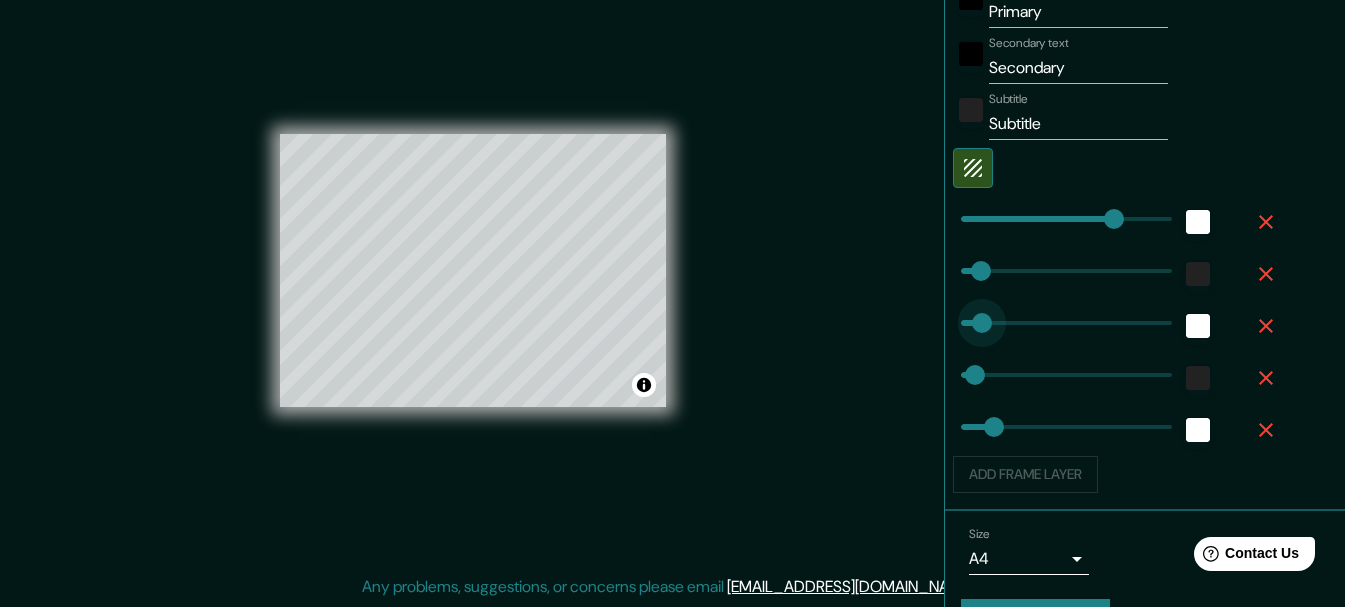 type on "71" 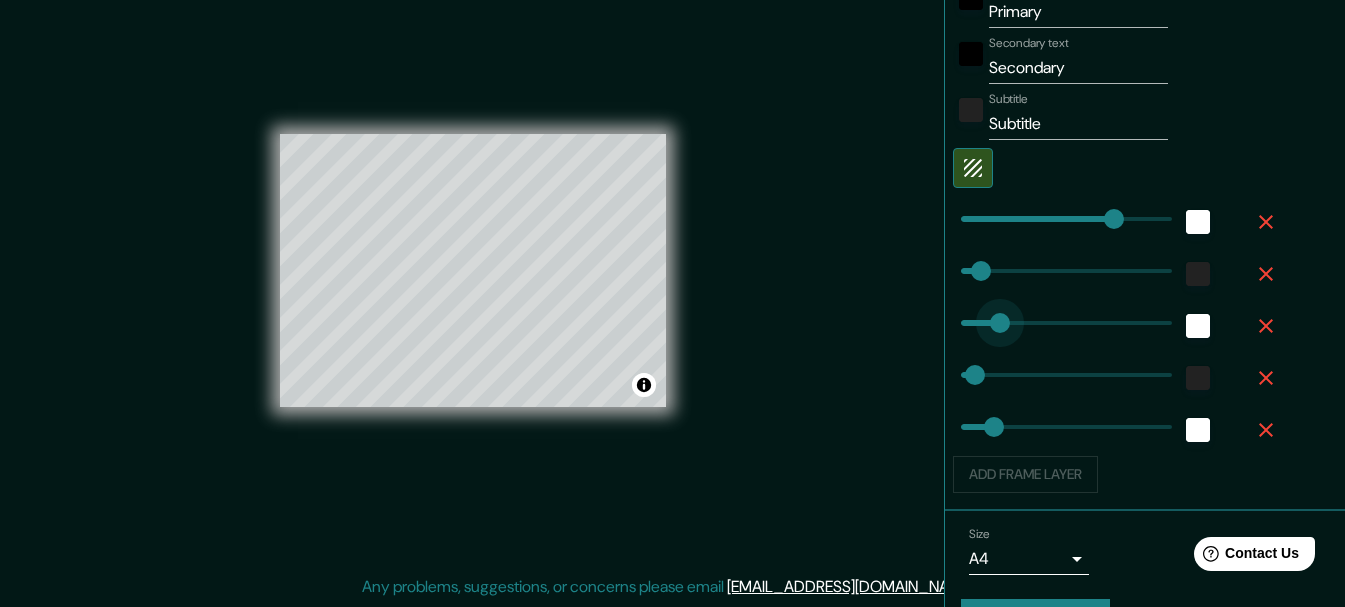 drag, startPoint x: 960, startPoint y: 325, endPoint x: 985, endPoint y: 324, distance: 25.019993 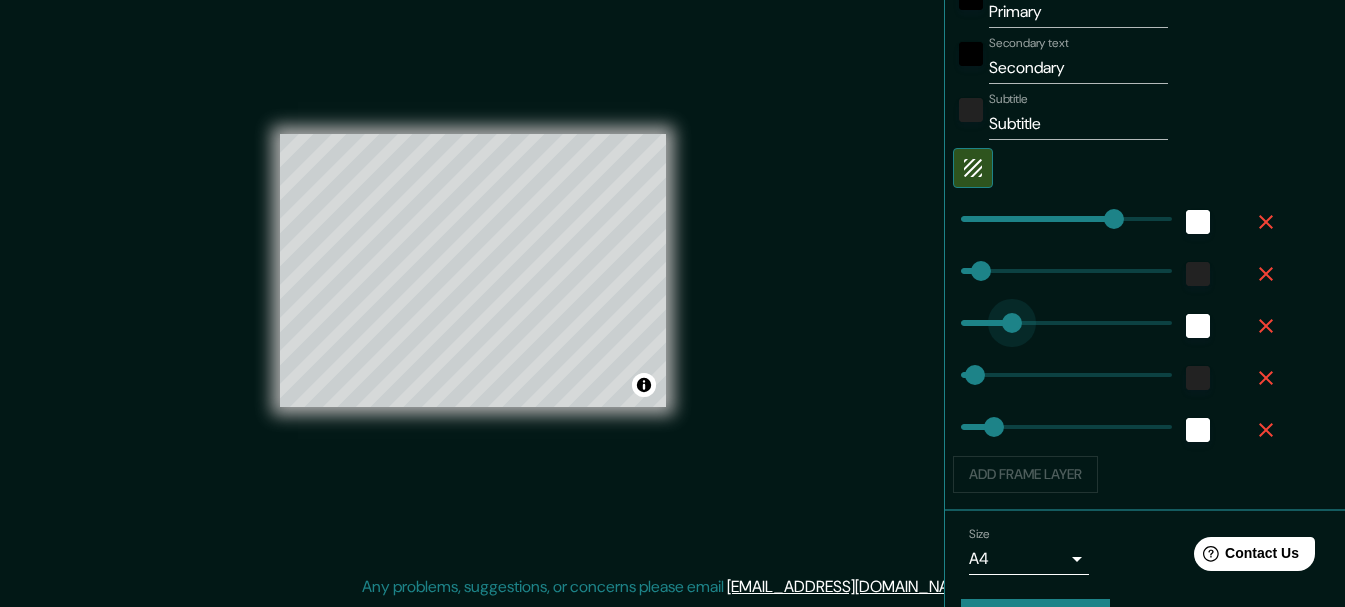 type on "130" 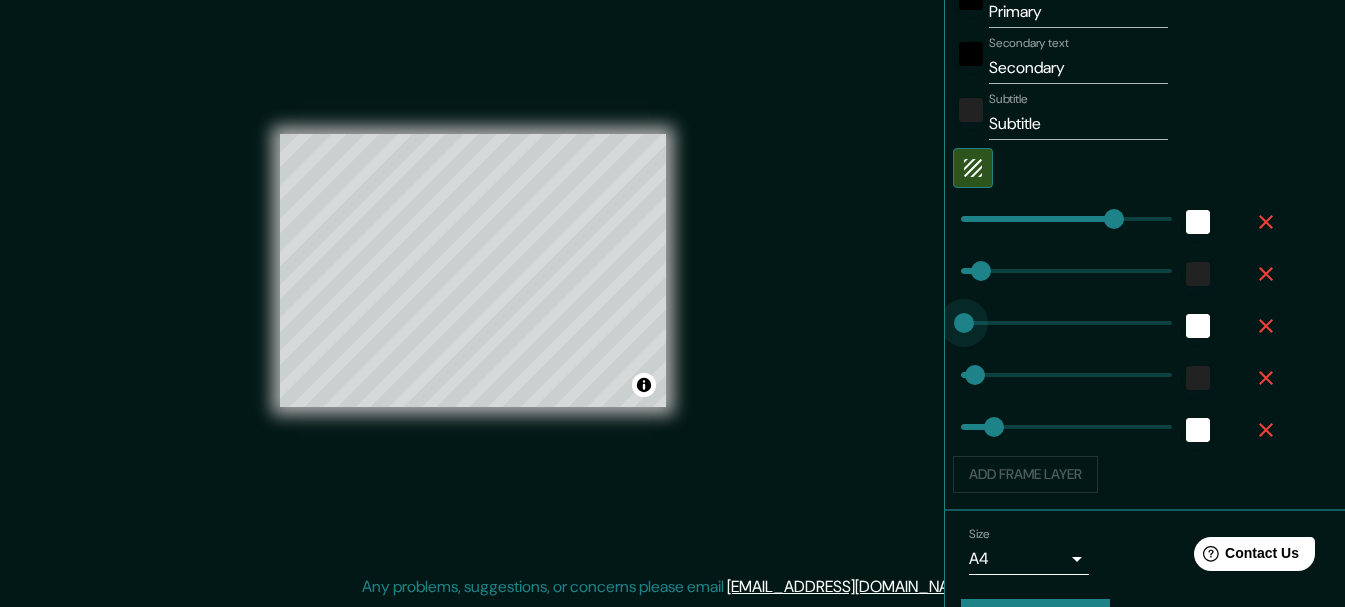 type on "5" 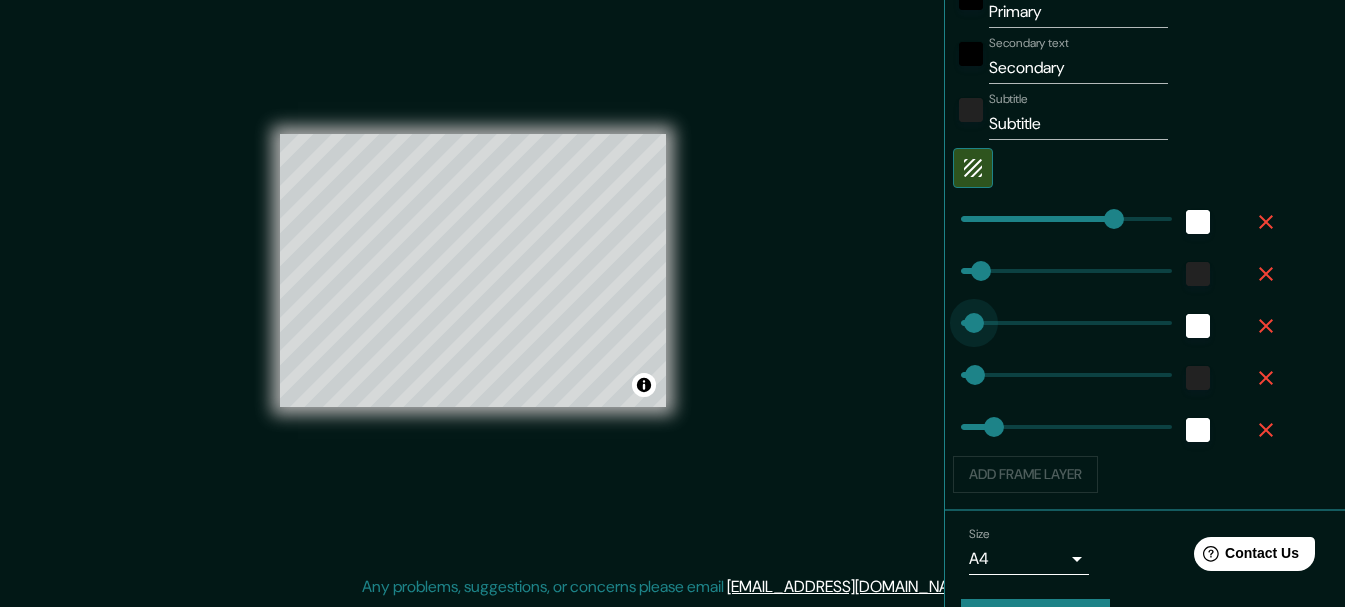 type on "44" 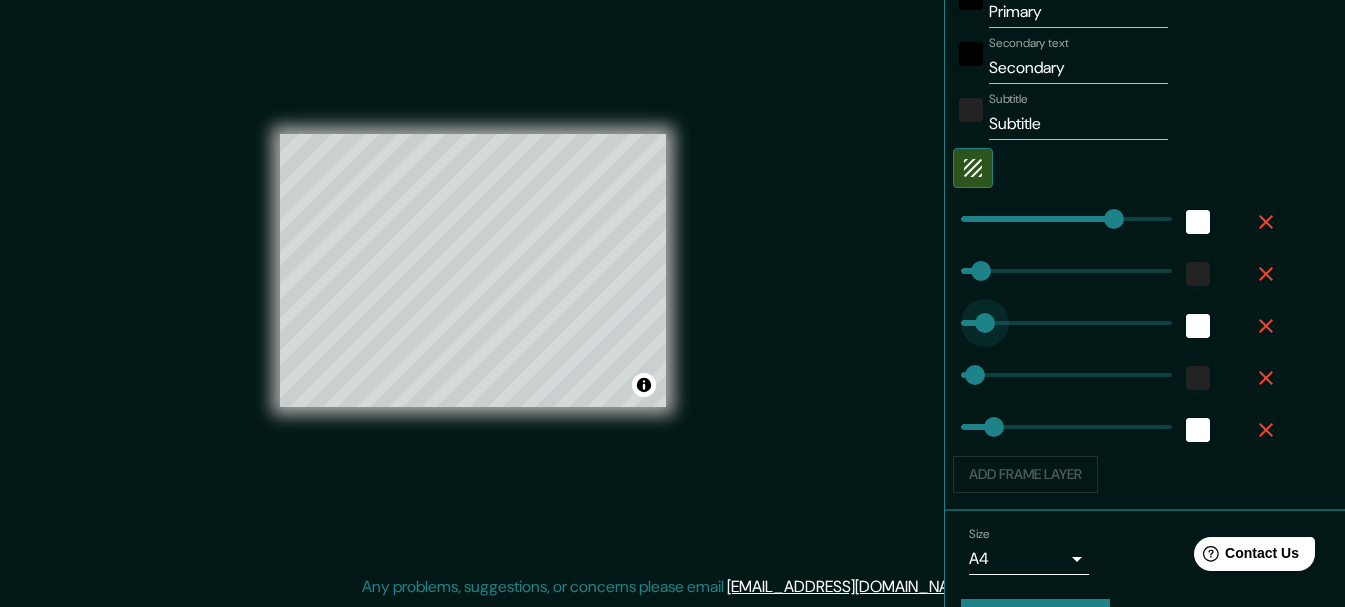 drag, startPoint x: 950, startPoint y: 317, endPoint x: 969, endPoint y: 319, distance: 19.104973 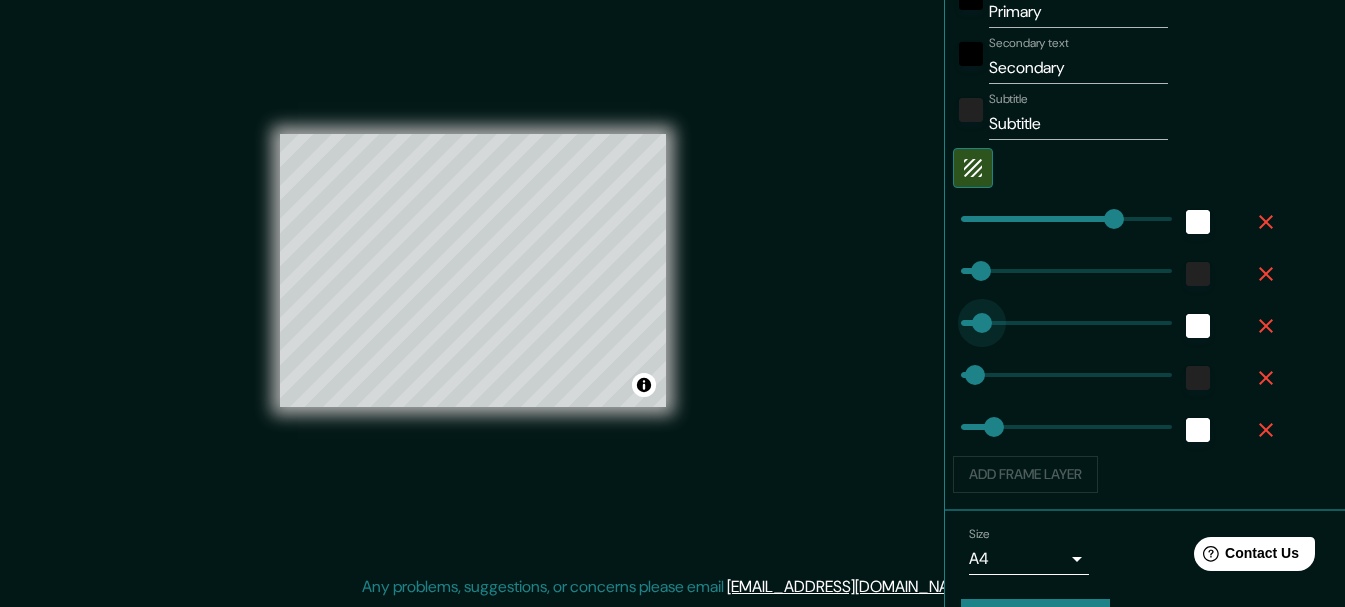 type on "35" 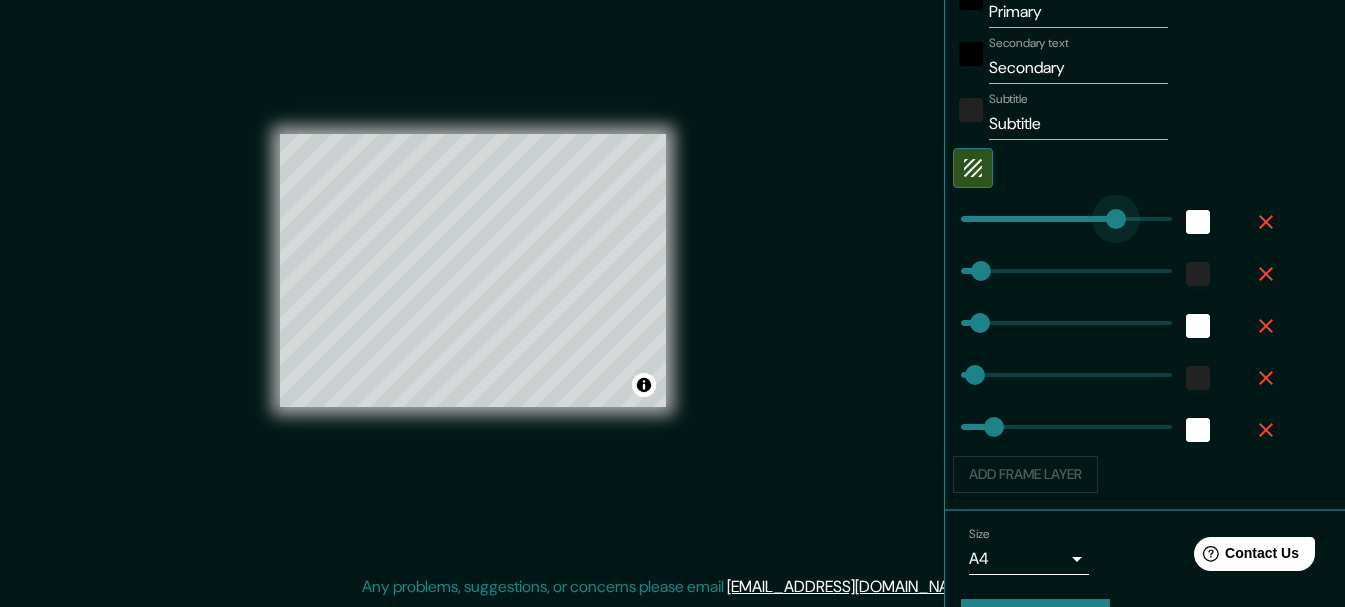 type on "216" 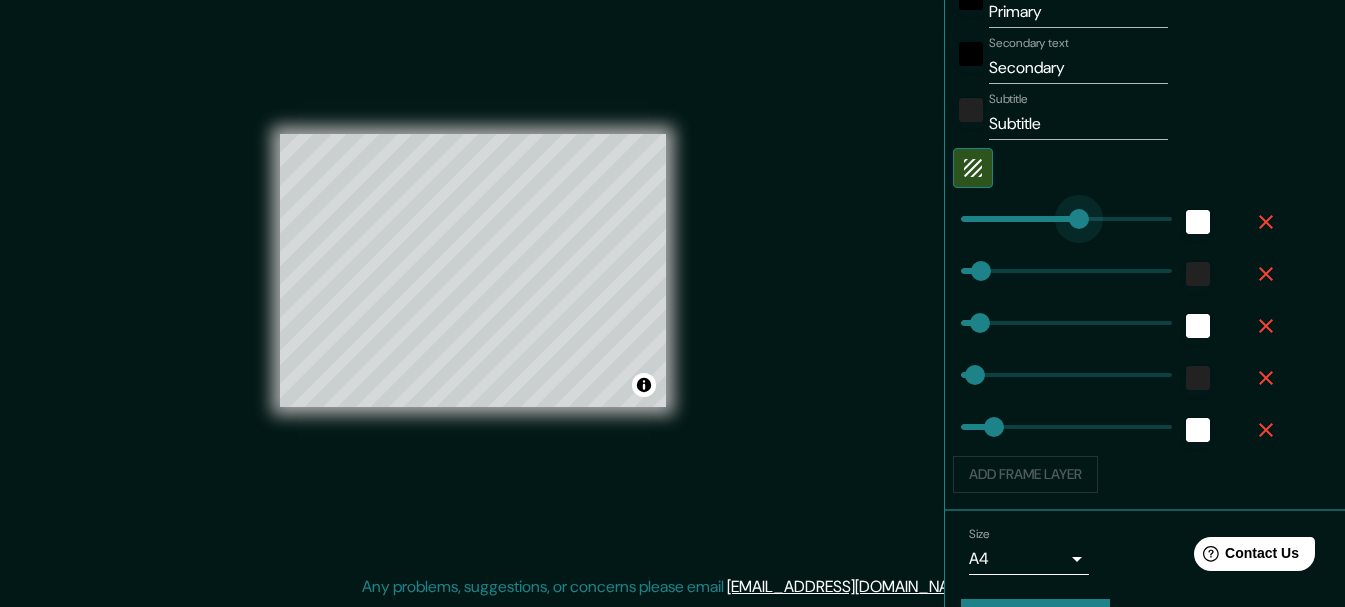 drag, startPoint x: 1101, startPoint y: 220, endPoint x: 1064, endPoint y: 228, distance: 37.85499 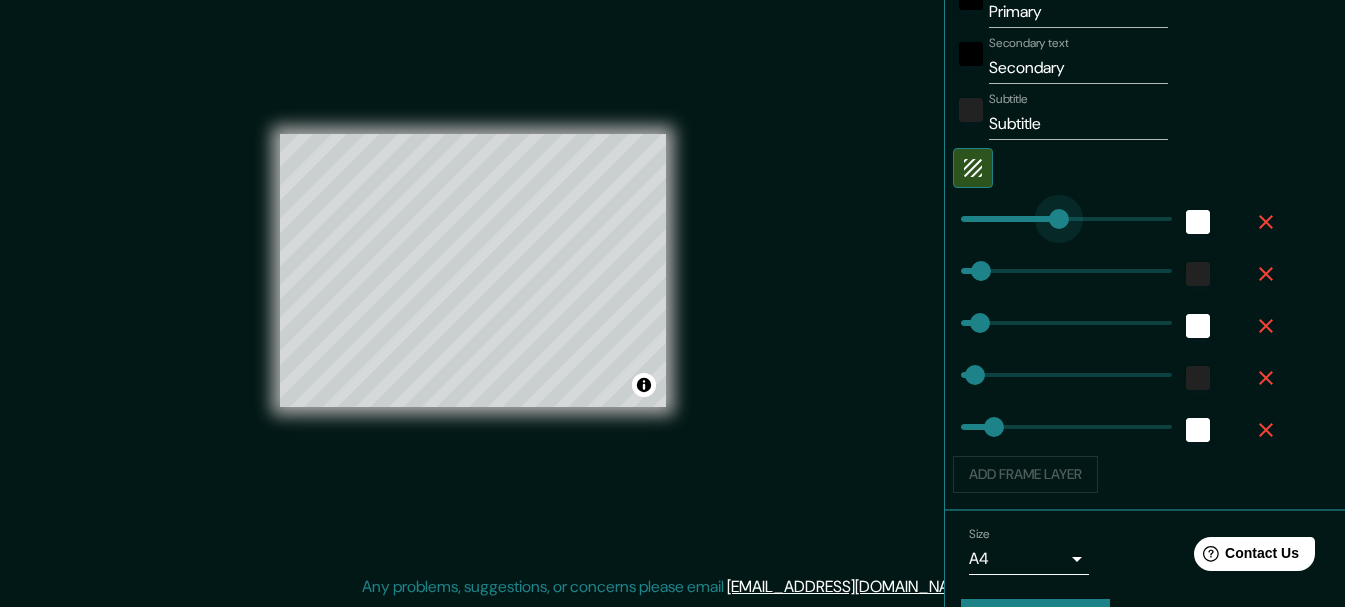 type on "178" 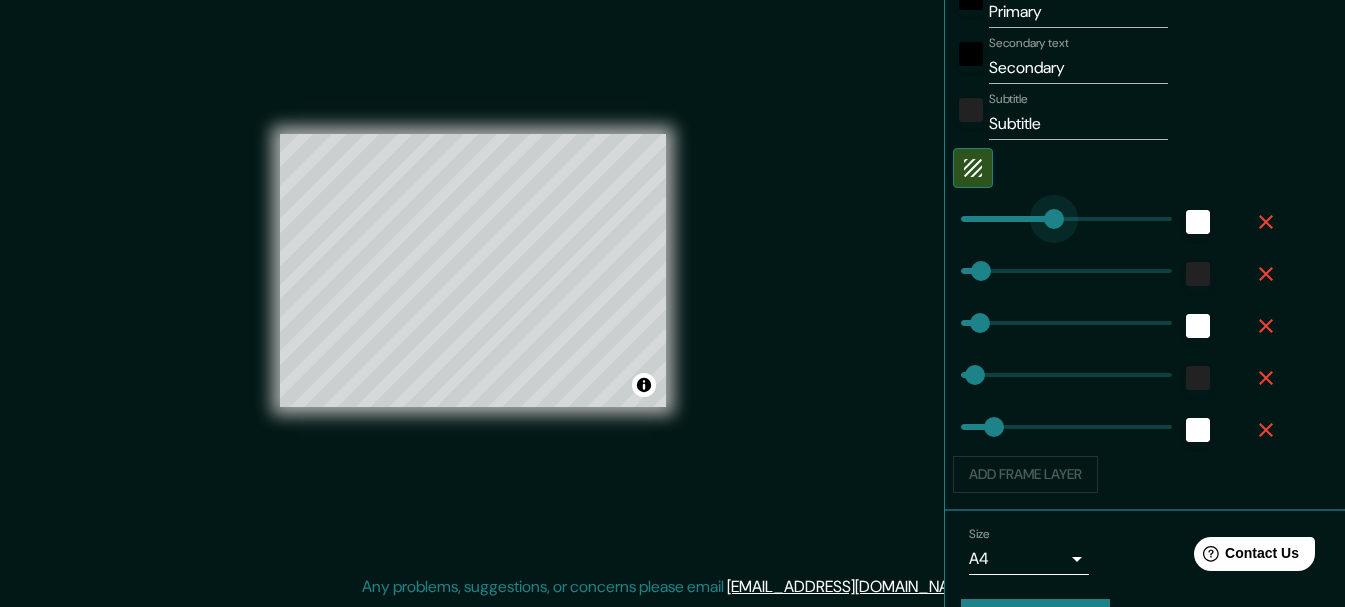 type on "152" 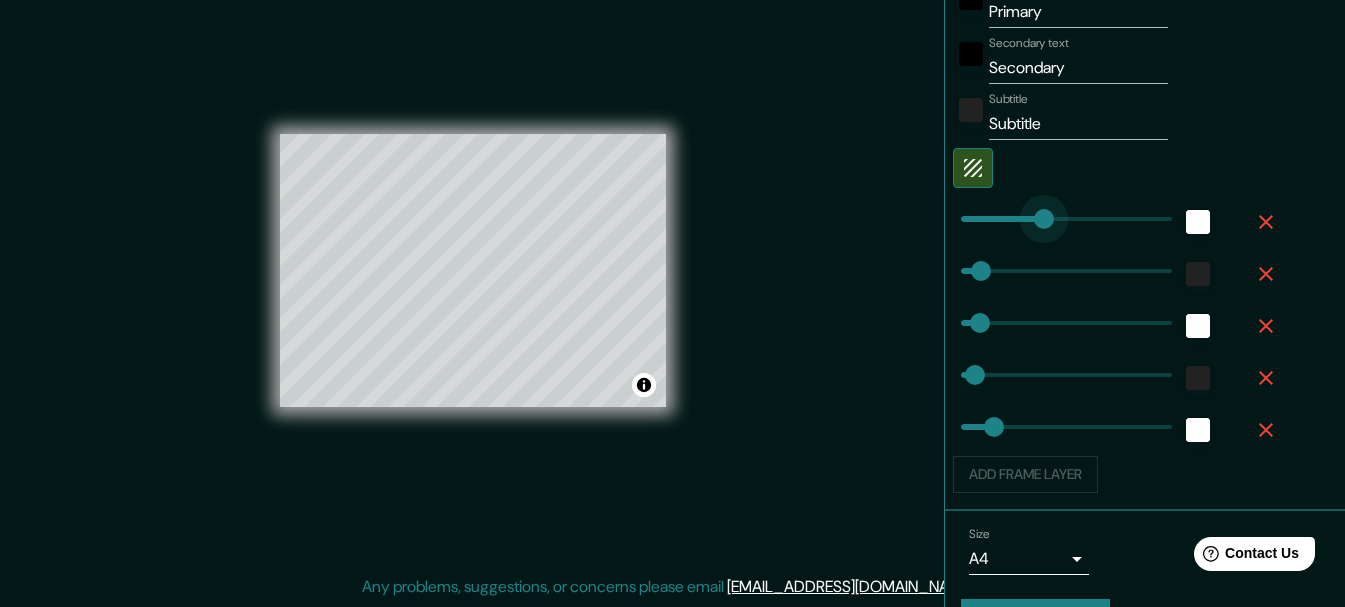 drag, startPoint x: 1043, startPoint y: 220, endPoint x: 1029, endPoint y: 225, distance: 14.866069 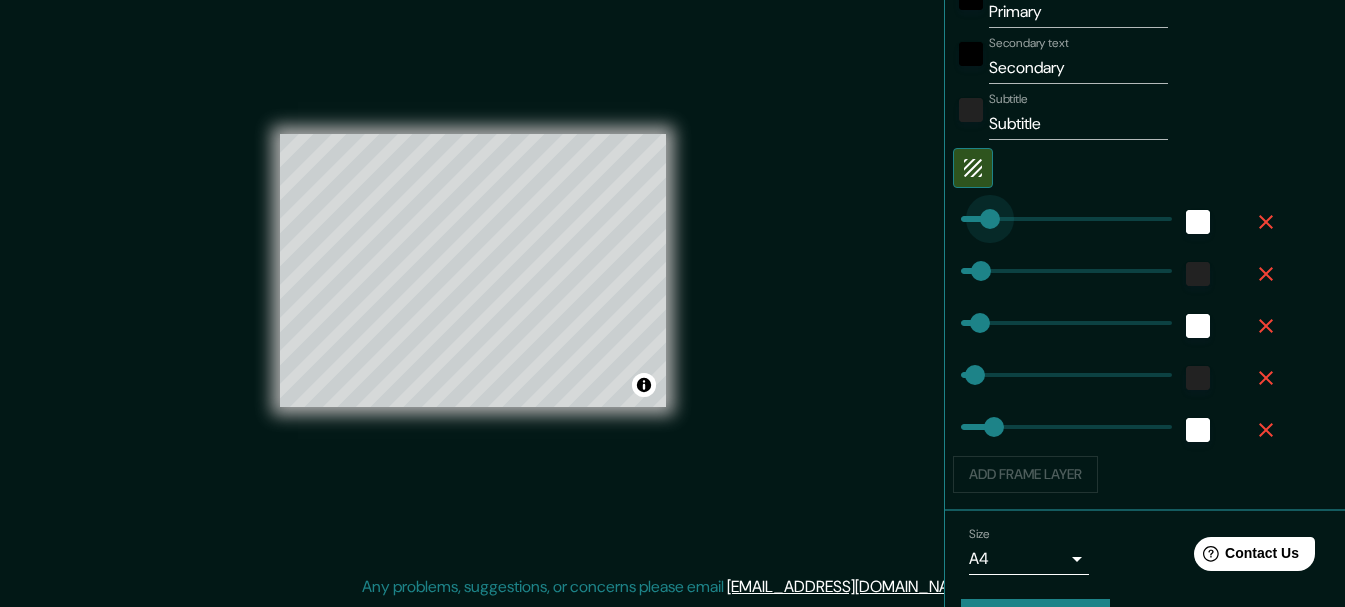 type on "51" 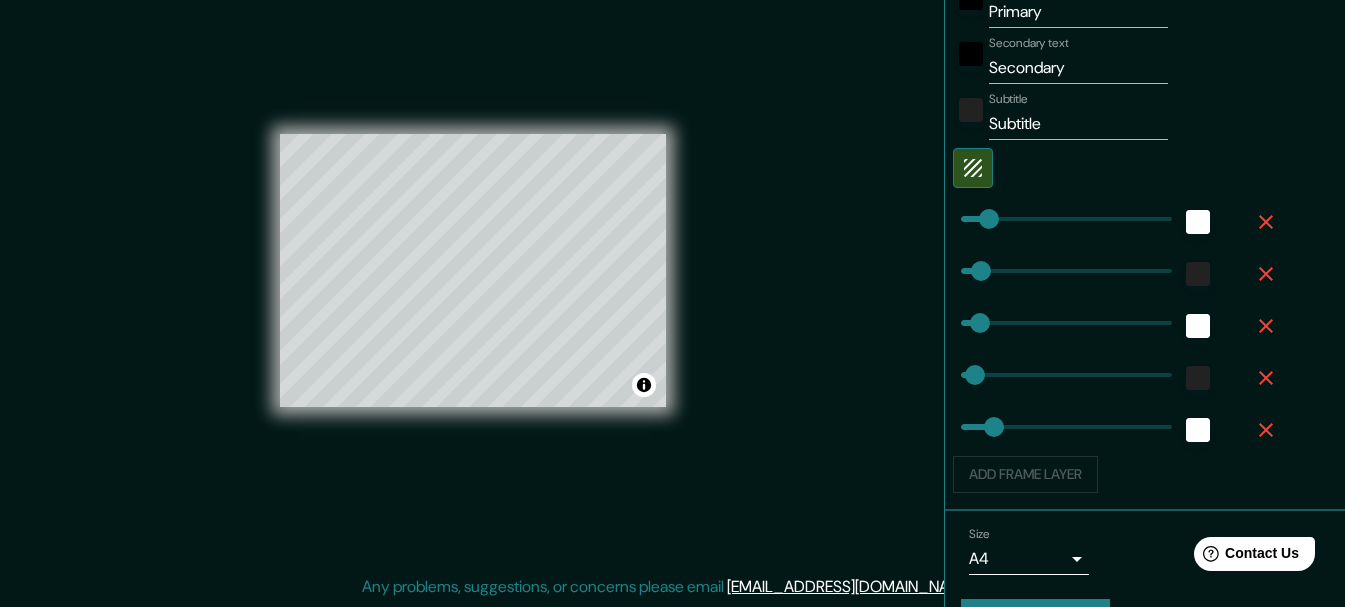 click on "© Mapbox   © OpenStreetMap   Improve this map" at bounding box center [473, 270] 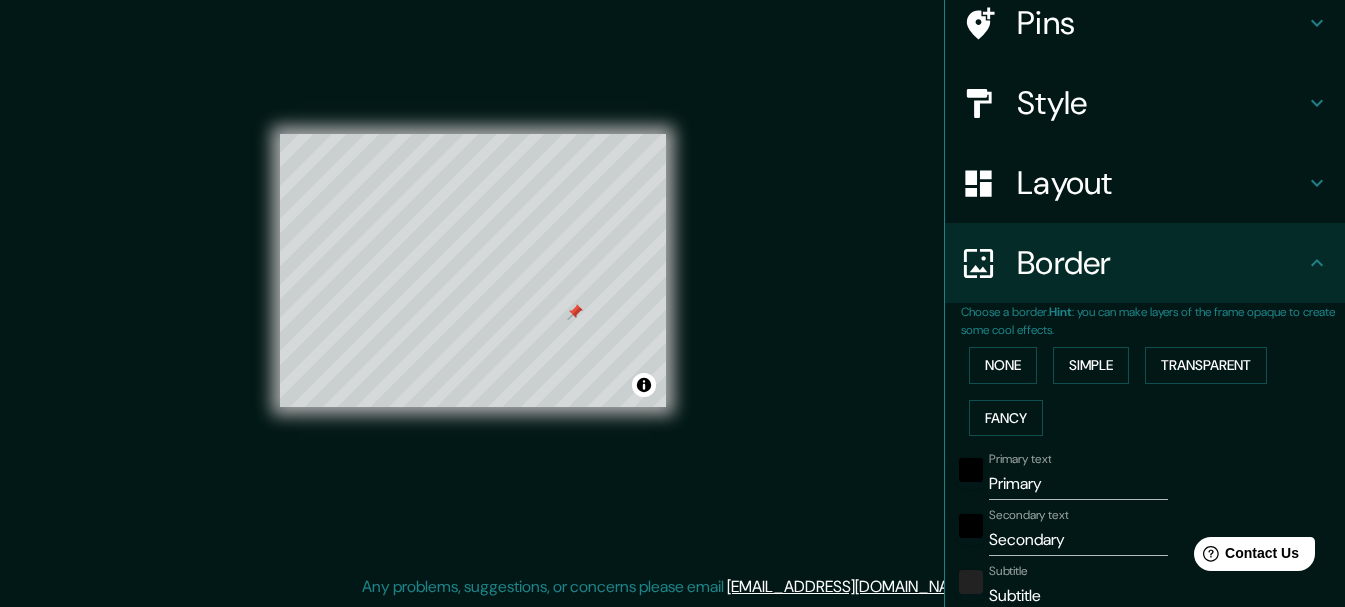 scroll, scrollTop: 200, scrollLeft: 0, axis: vertical 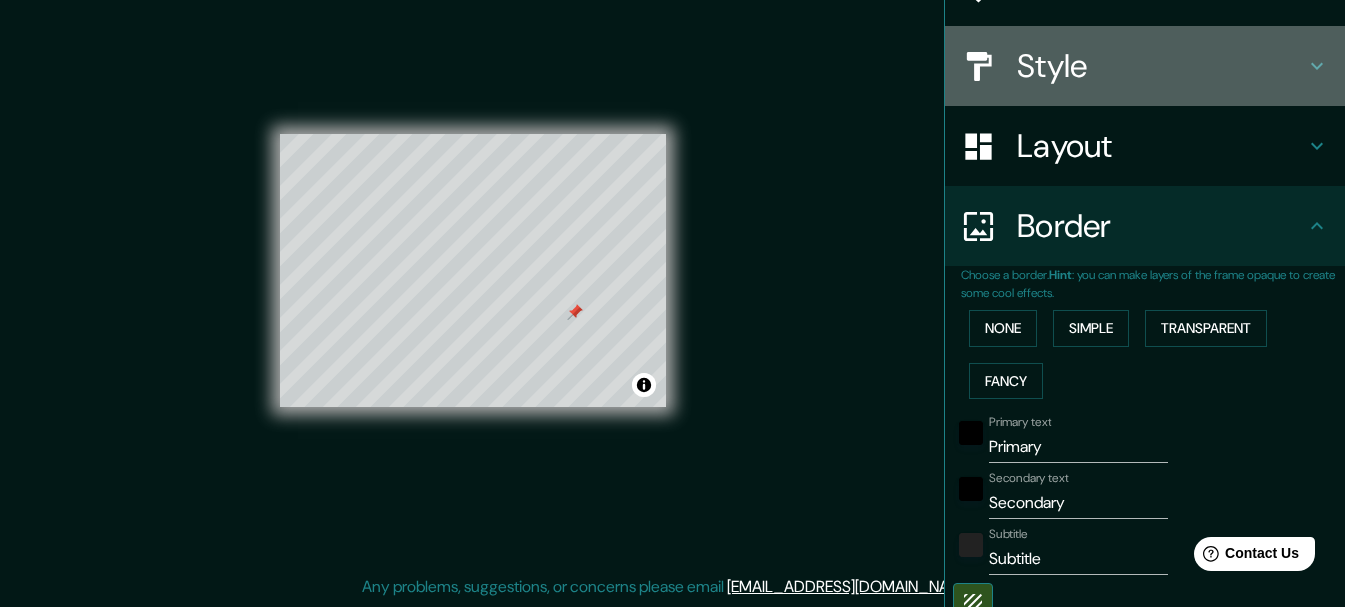 click on "Style" at bounding box center (1161, 66) 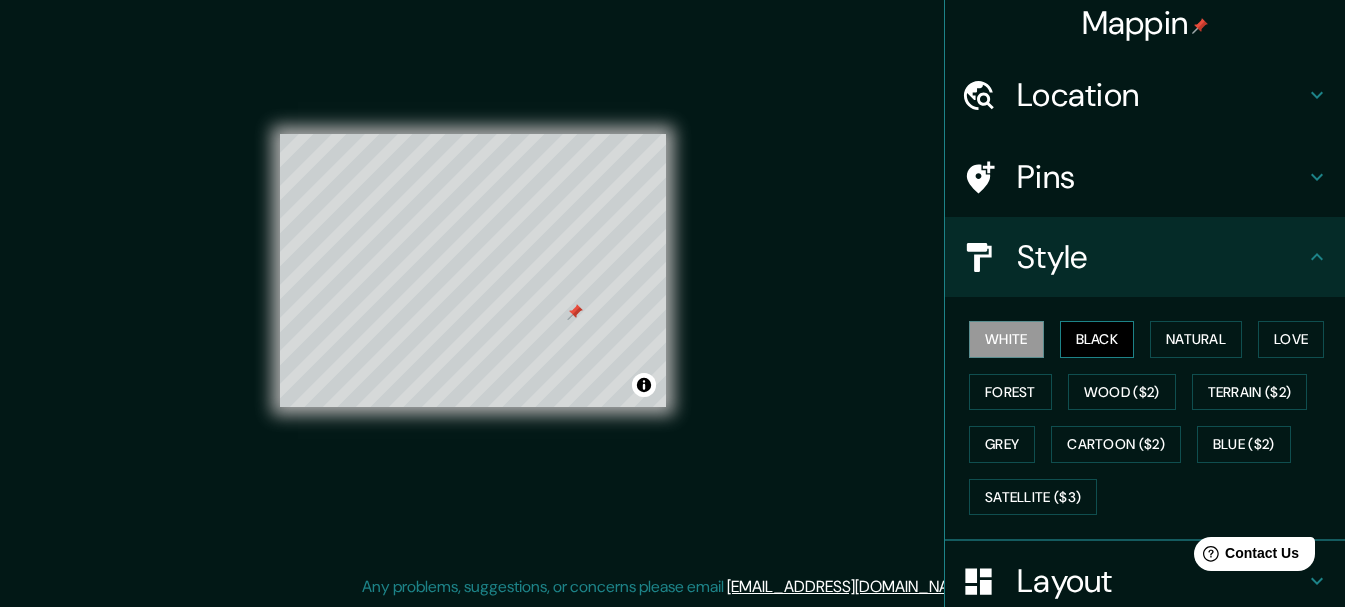 scroll, scrollTop: 0, scrollLeft: 0, axis: both 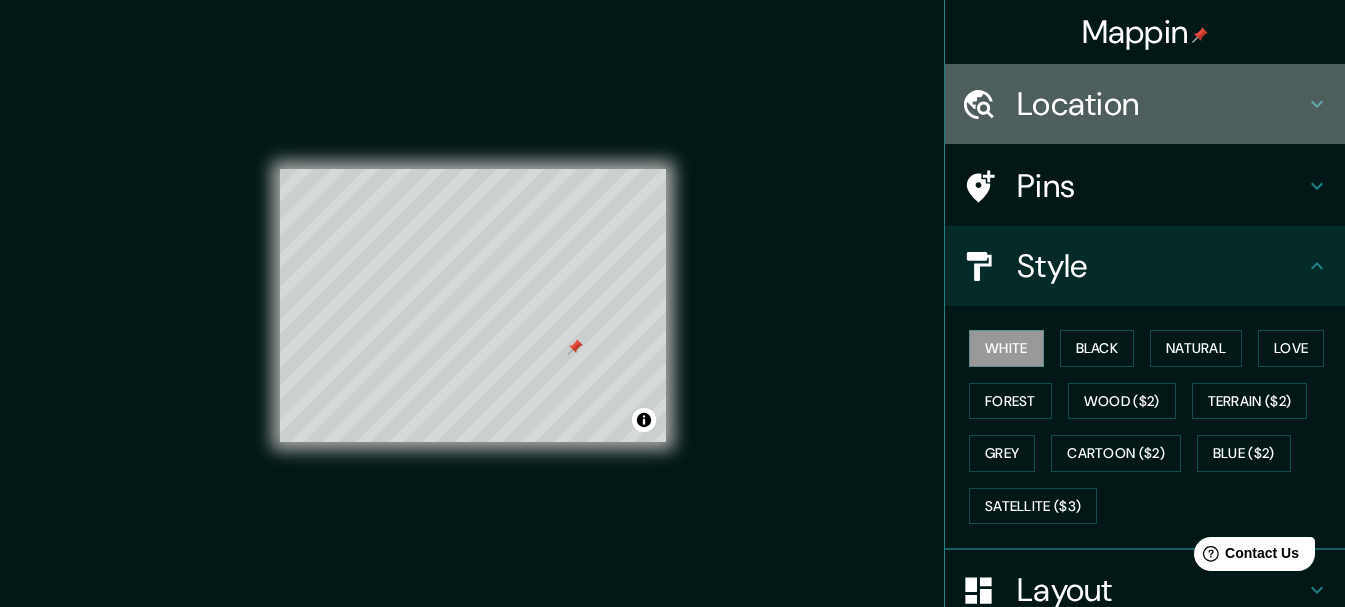 click on "Location" at bounding box center [1161, 104] 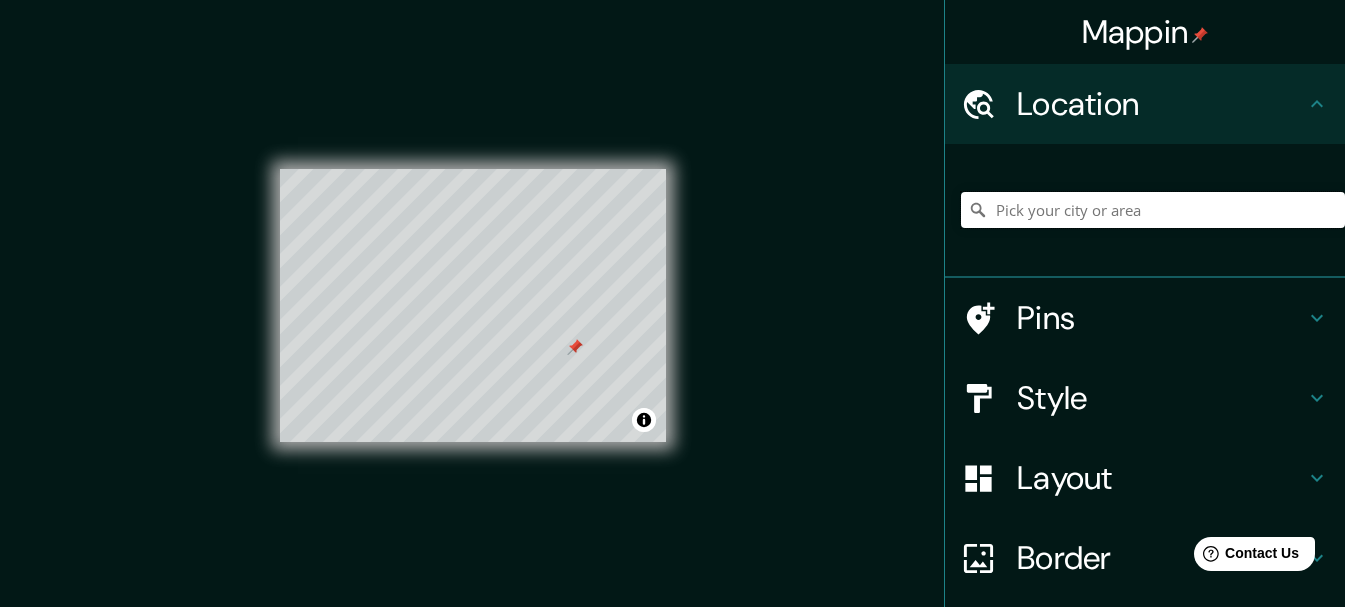 click at bounding box center [1153, 210] 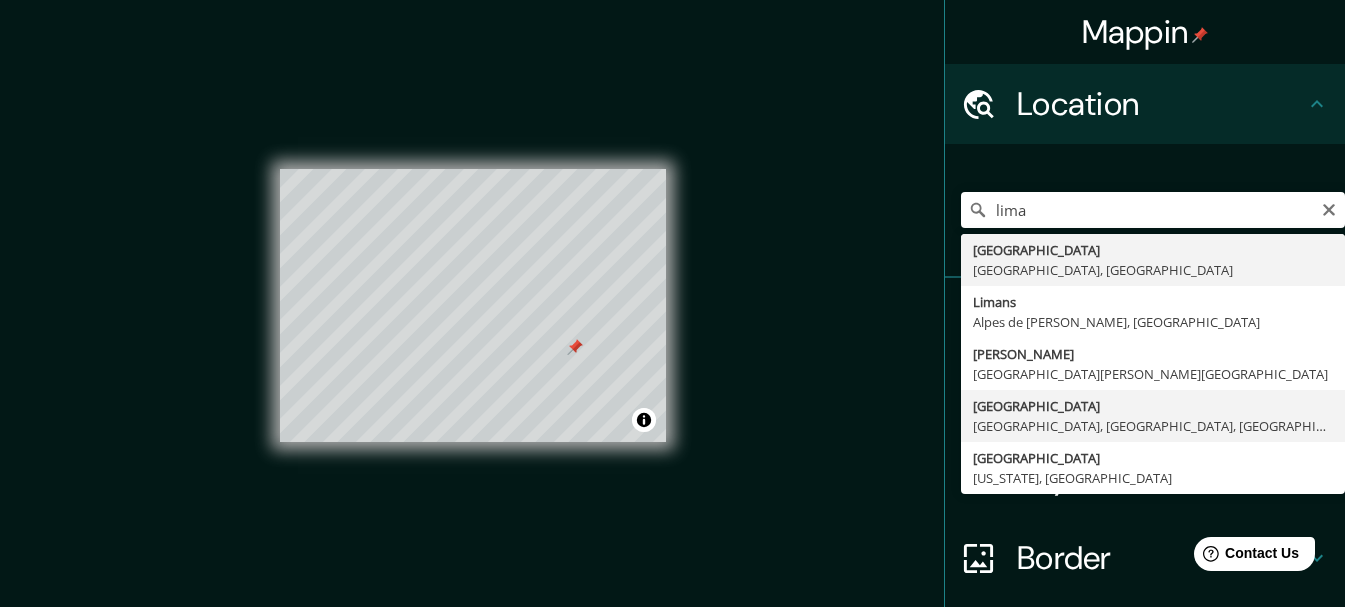 type on "Lima, Lima, Provincia de Lima, Perú" 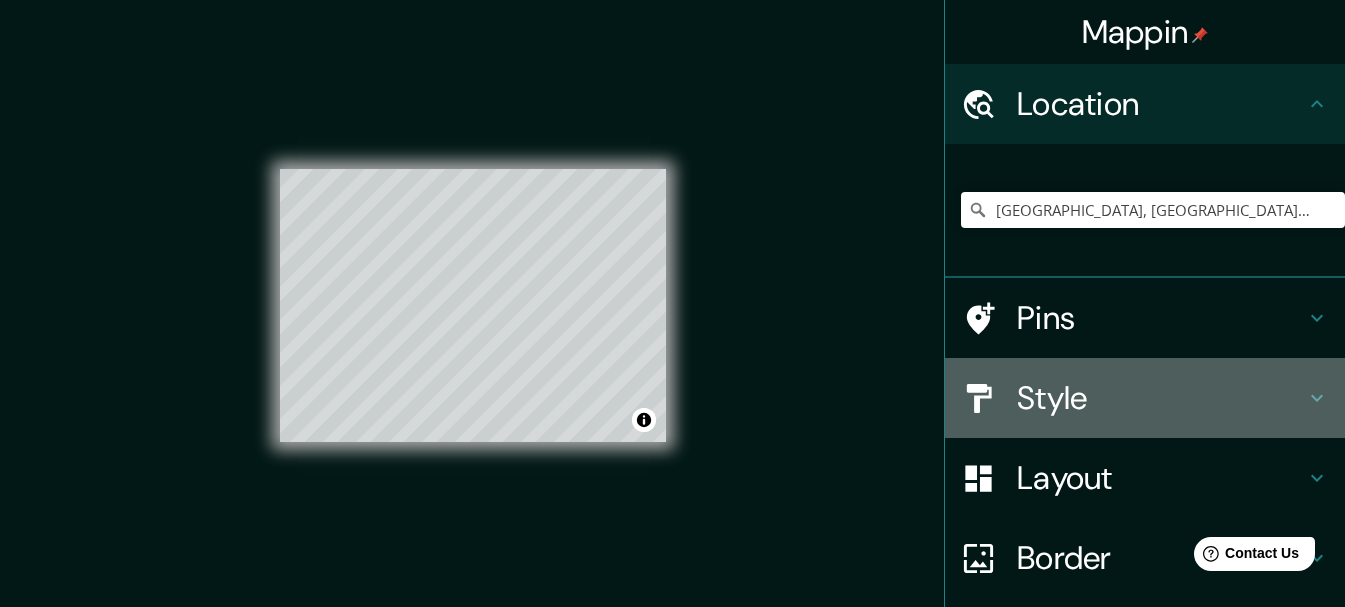 click 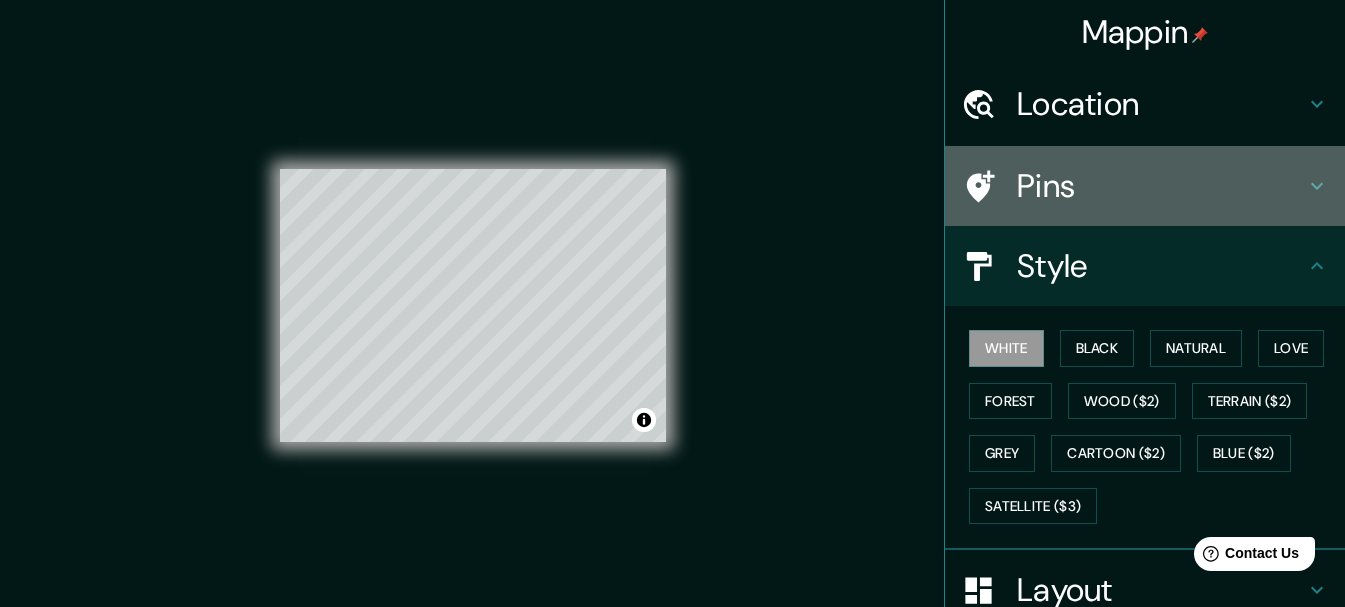 click 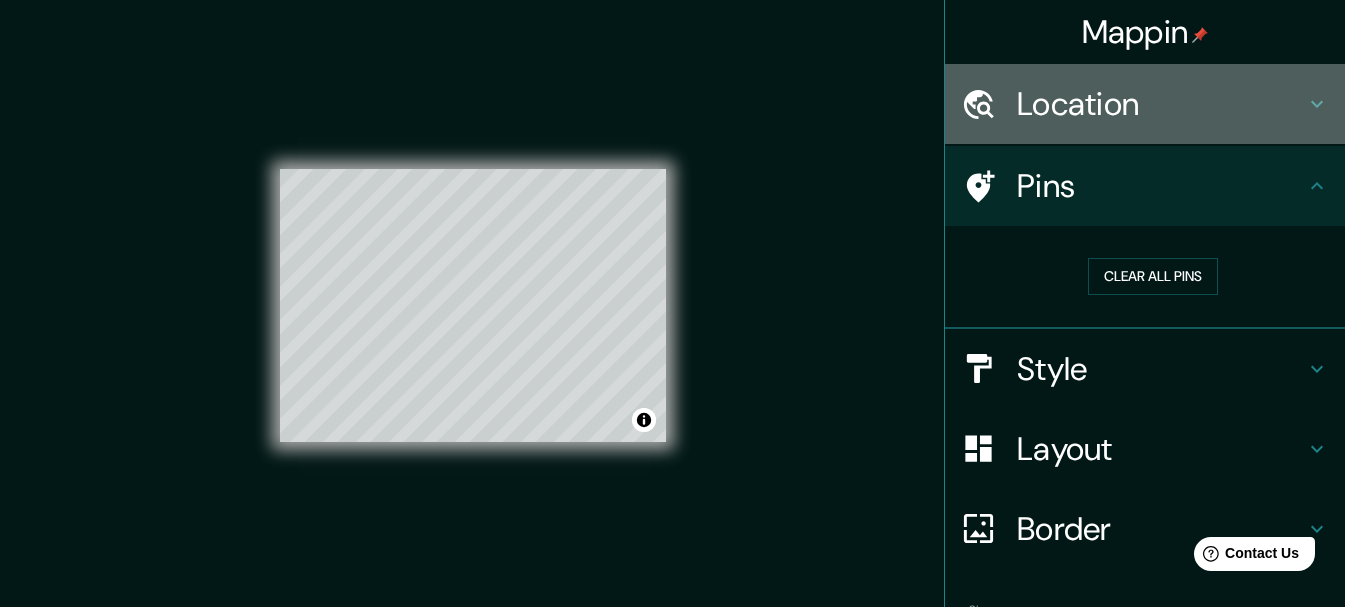 click 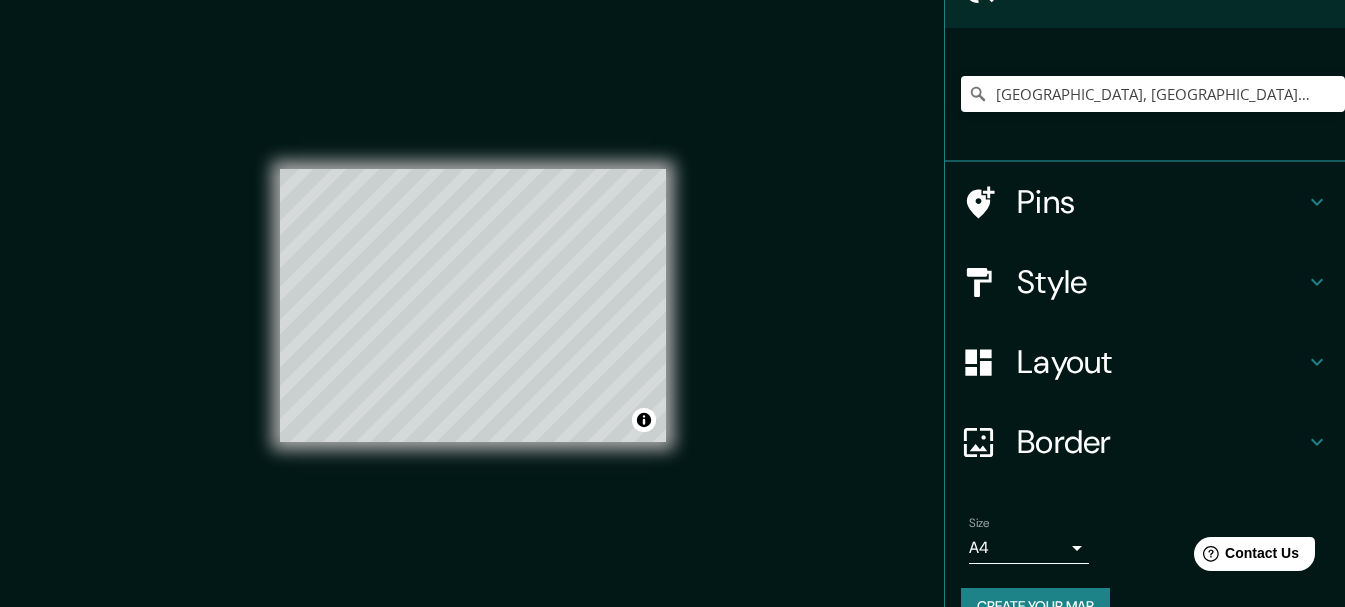 scroll, scrollTop: 158, scrollLeft: 0, axis: vertical 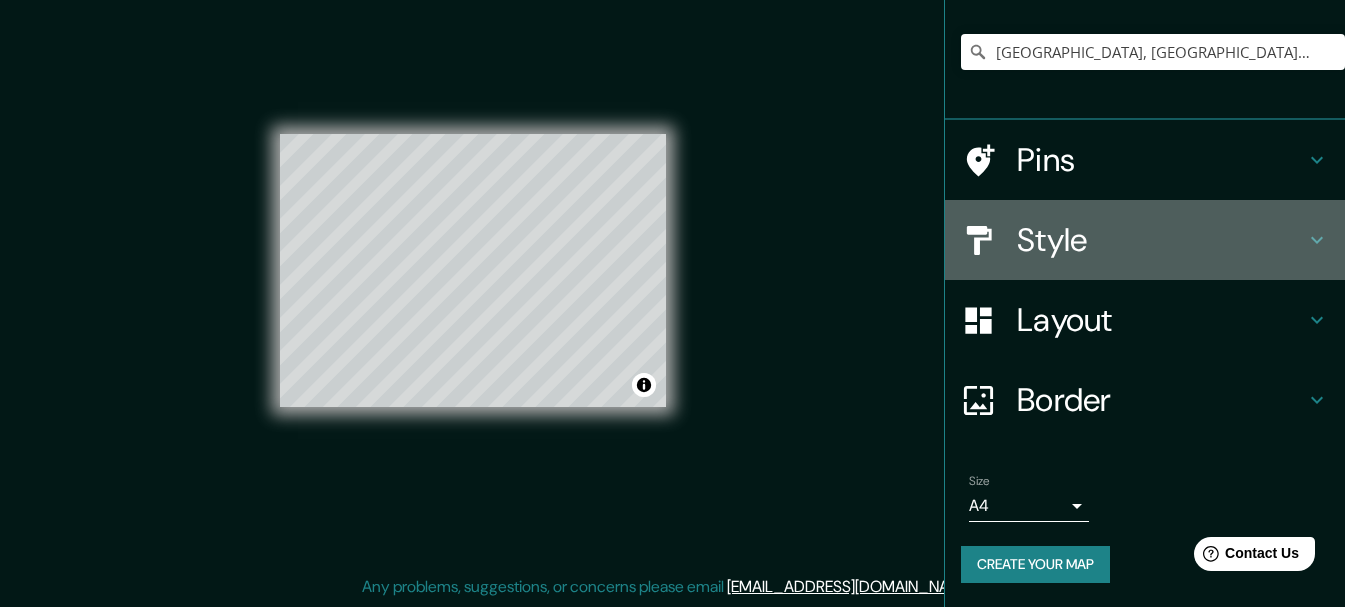 click 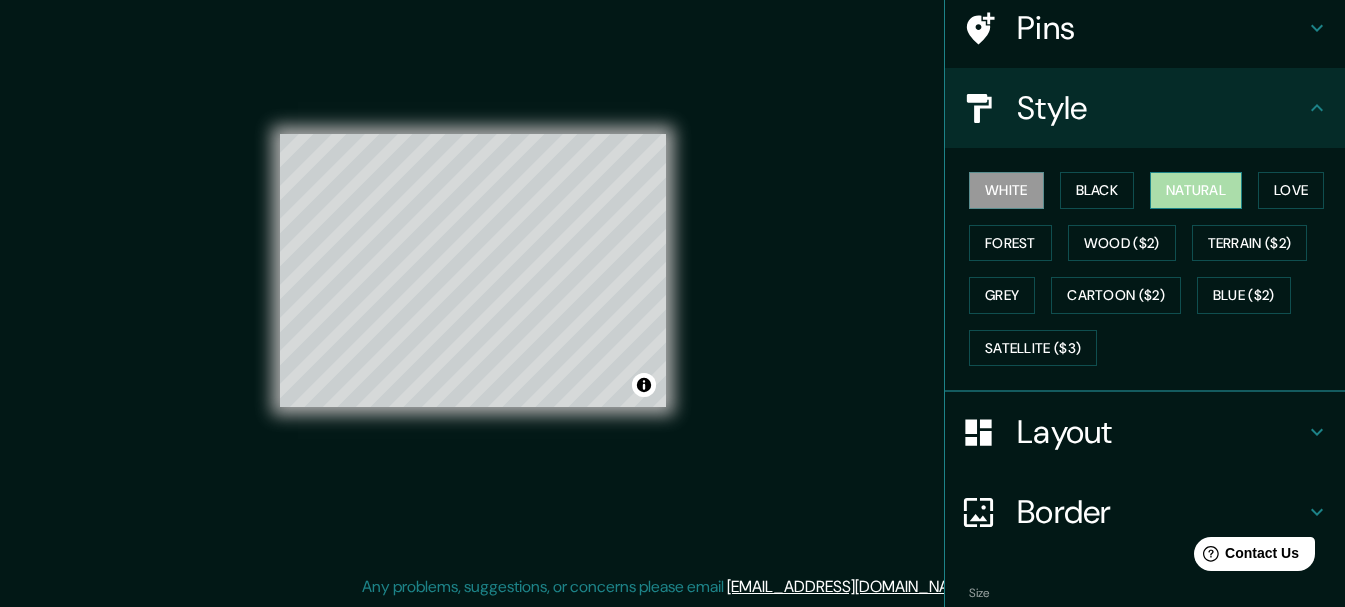 click on "Natural" at bounding box center (1196, 190) 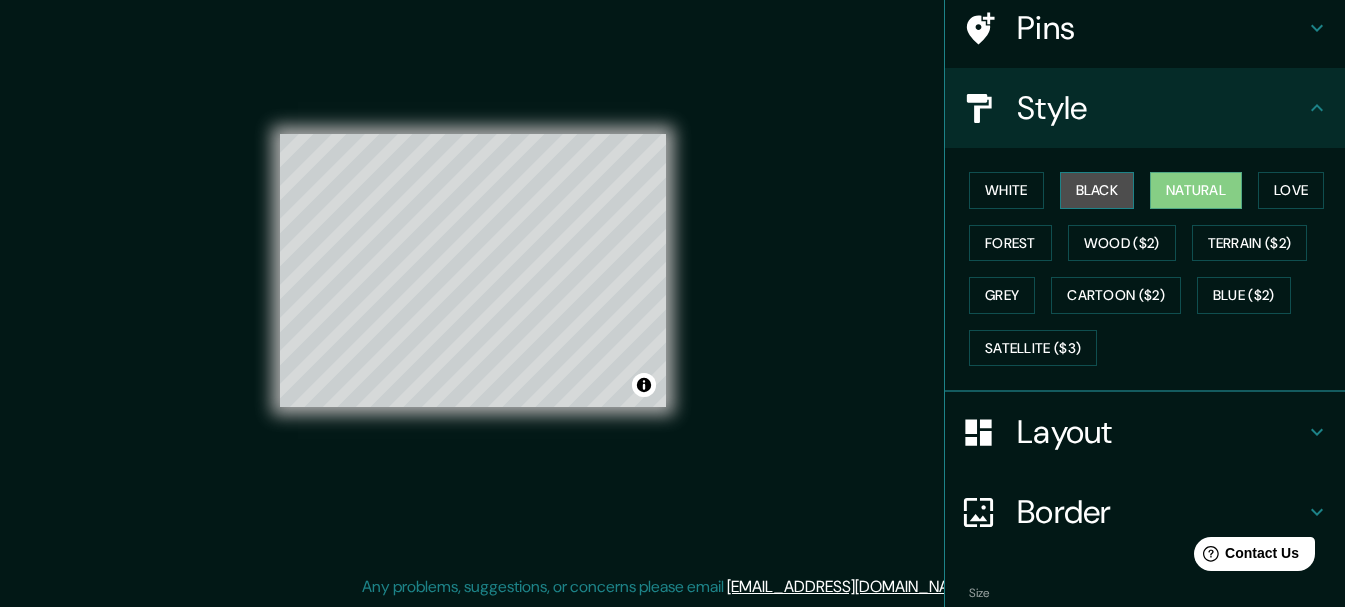 click on "Black" at bounding box center [1097, 190] 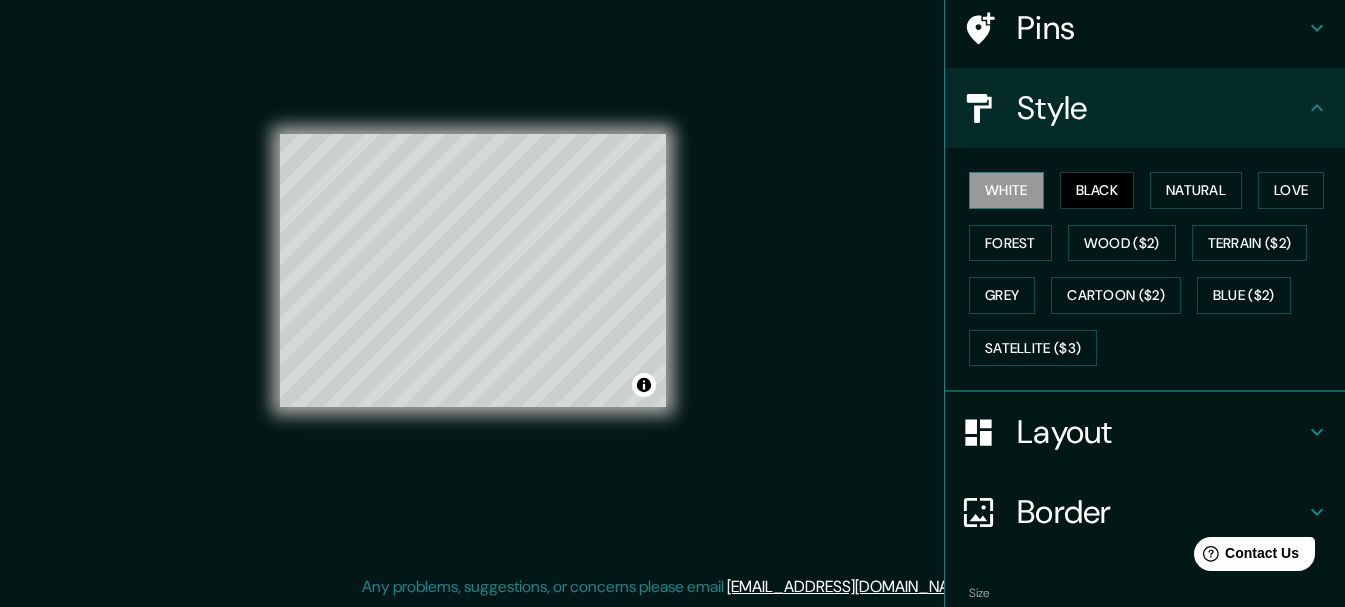 click on "White" at bounding box center [1006, 190] 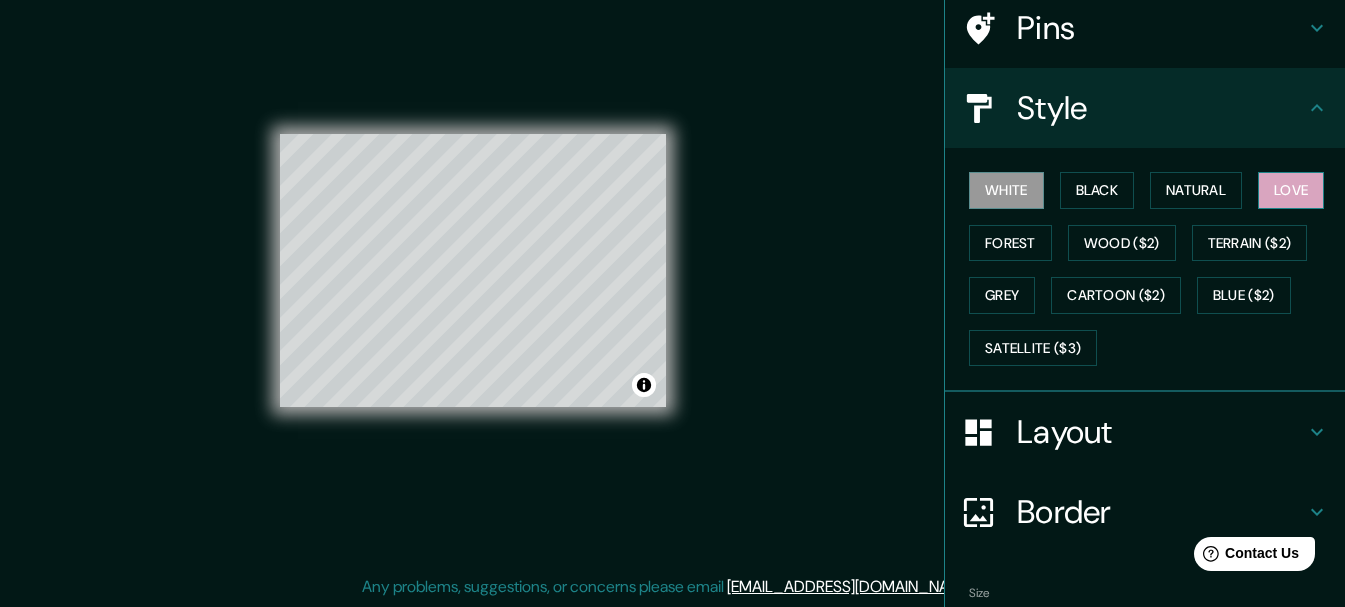 click on "Love" at bounding box center (1291, 190) 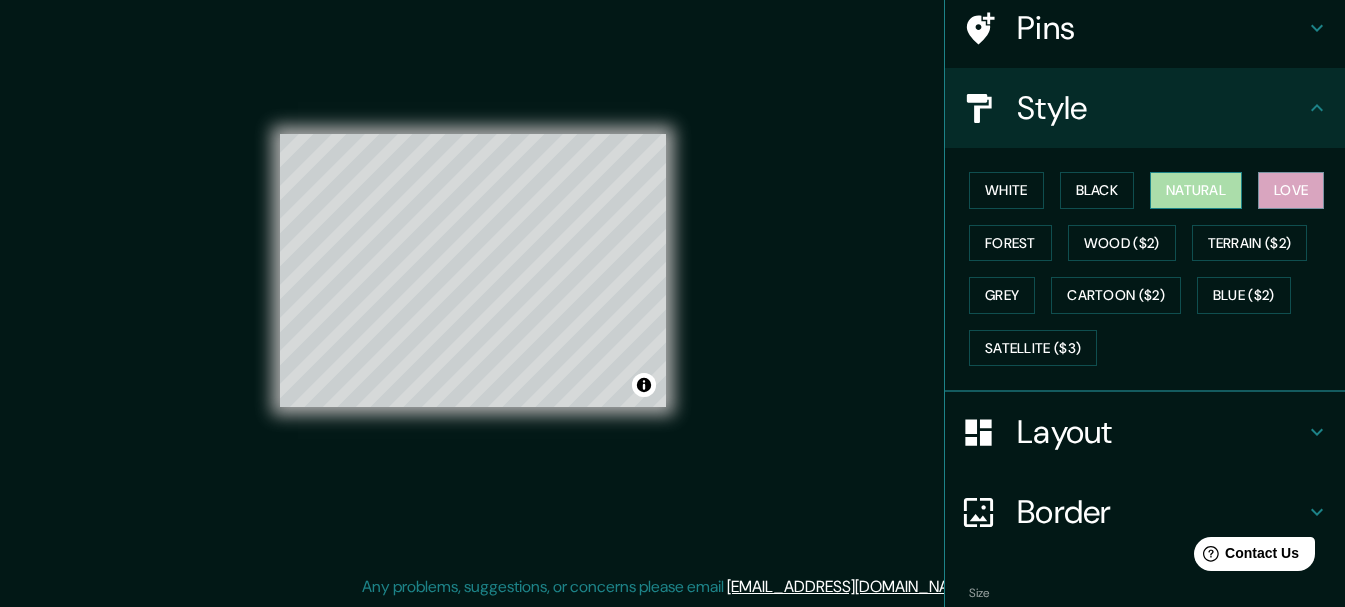 click on "Natural" at bounding box center [1196, 190] 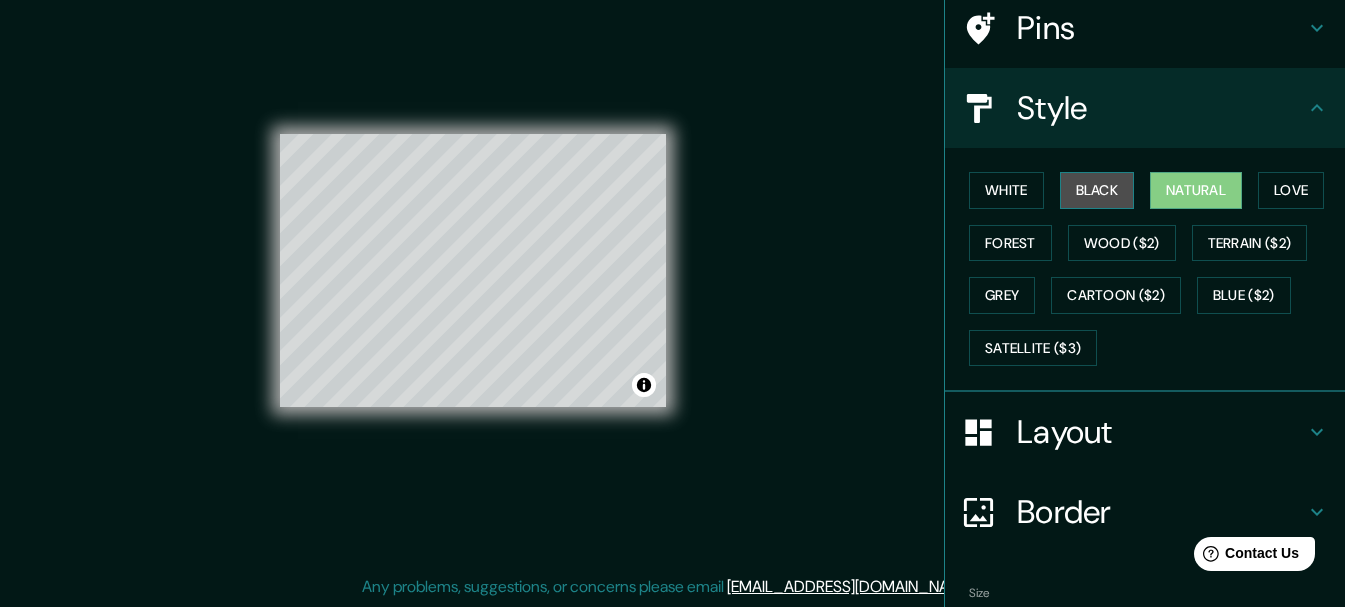 click on "Black" at bounding box center [1097, 190] 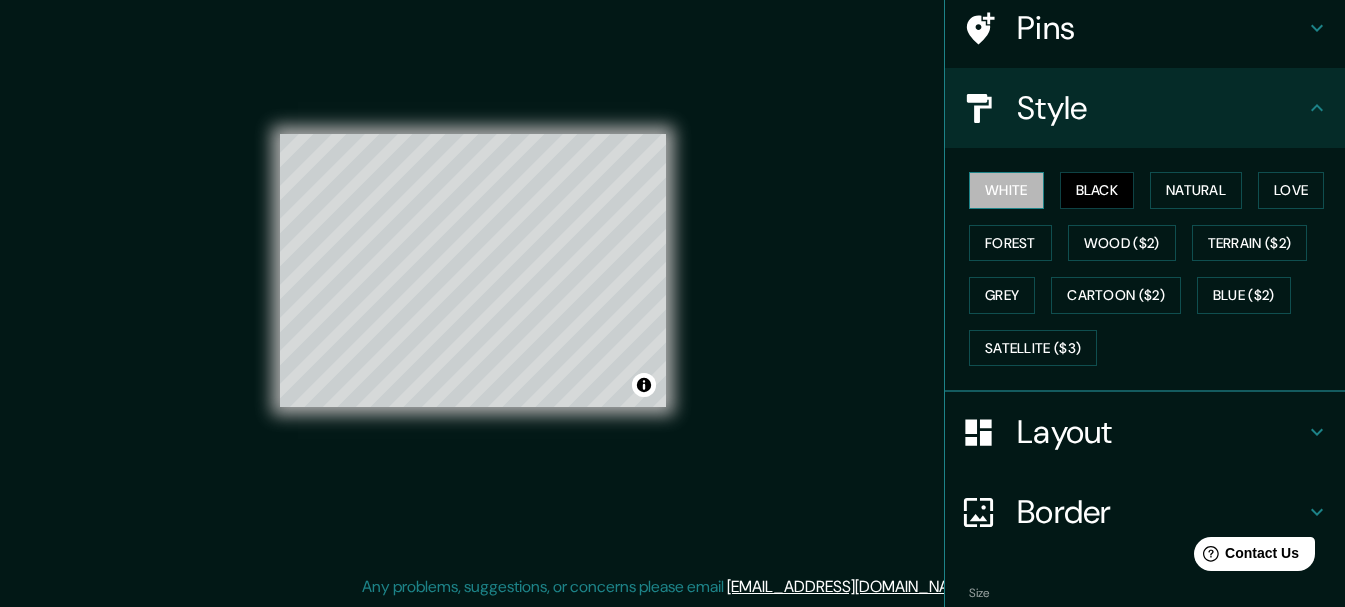 click on "White" at bounding box center (1006, 190) 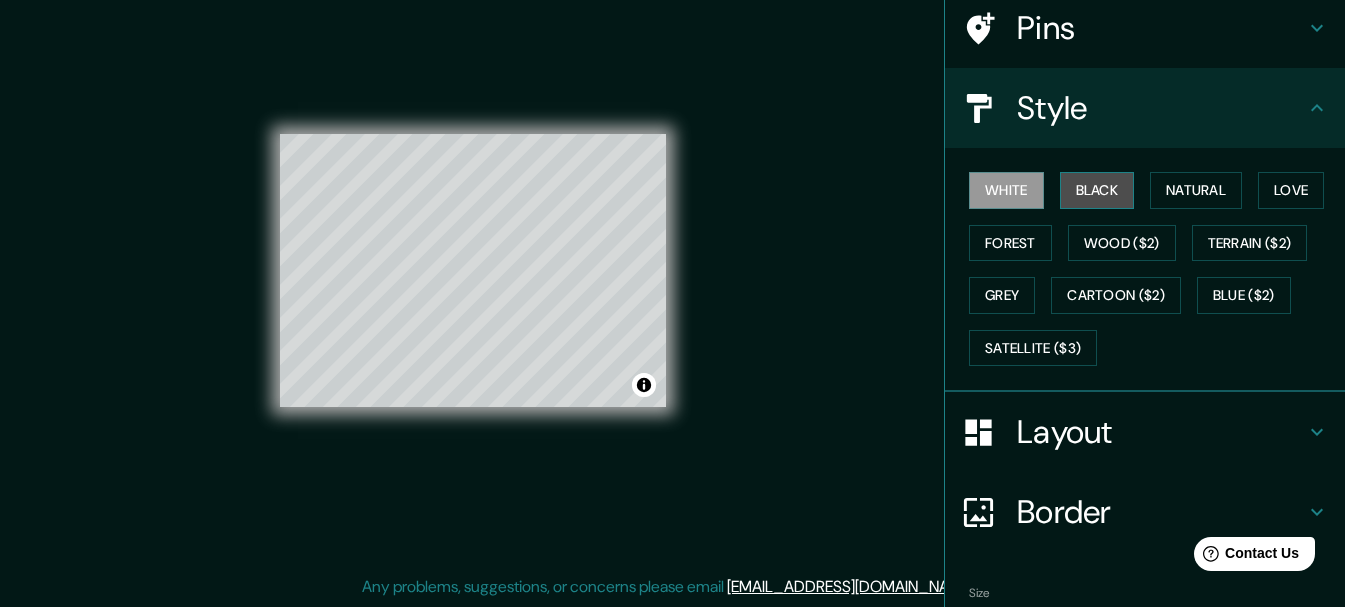 click on "Black" at bounding box center (1097, 190) 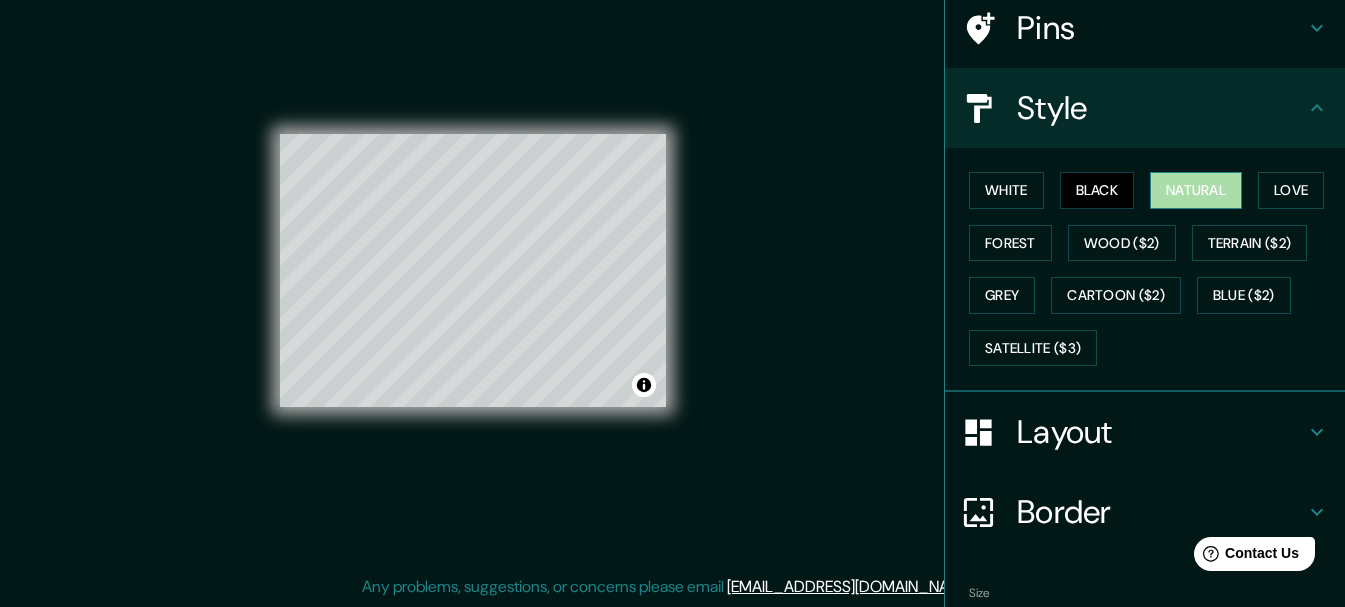 click on "Natural" at bounding box center [1196, 190] 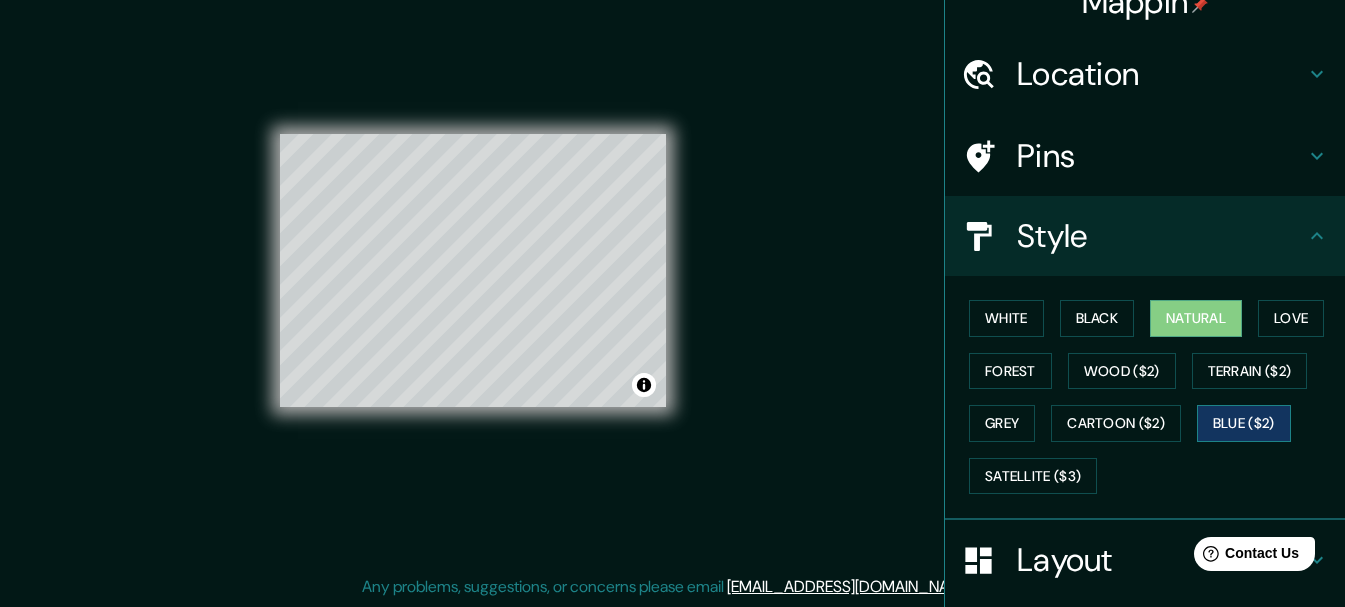scroll, scrollTop: 0, scrollLeft: 0, axis: both 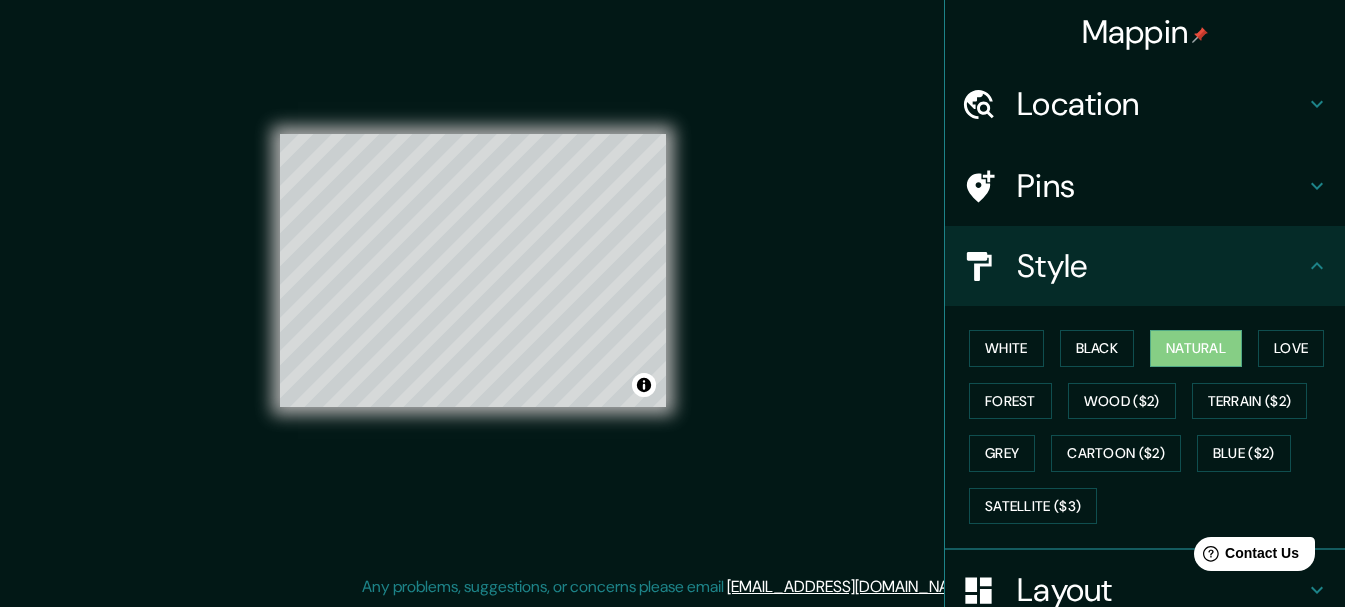 type 